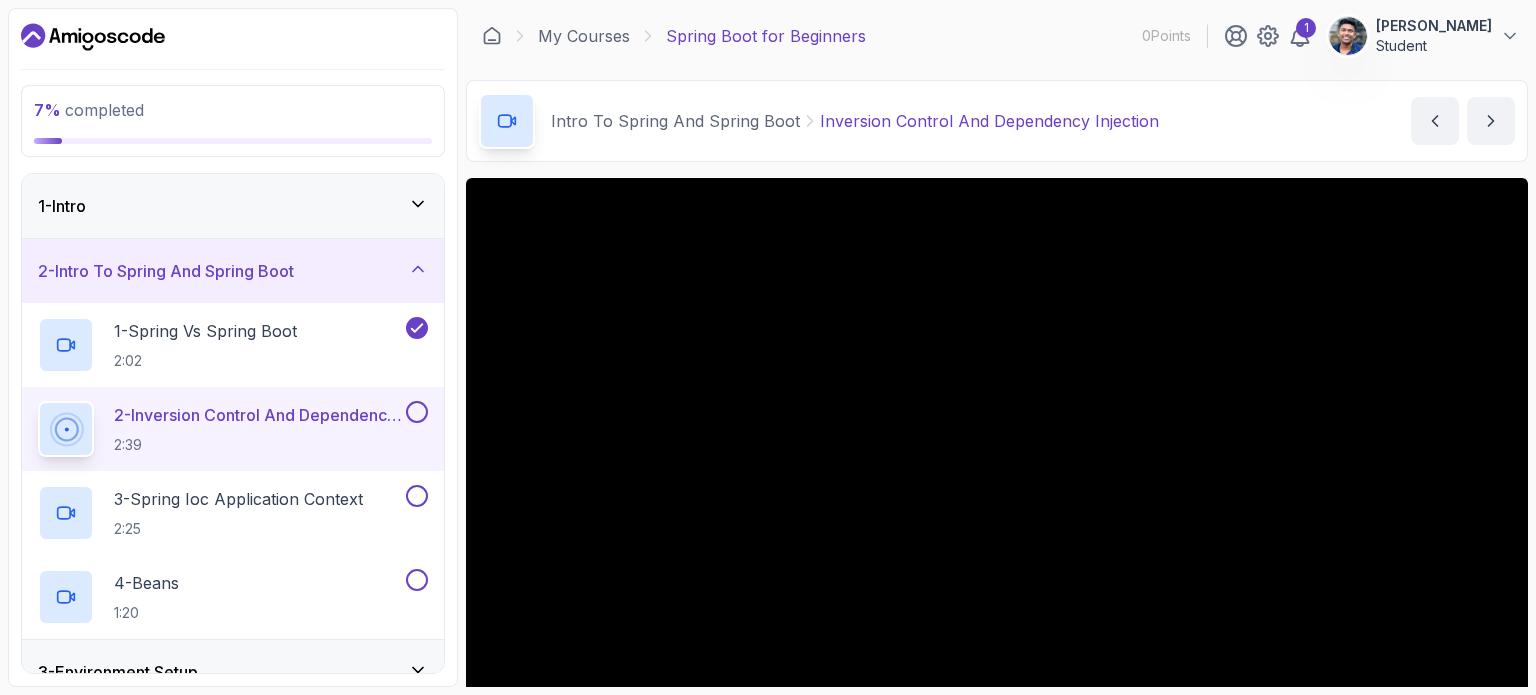 scroll, scrollTop: 0, scrollLeft: 0, axis: both 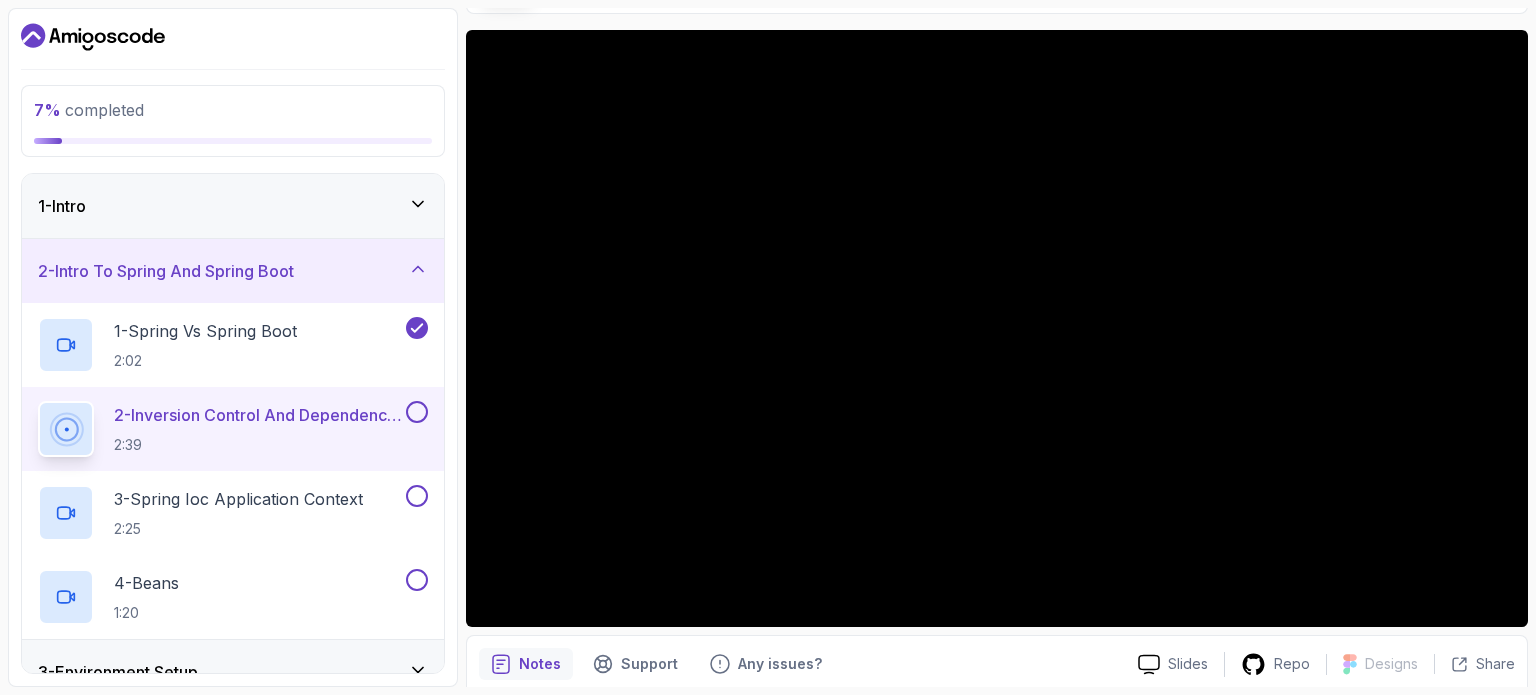 click at bounding box center [417, 412] 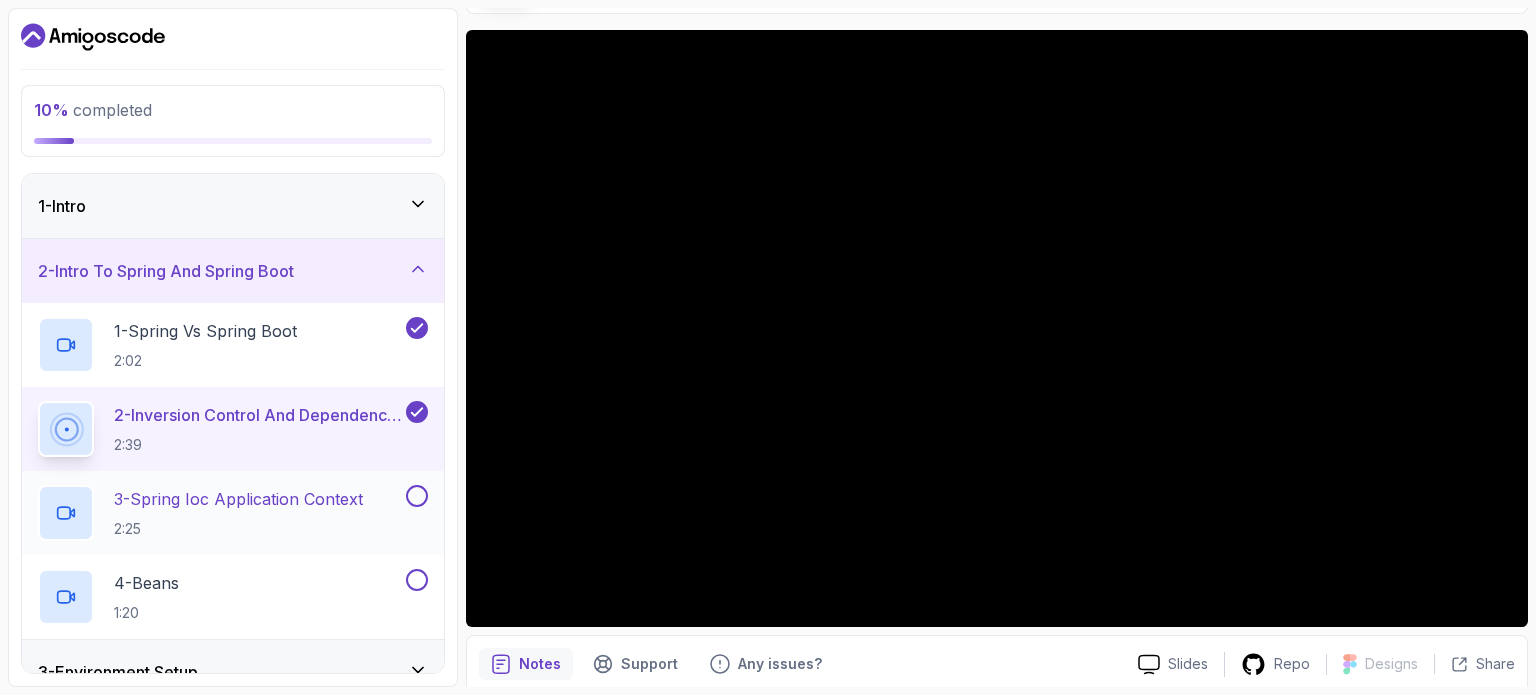 click at bounding box center (66, 513) 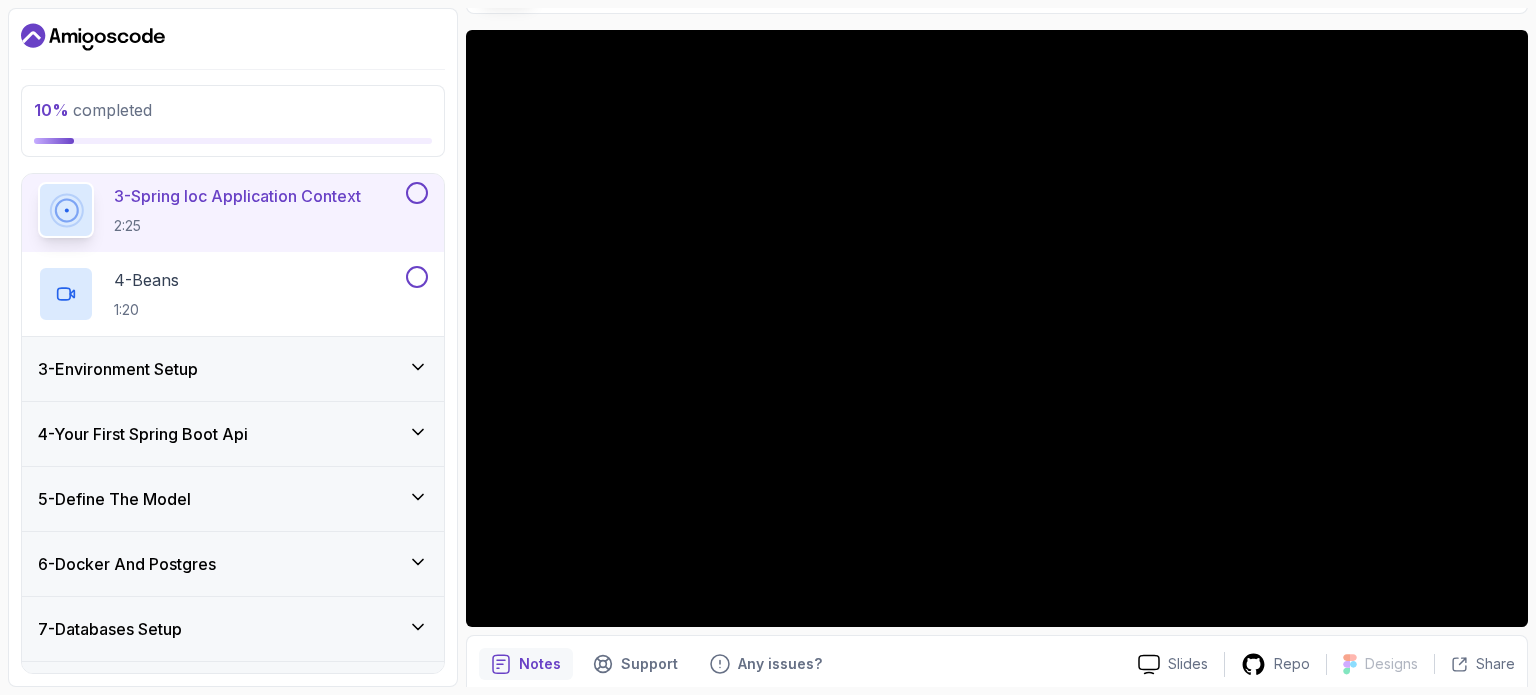 scroll, scrollTop: 296, scrollLeft: 0, axis: vertical 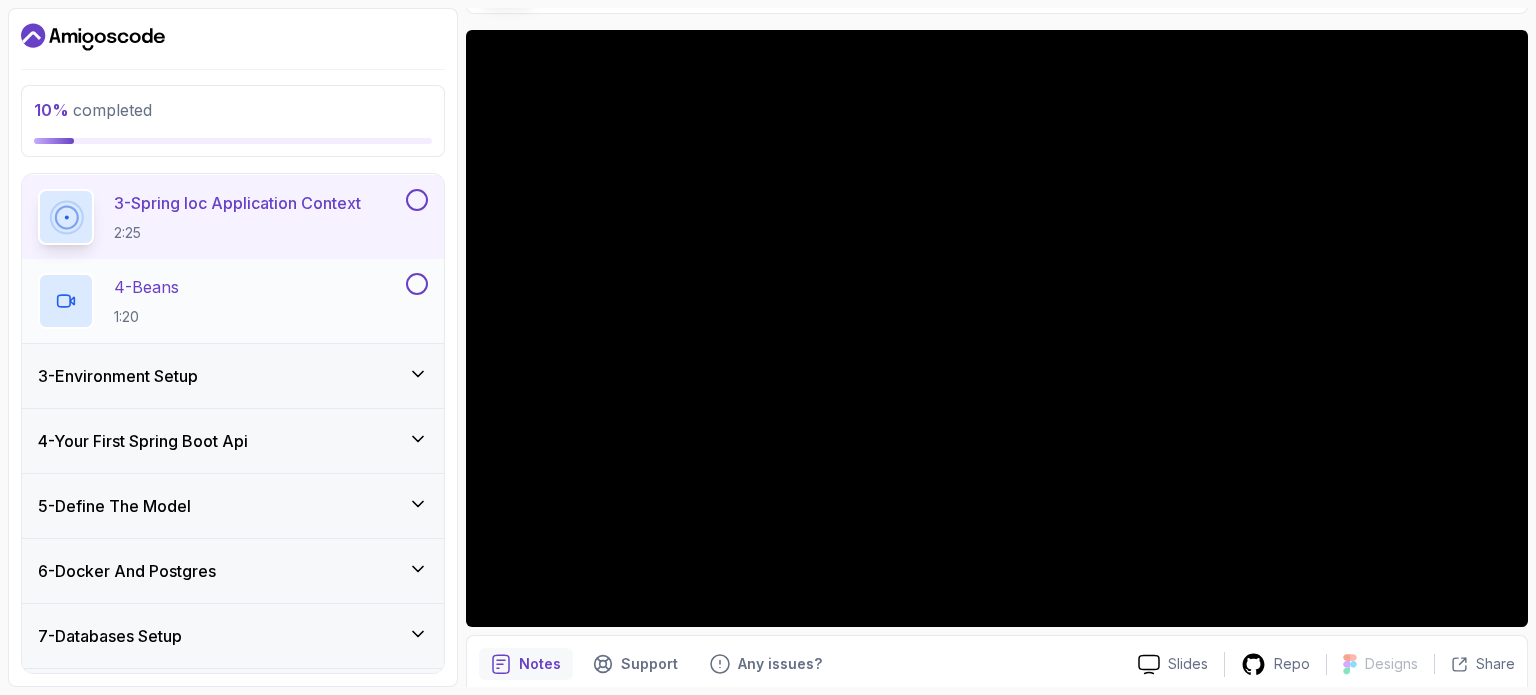 click on "4  -  Beans 1:20" at bounding box center (220, 301) 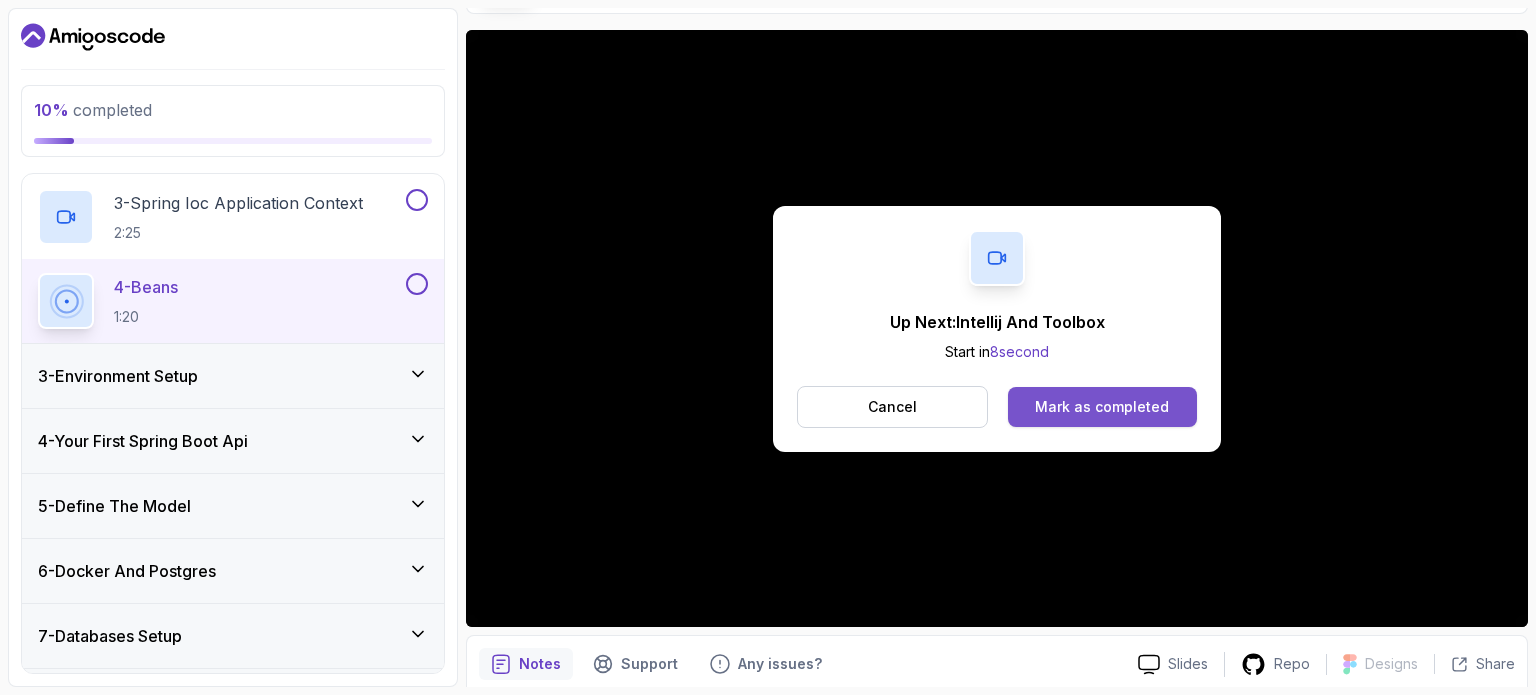 click on "Mark as completed" at bounding box center [1102, 407] 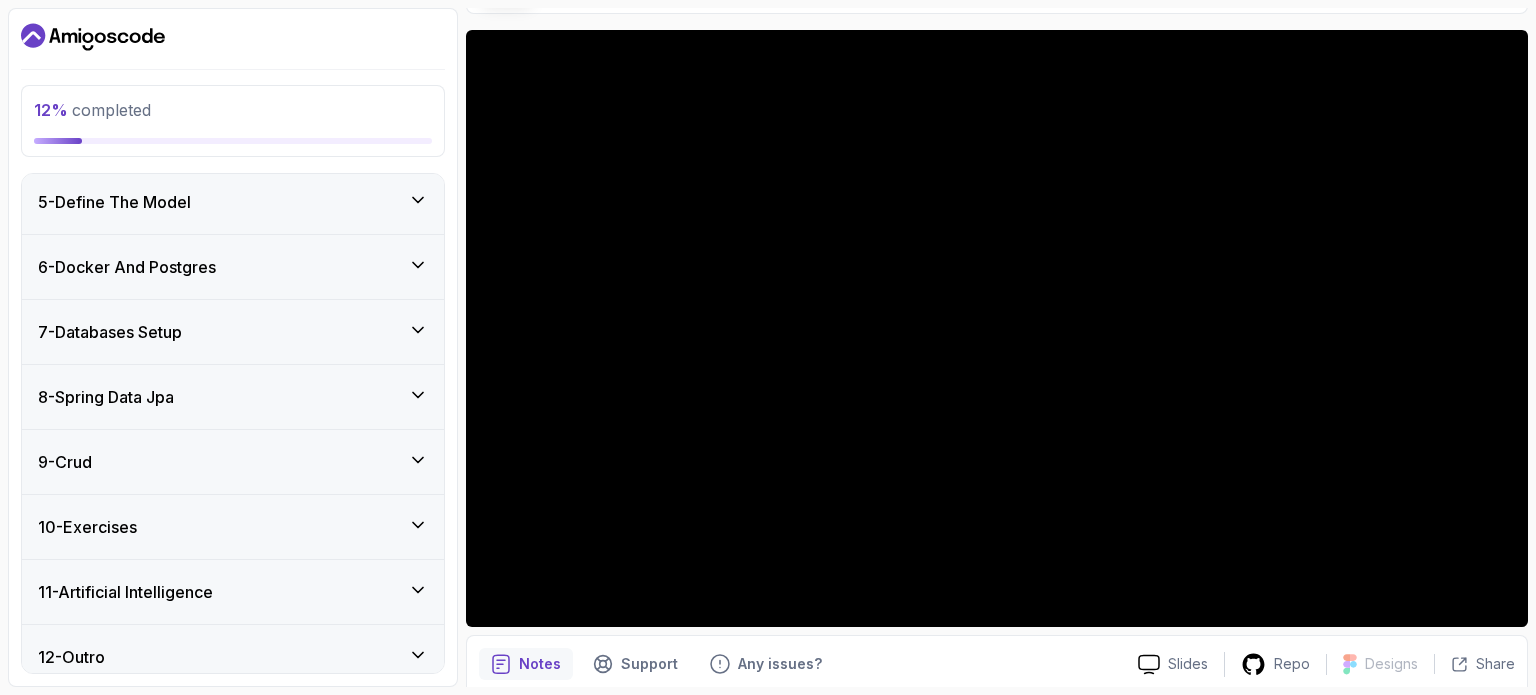 scroll, scrollTop: 528, scrollLeft: 0, axis: vertical 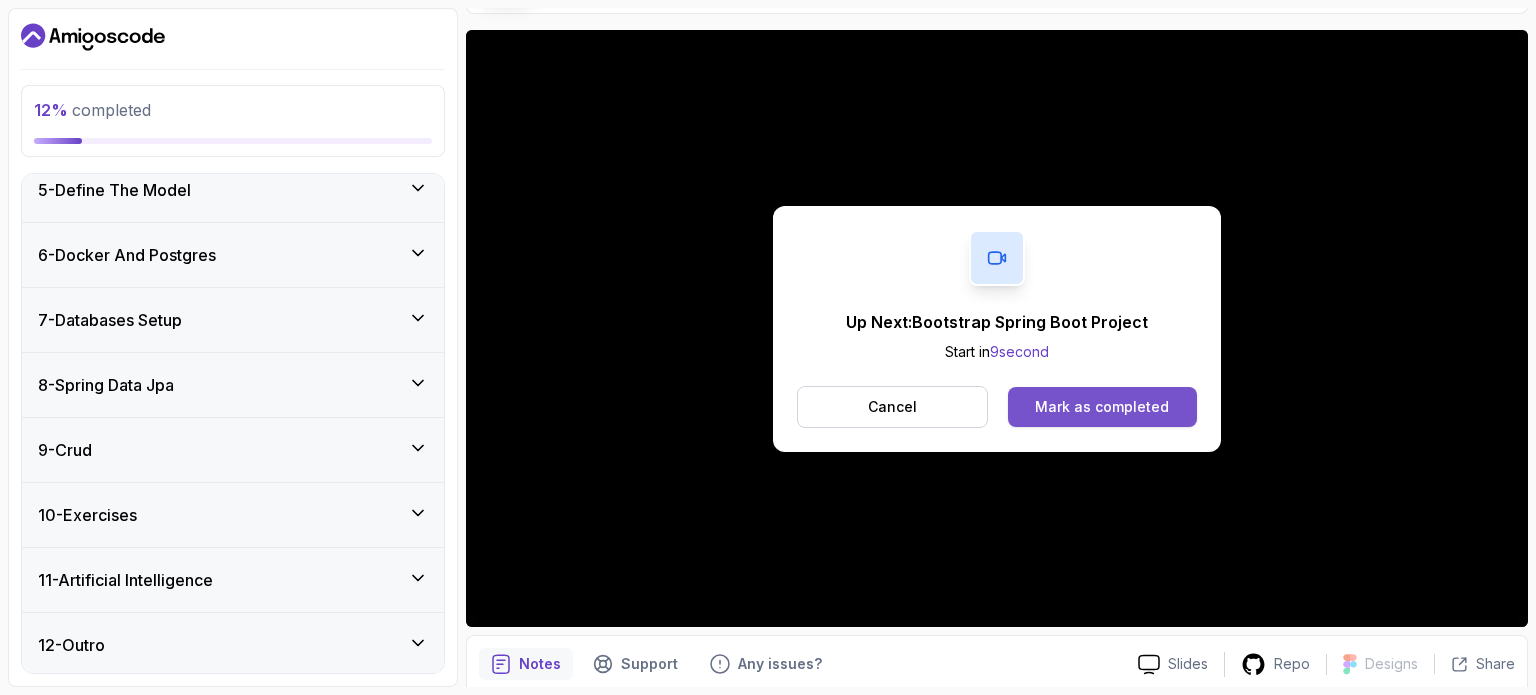 click on "Mark as completed" at bounding box center (1102, 407) 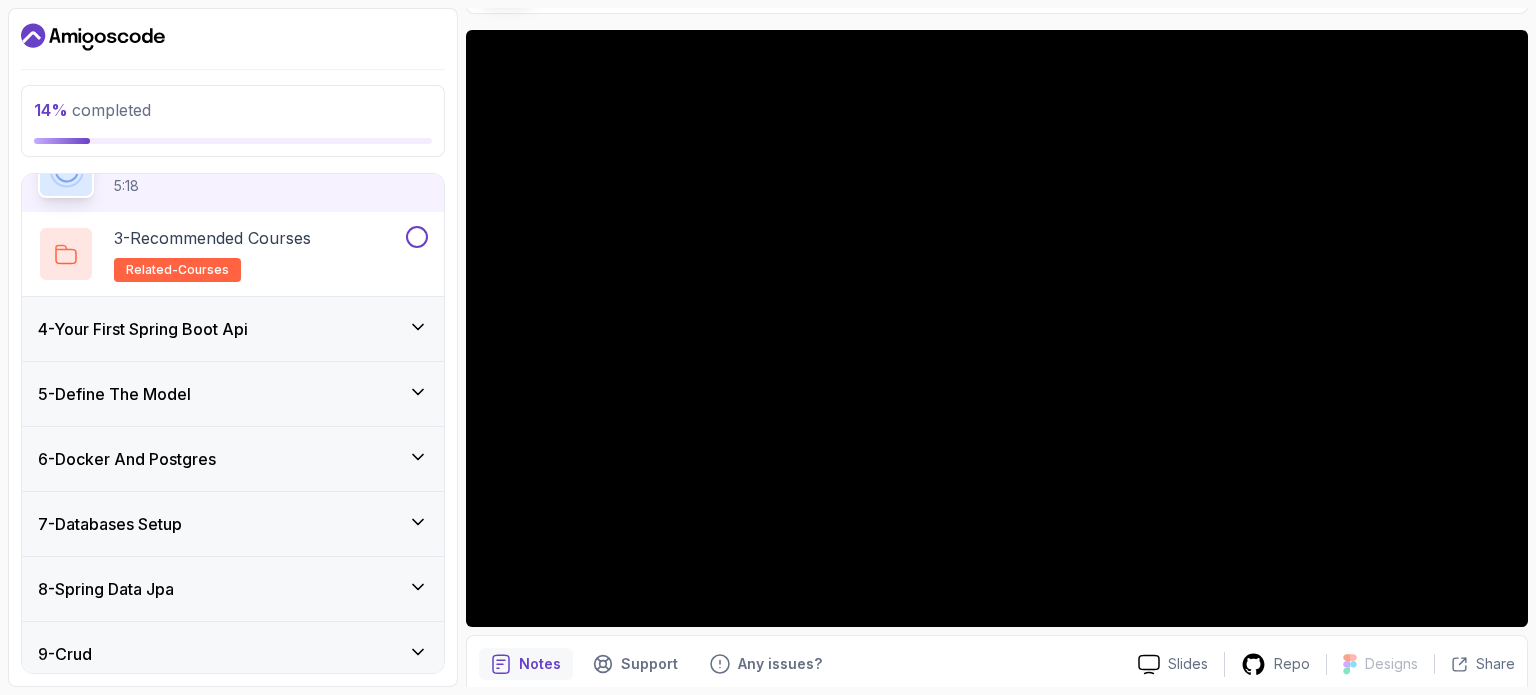 scroll, scrollTop: 321, scrollLeft: 0, axis: vertical 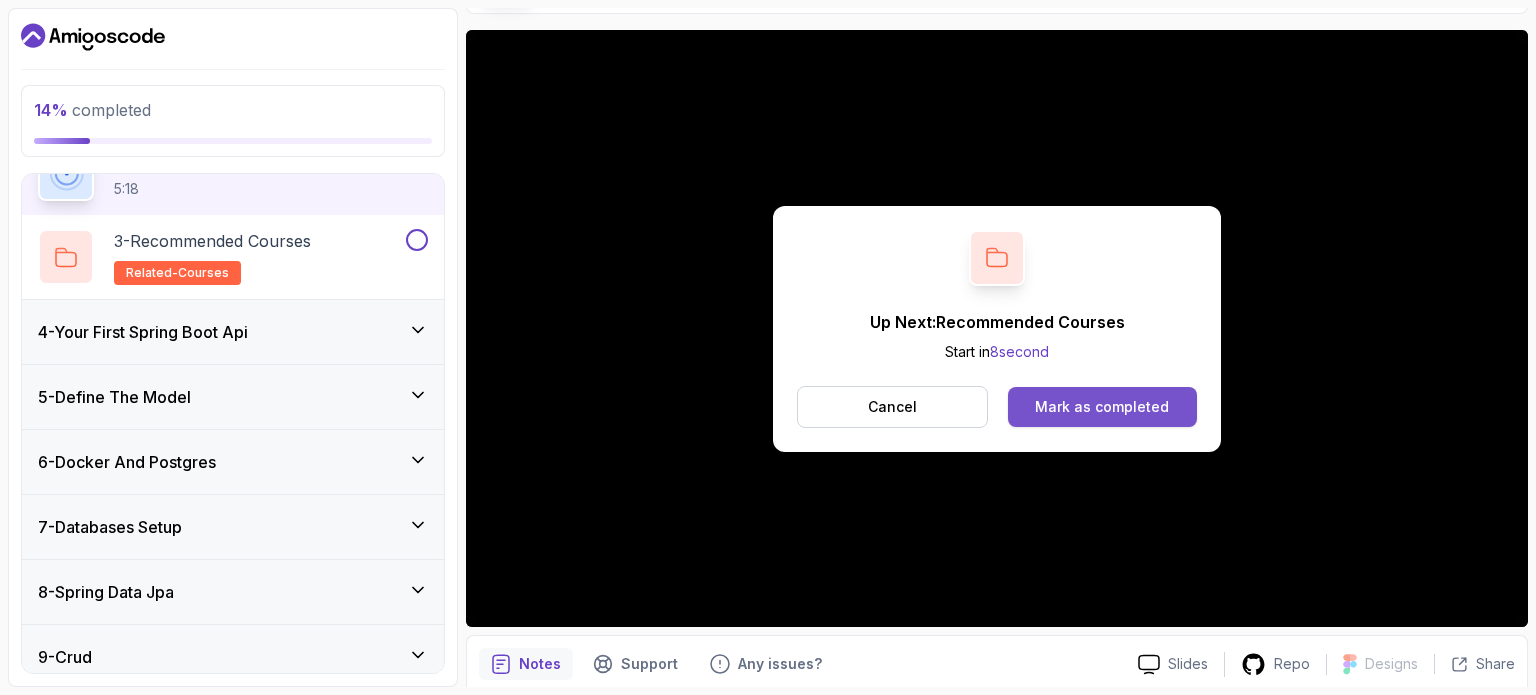 click on "Mark as completed" at bounding box center (1102, 407) 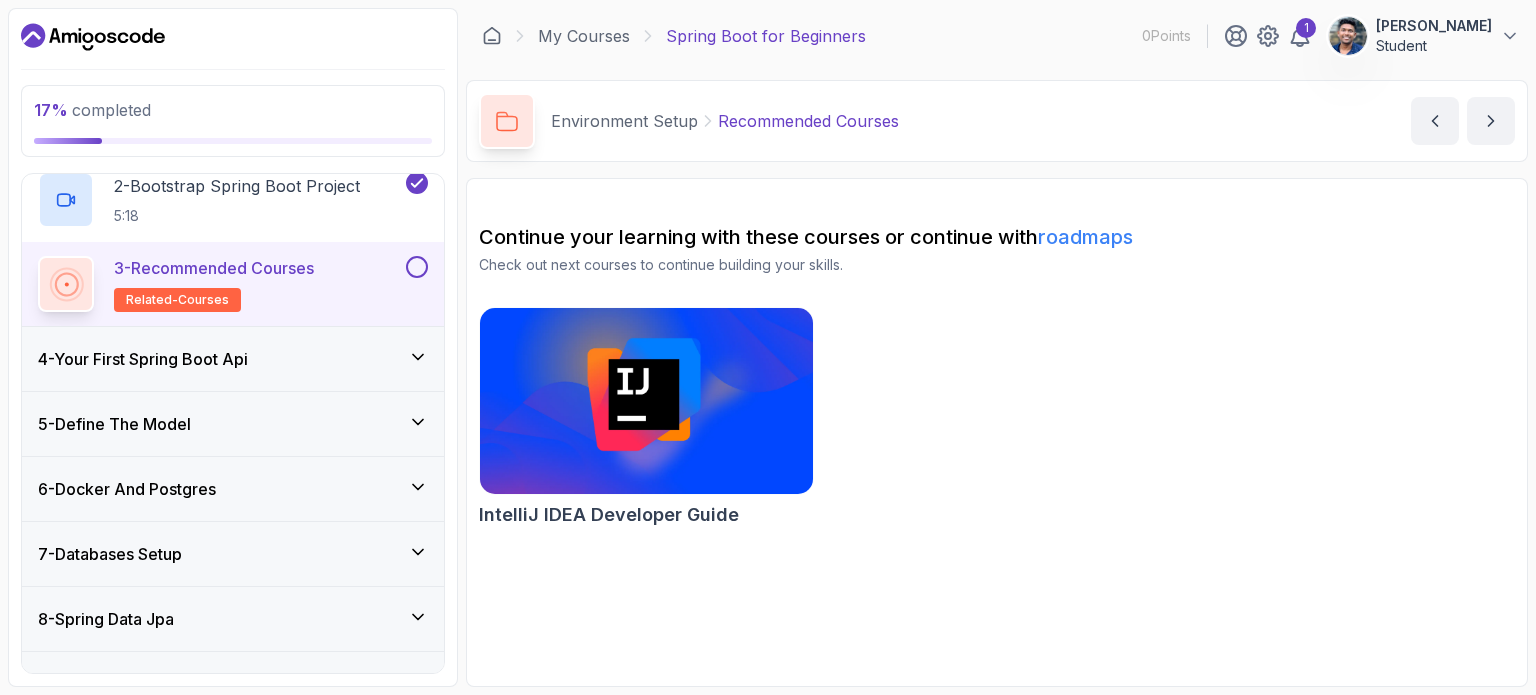 scroll, scrollTop: 296, scrollLeft: 0, axis: vertical 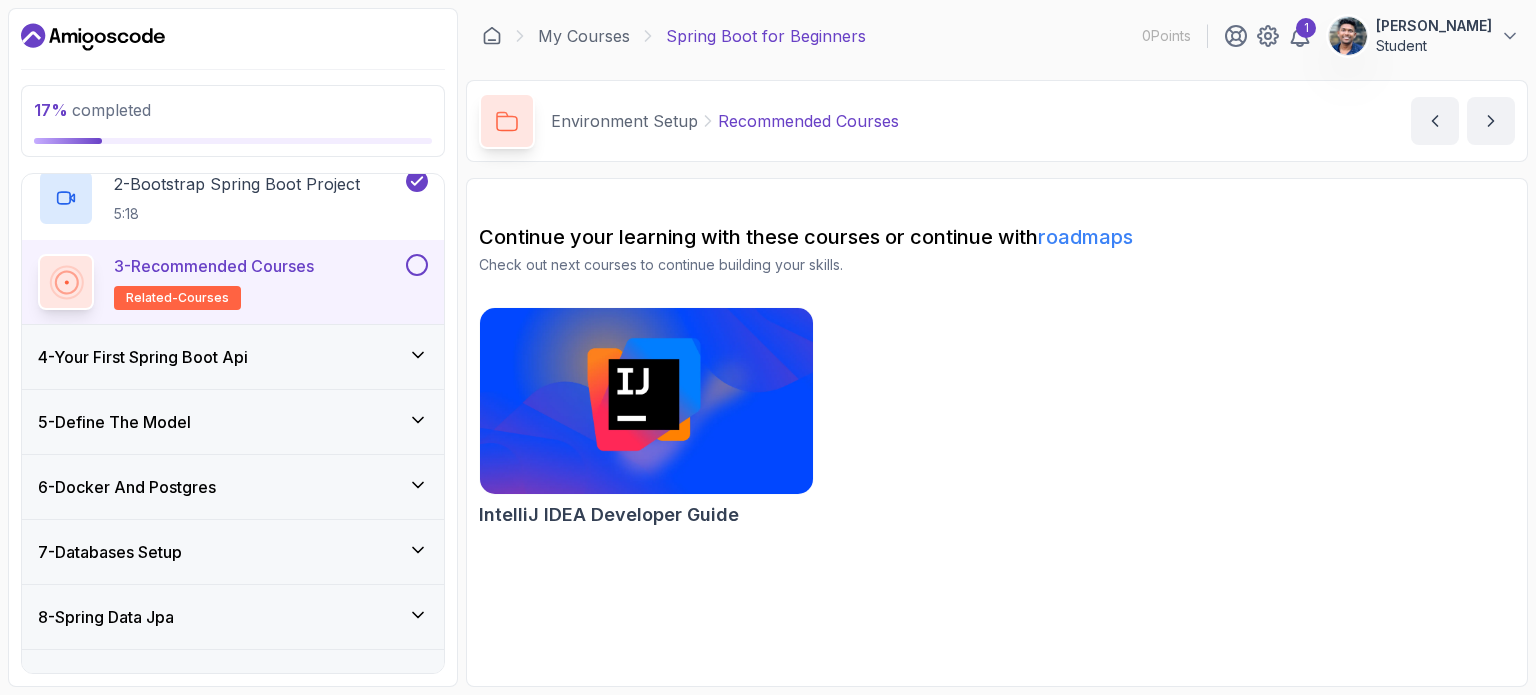 click on "4  -  Your First Spring Boot Api" at bounding box center [233, 357] 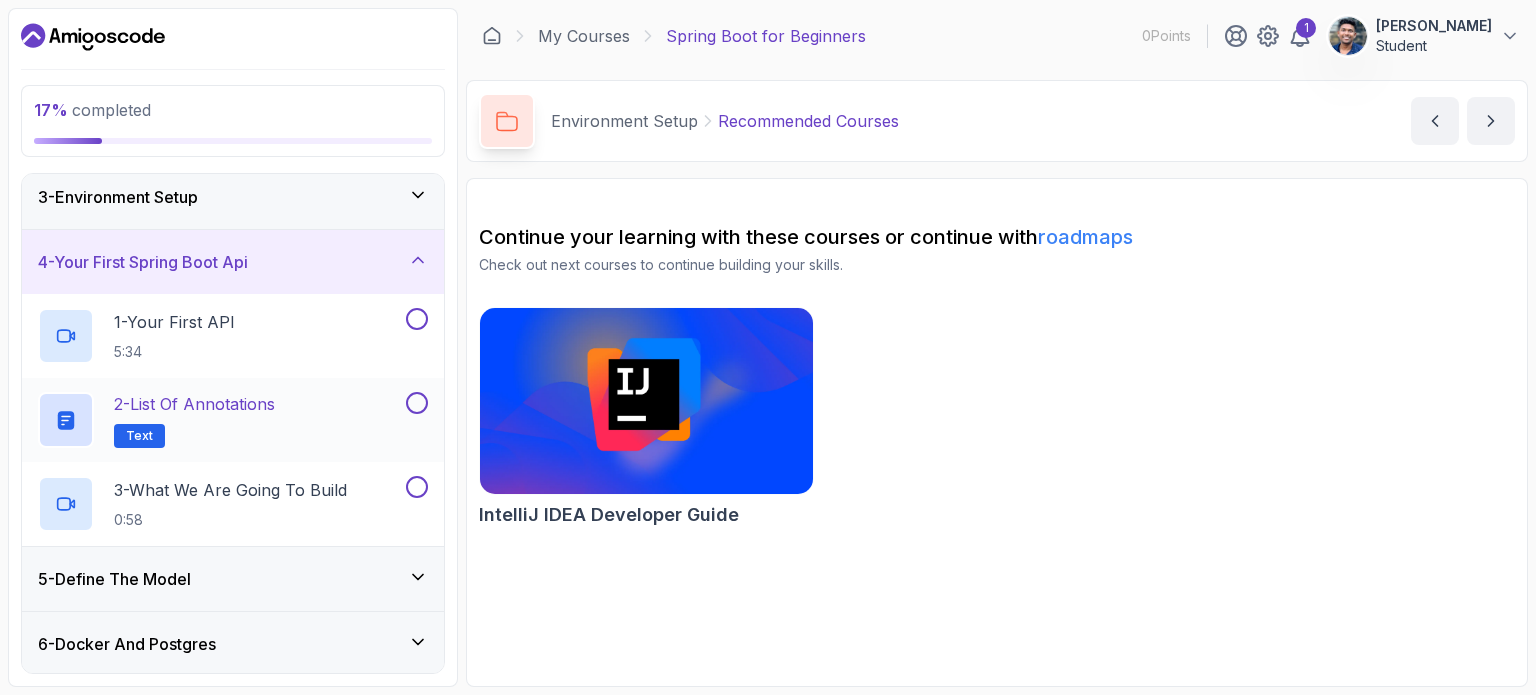 scroll, scrollTop: 138, scrollLeft: 0, axis: vertical 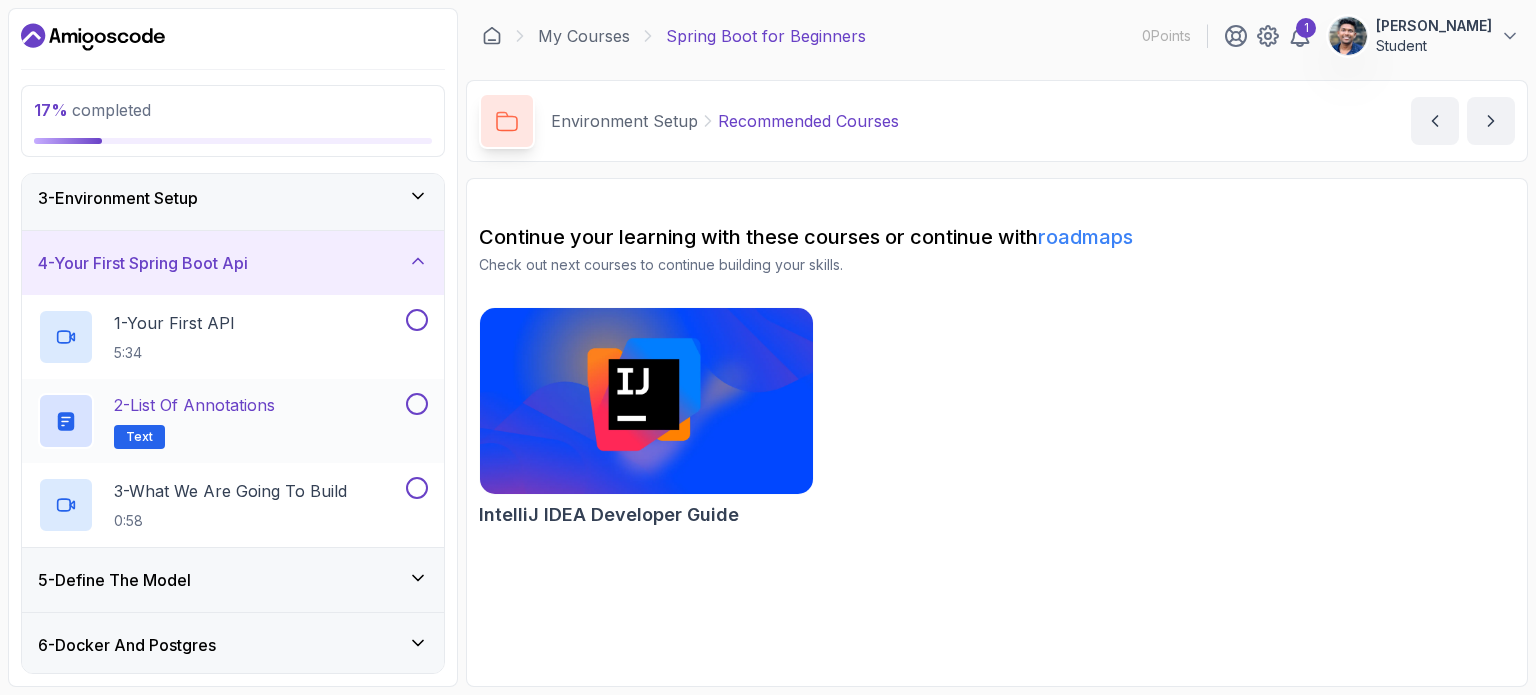 click at bounding box center (66, 421) 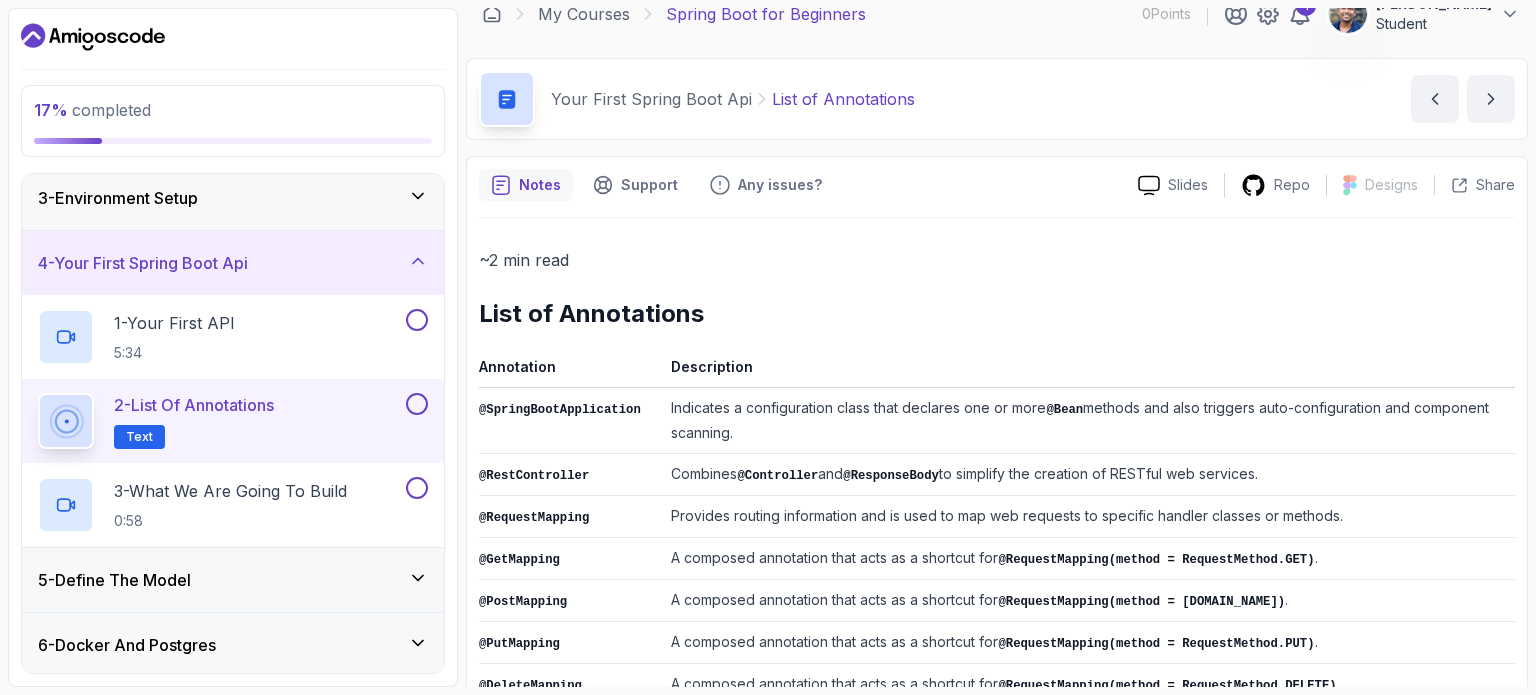 scroll, scrollTop: 20, scrollLeft: 0, axis: vertical 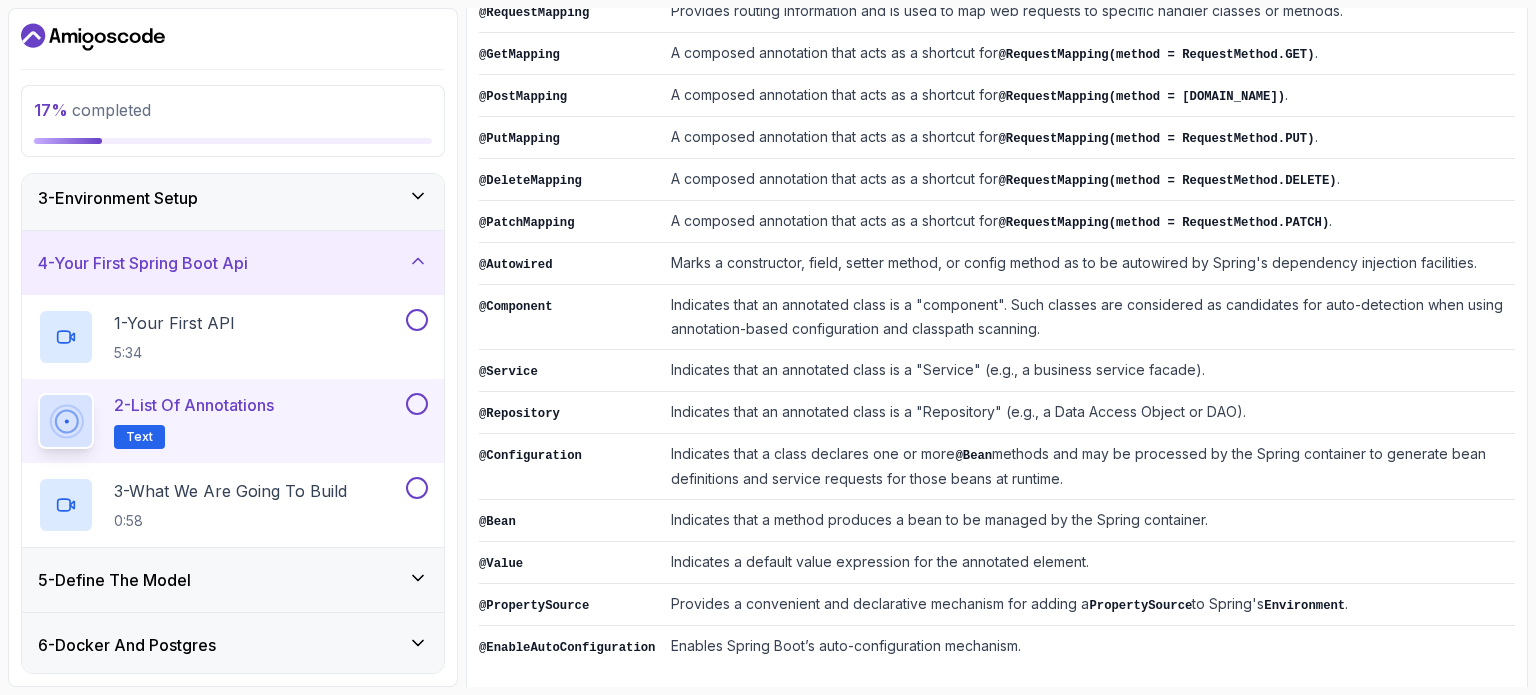 drag, startPoint x: 480, startPoint y: 301, endPoint x: 1035, endPoint y: 649, distance: 655.0794 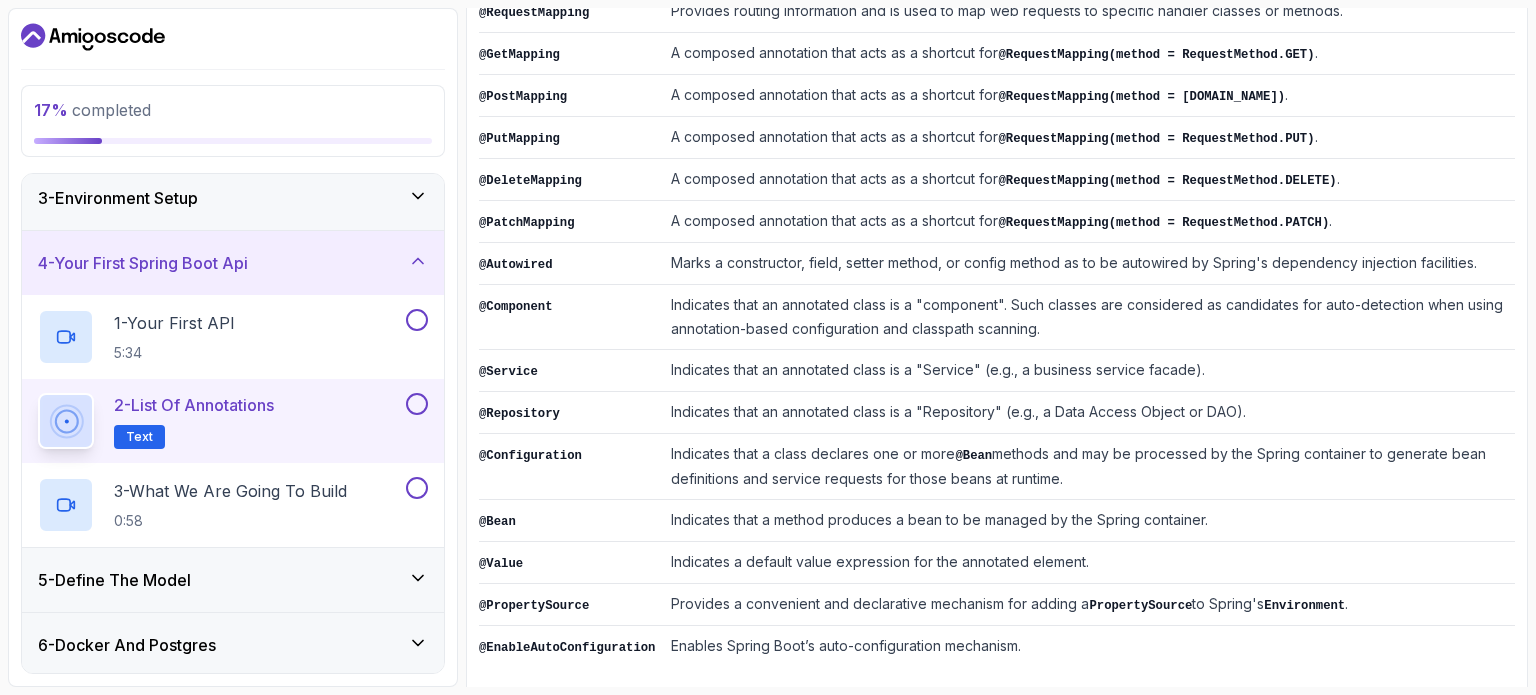 click on "~2 min read List of Annotations
Annotation Description @SpringBootApplication Indicates a configuration class that declares one or more  @Bean  methods and also triggers auto-configuration and component scanning. @RestController Combines  @Controller  and  @ResponseBody  to simplify the creation of RESTful web services. @RequestMapping Provides routing information and is used to map web requests to specific handler classes or methods. @GetMapping A composed annotation that acts as a shortcut for  @RequestMapping(method = RequestMethod.GET) . @PostMapping A composed annotation that acts as a shortcut for  @RequestMapping(method = [DOMAIN_NAME]) . @PutMapping A composed annotation that acts as a shortcut for  @RequestMapping(method = RequestMethod.PUT) . @DeleteMapping A composed annotation that acts as a shortcut for  @RequestMapping(method = RequestMethod.DELETE) . @PatchMapping A composed annotation that acts as a shortcut for  @RequestMapping(method = RequestMethod.PATCH) . @Autowired @Component ." at bounding box center (997, 204) 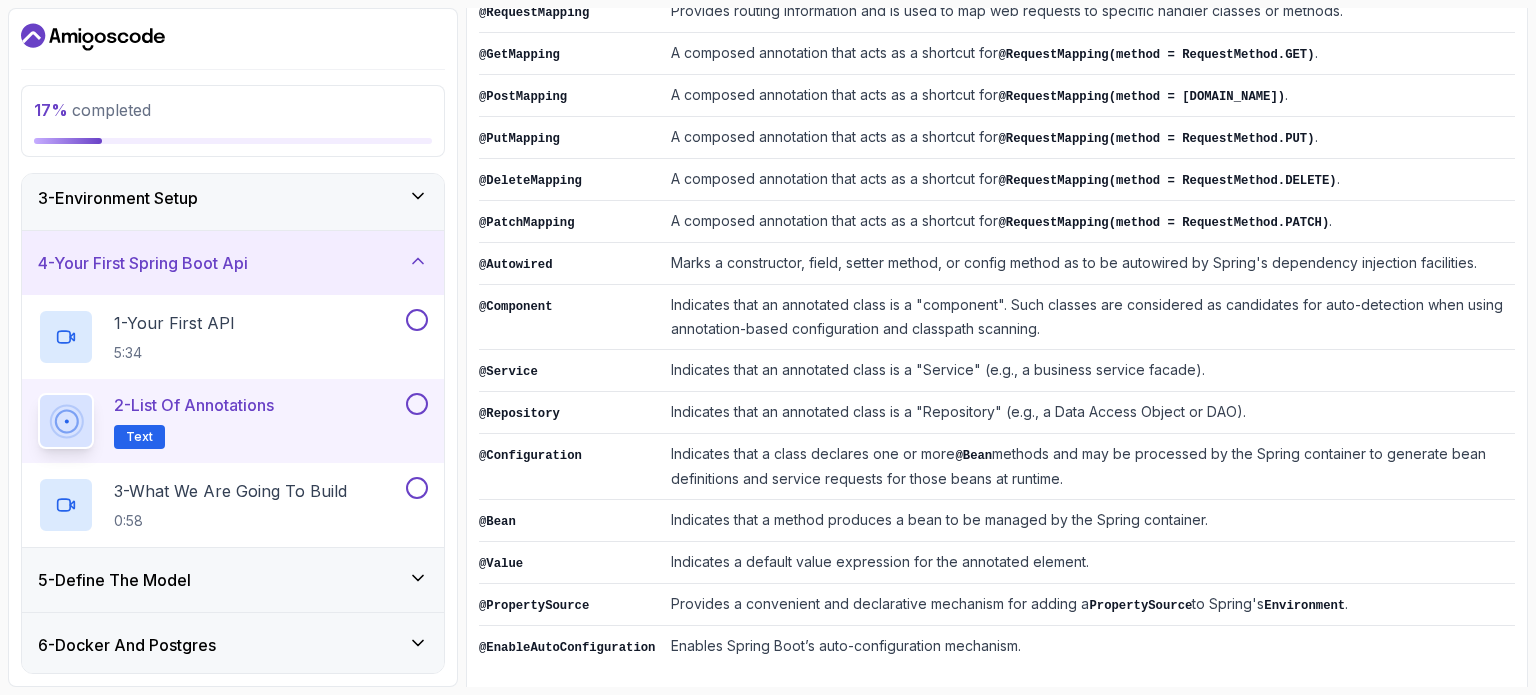 copy on "List of Annotations" 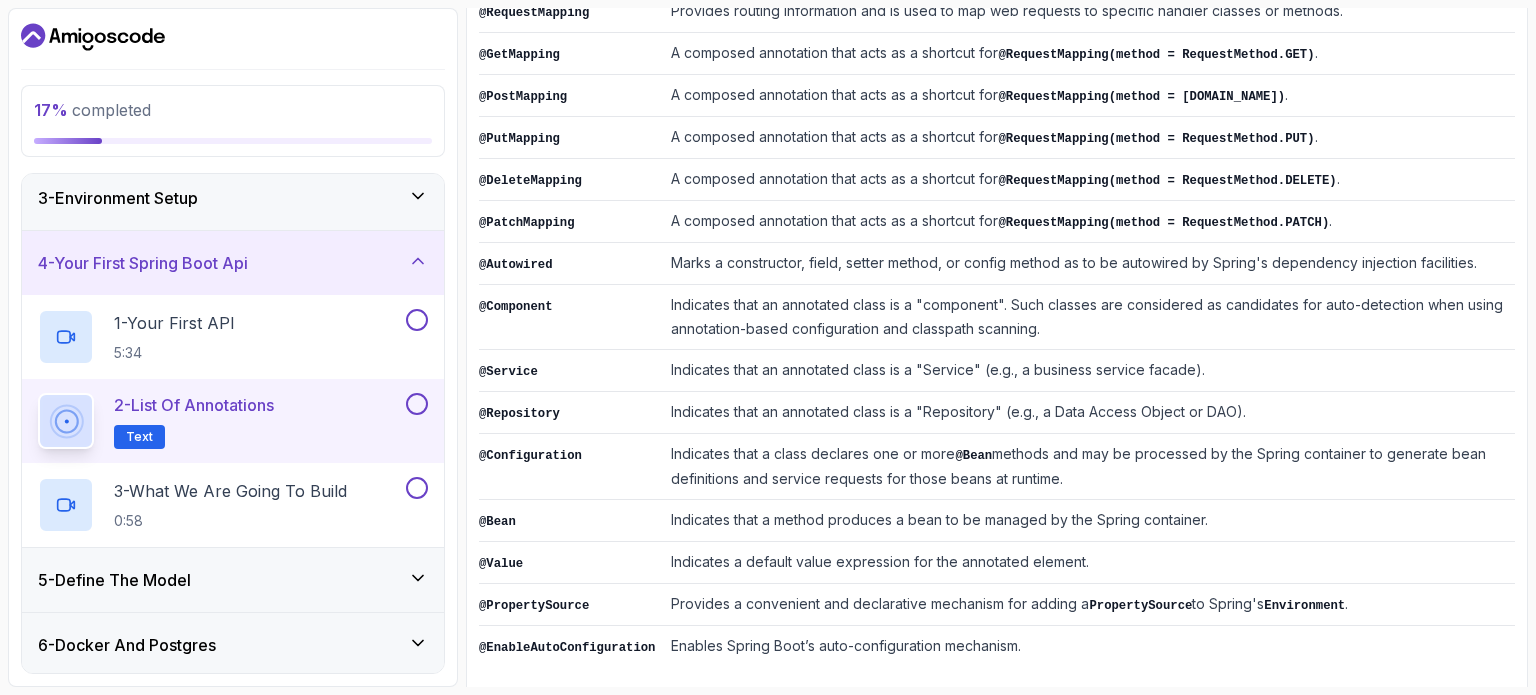click on "Indicates that an annotated class is a "component". Such classes are considered as candidates for auto-detection when using annotation-based configuration and classpath scanning." at bounding box center (1089, 317) 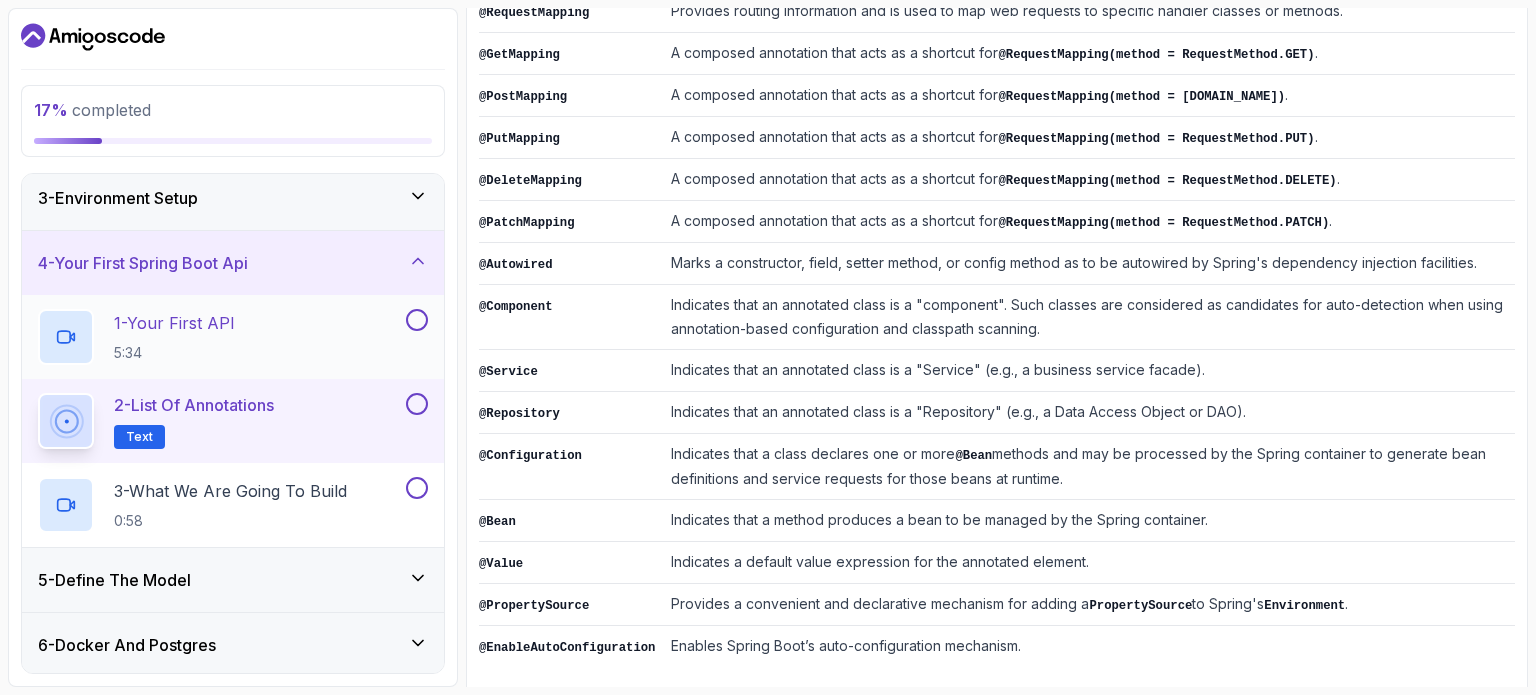 click on "1  -  Your First API 5:34" at bounding box center [220, 337] 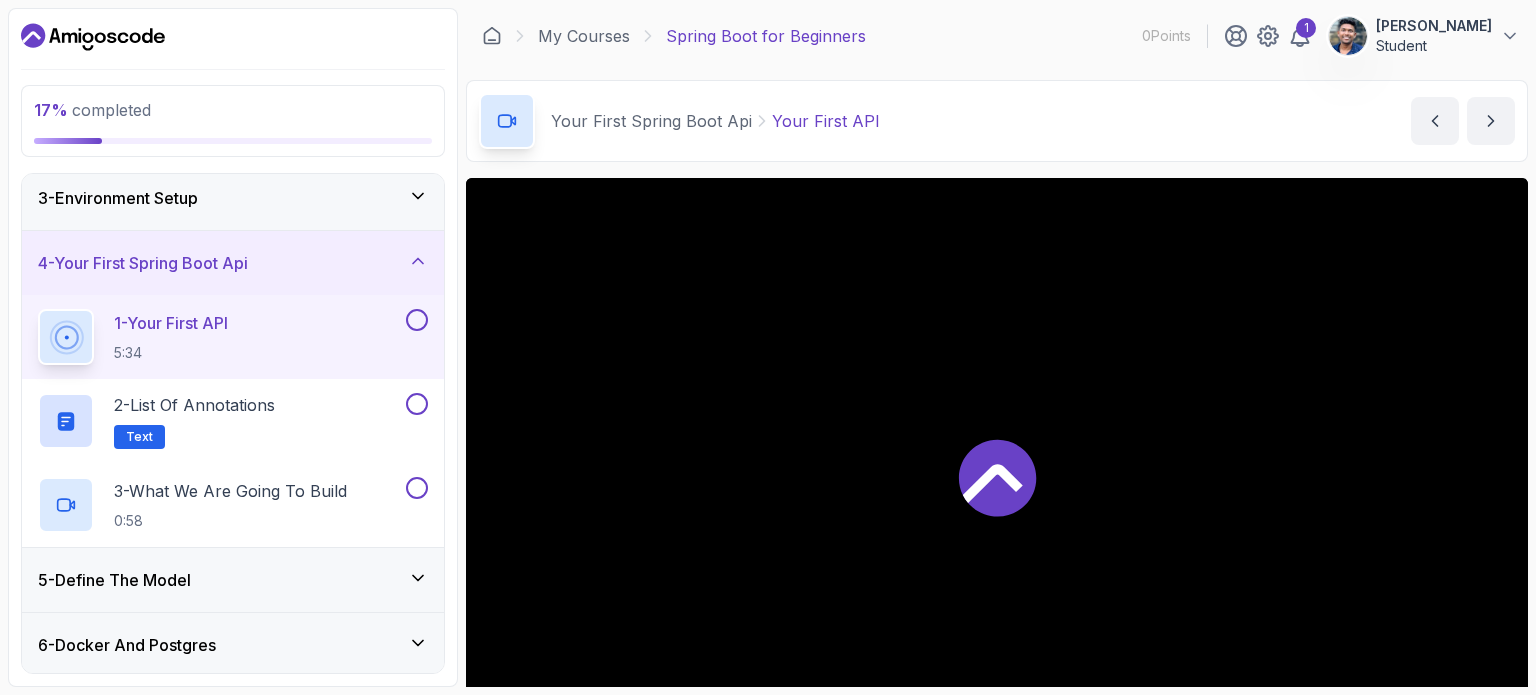 click at bounding box center [997, 476] 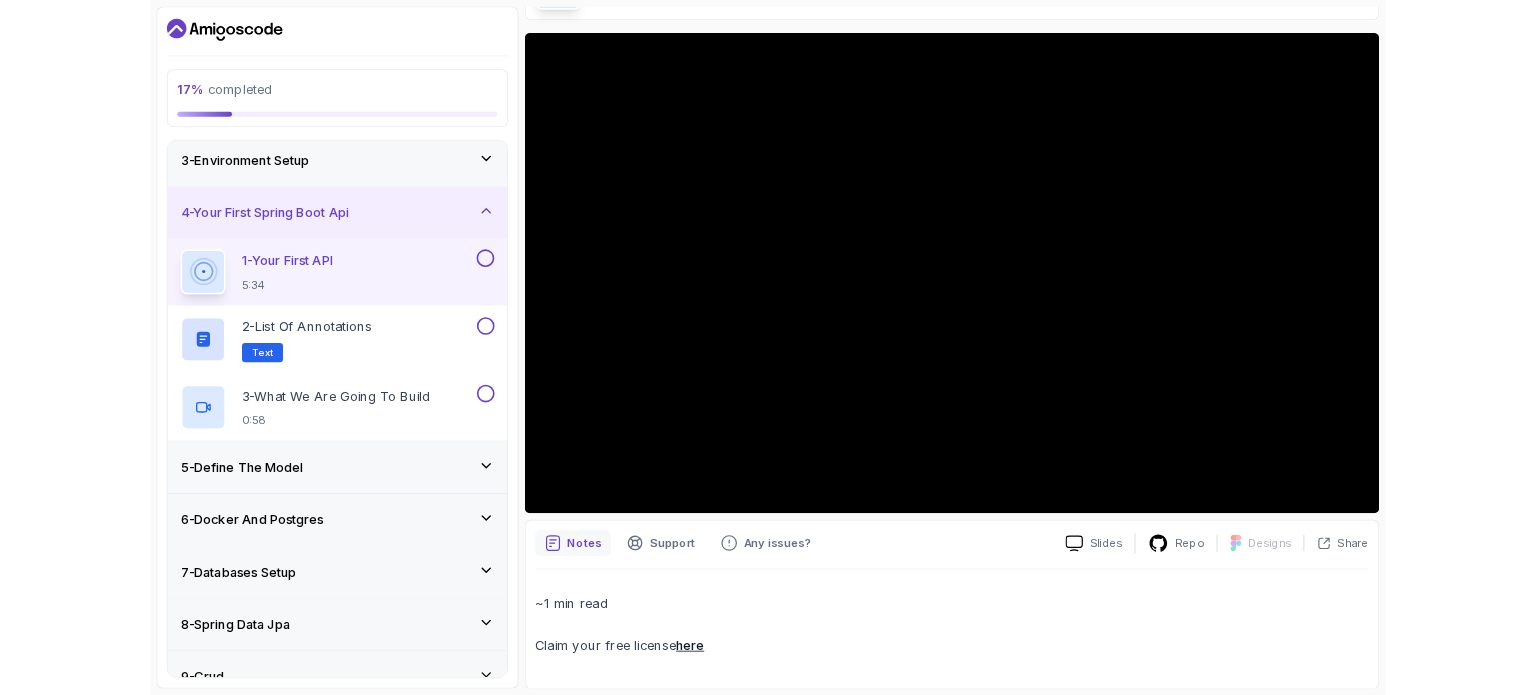 scroll, scrollTop: 145, scrollLeft: 0, axis: vertical 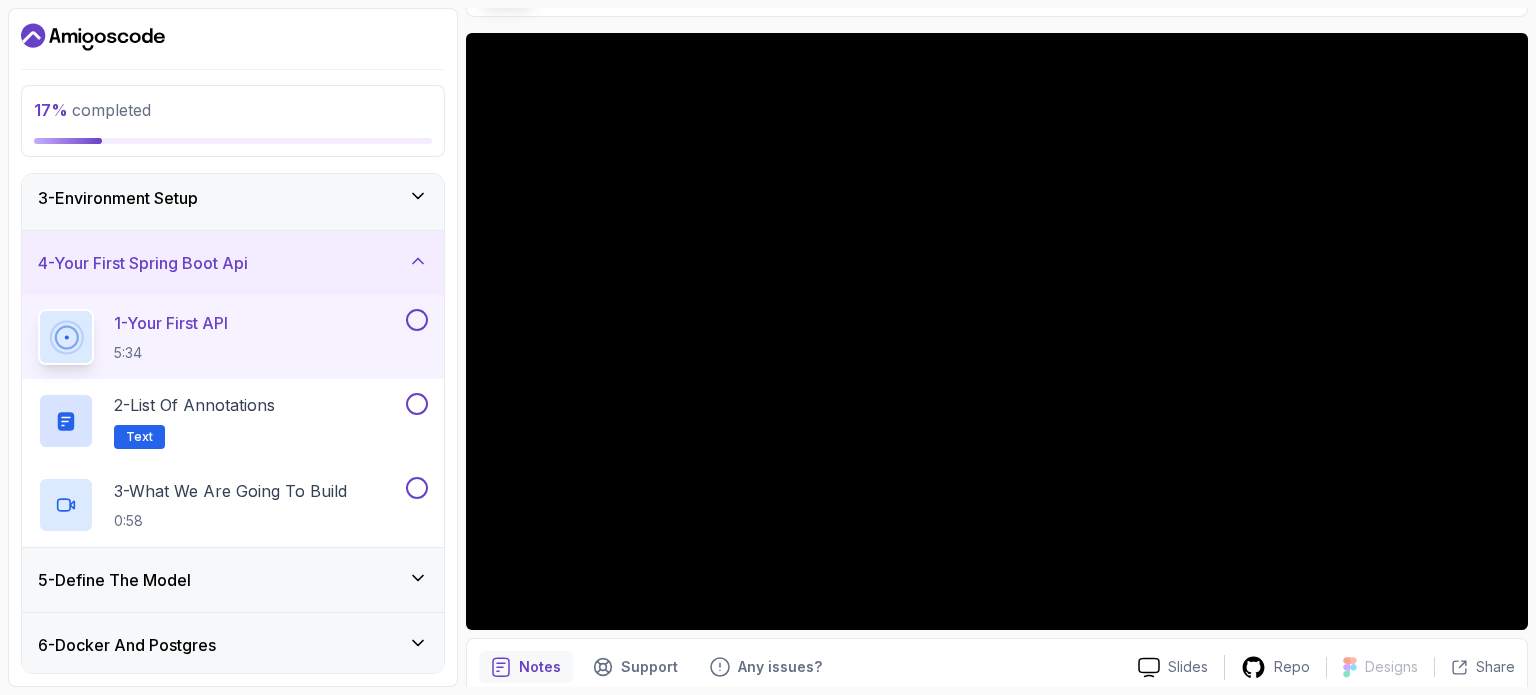 click at bounding box center [417, 320] 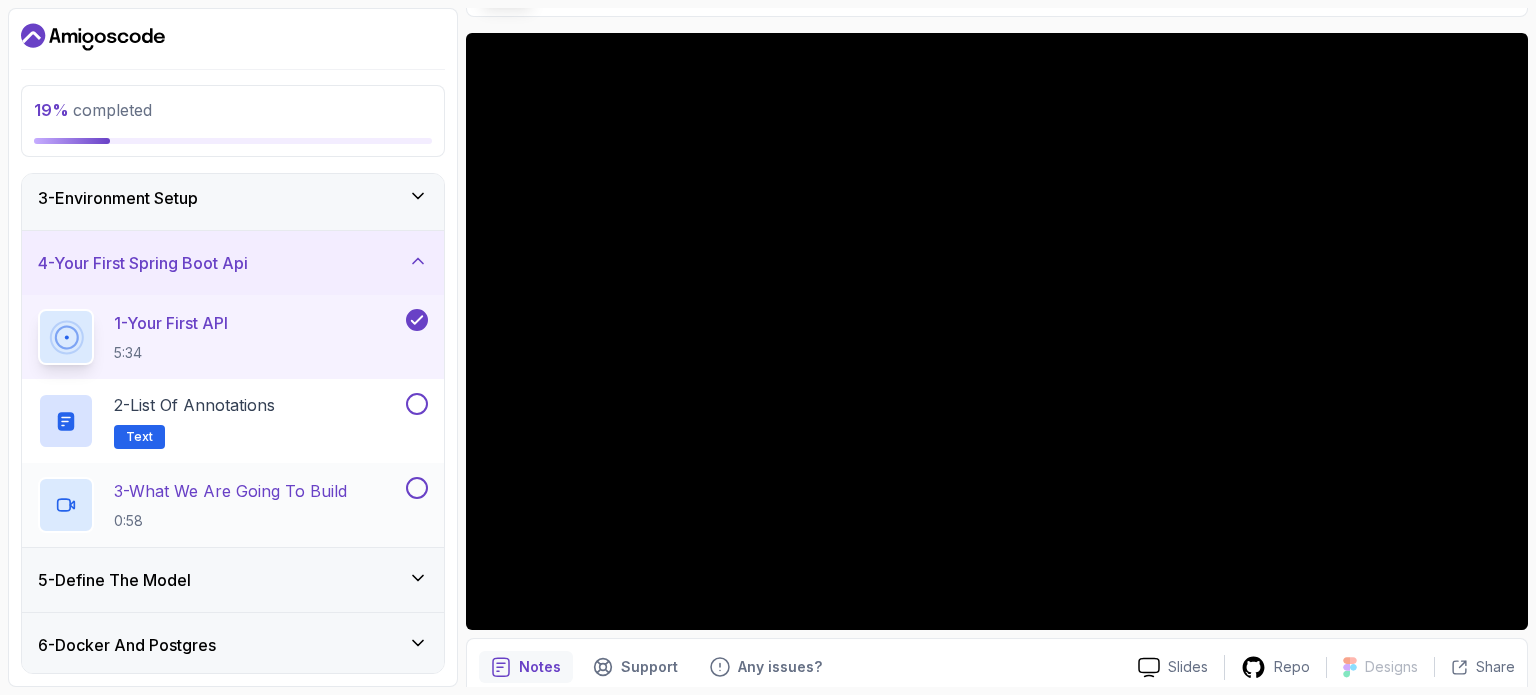 click at bounding box center [417, 488] 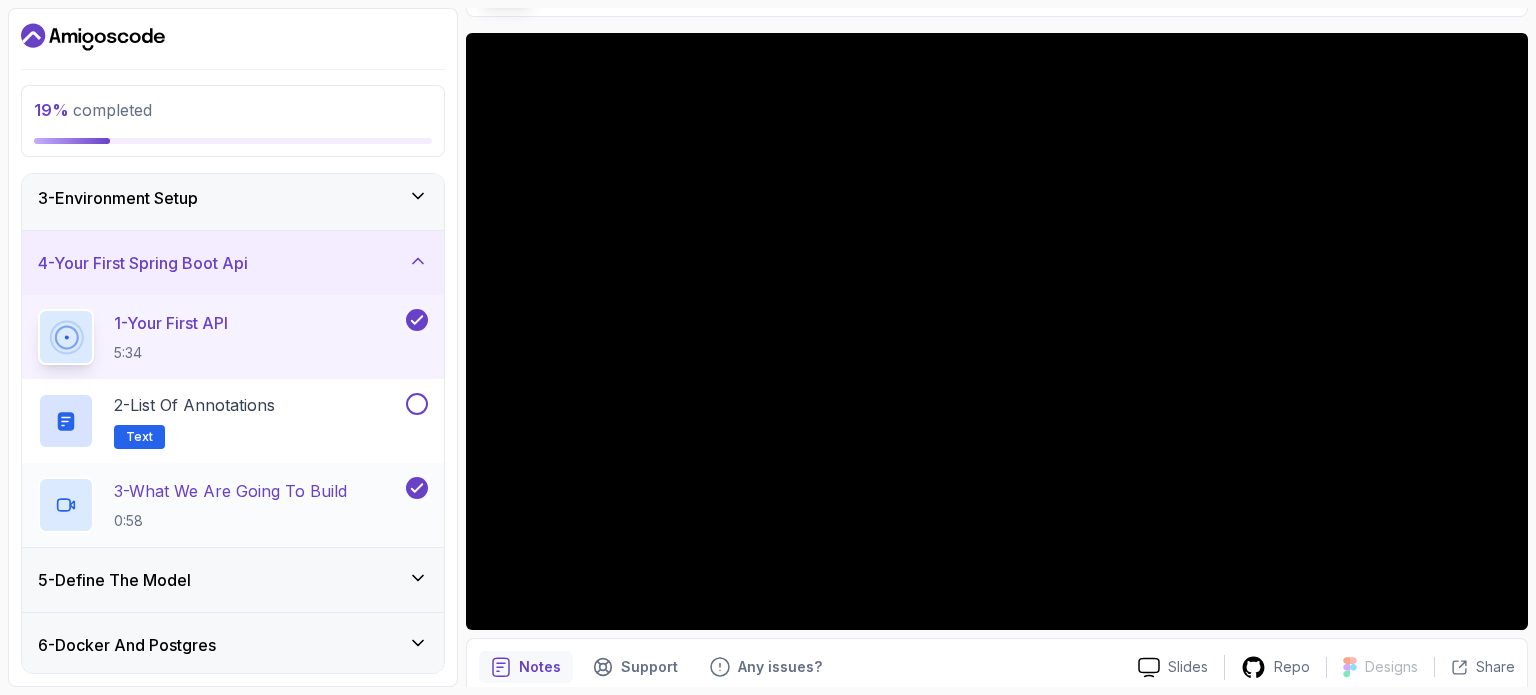 click on "3  -  What We Are Going To Build" at bounding box center (230, 491) 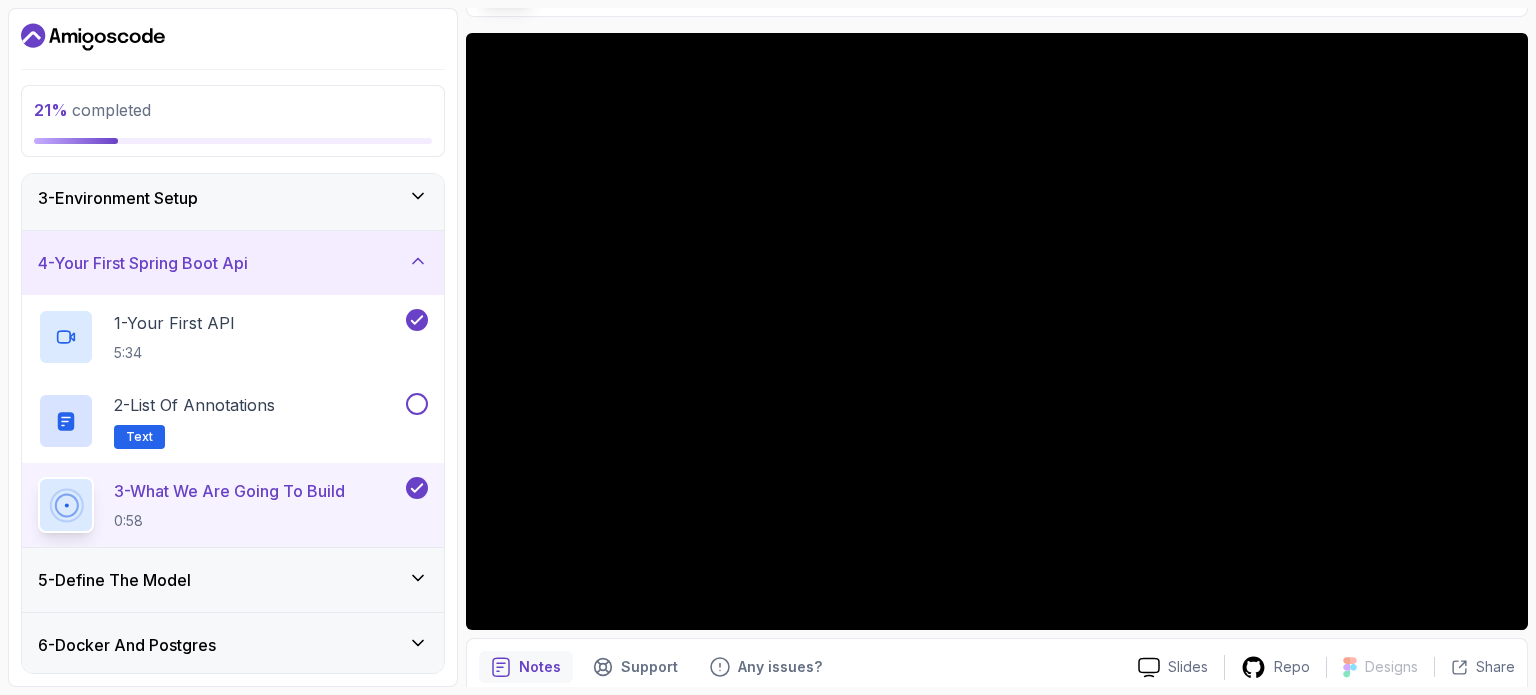 scroll, scrollTop: 226, scrollLeft: 0, axis: vertical 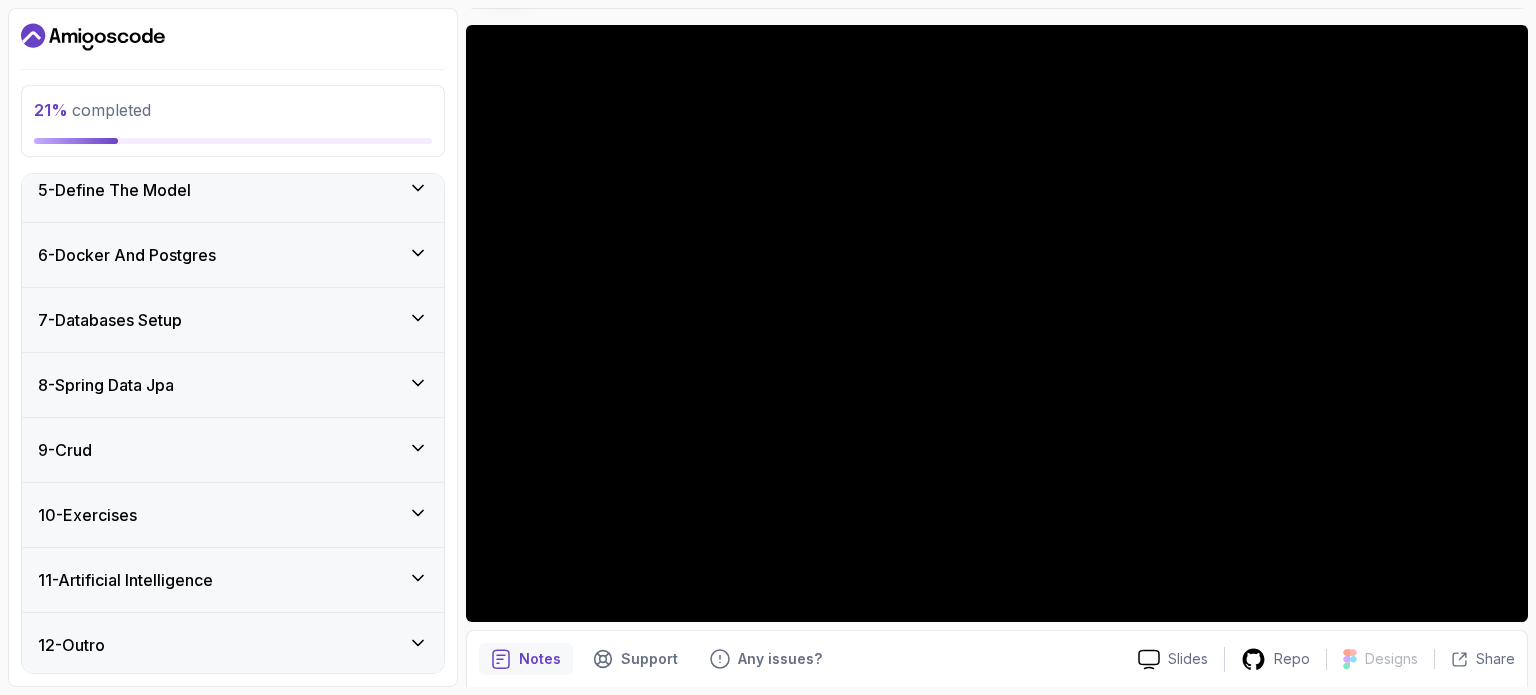 type 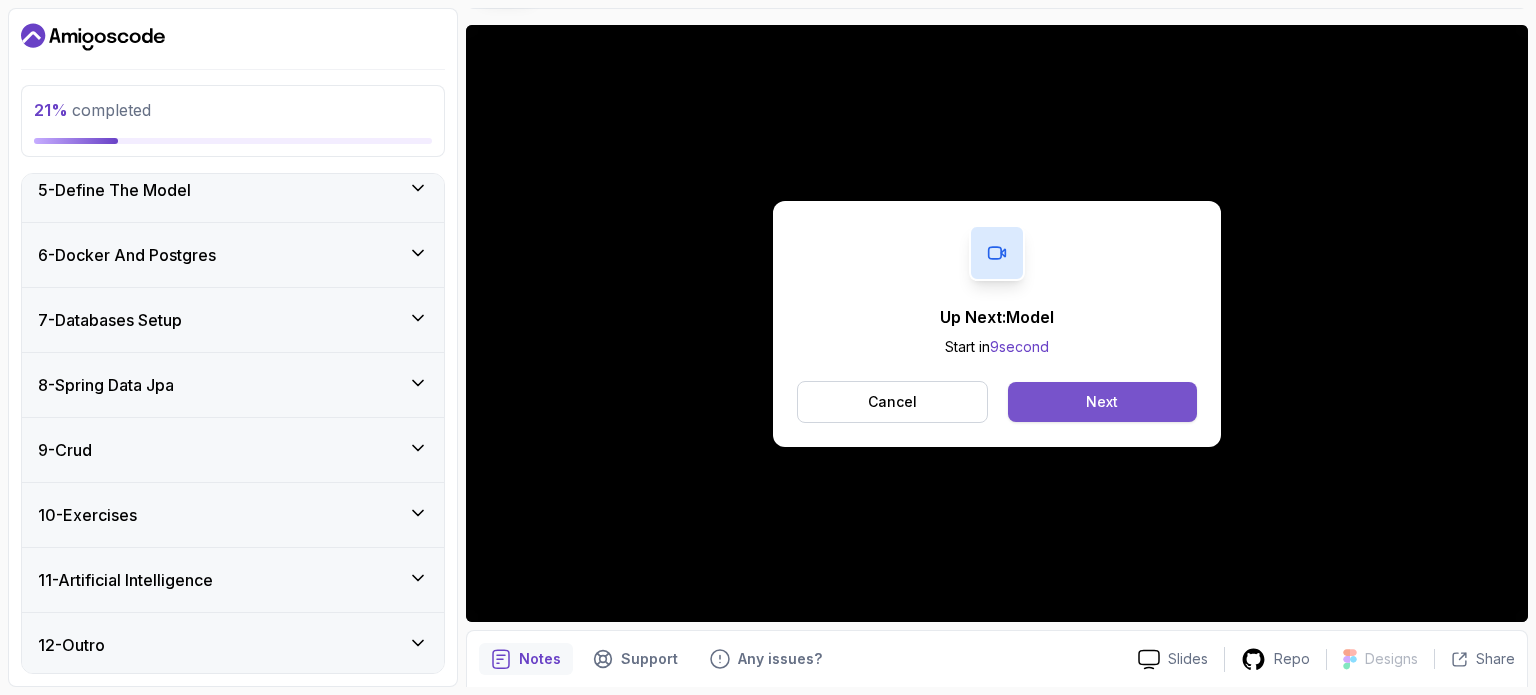 click on "Next" at bounding box center [1102, 402] 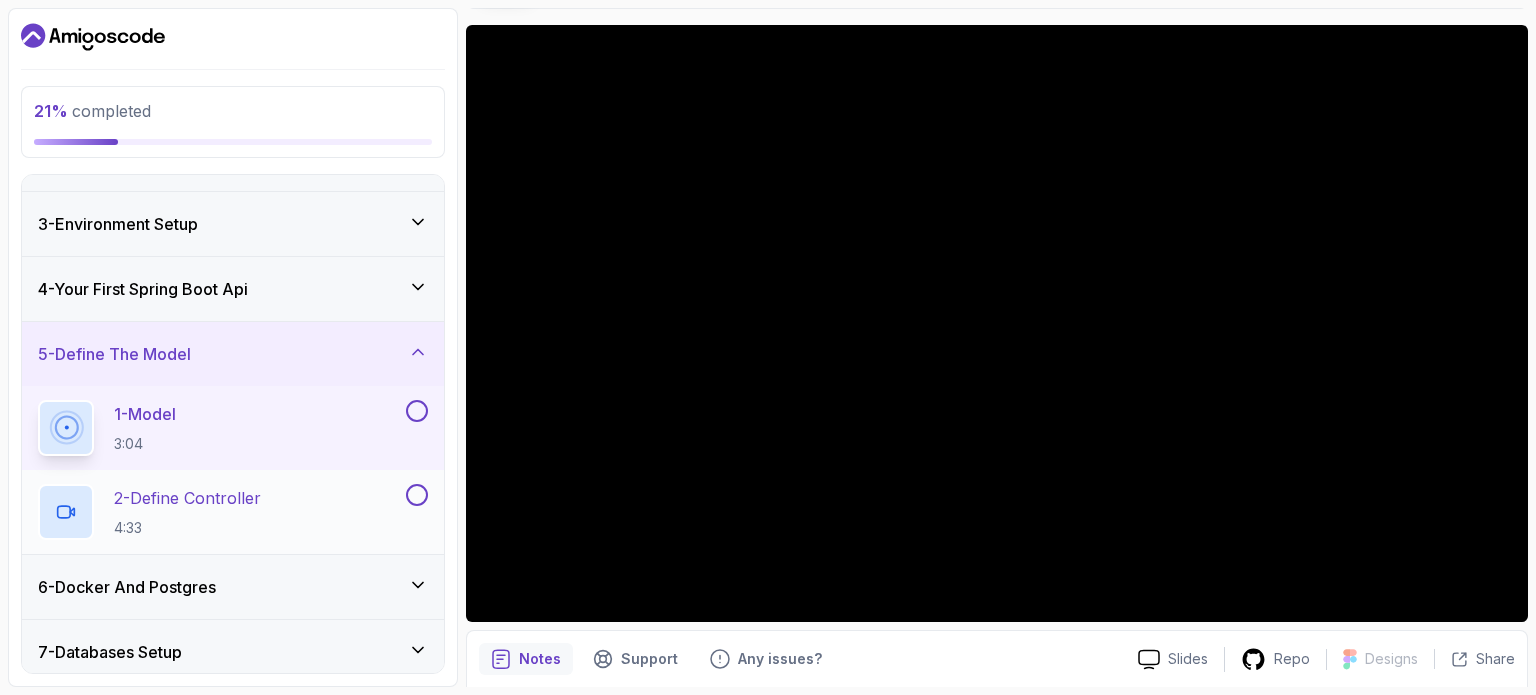 scroll, scrollTop: 99, scrollLeft: 0, axis: vertical 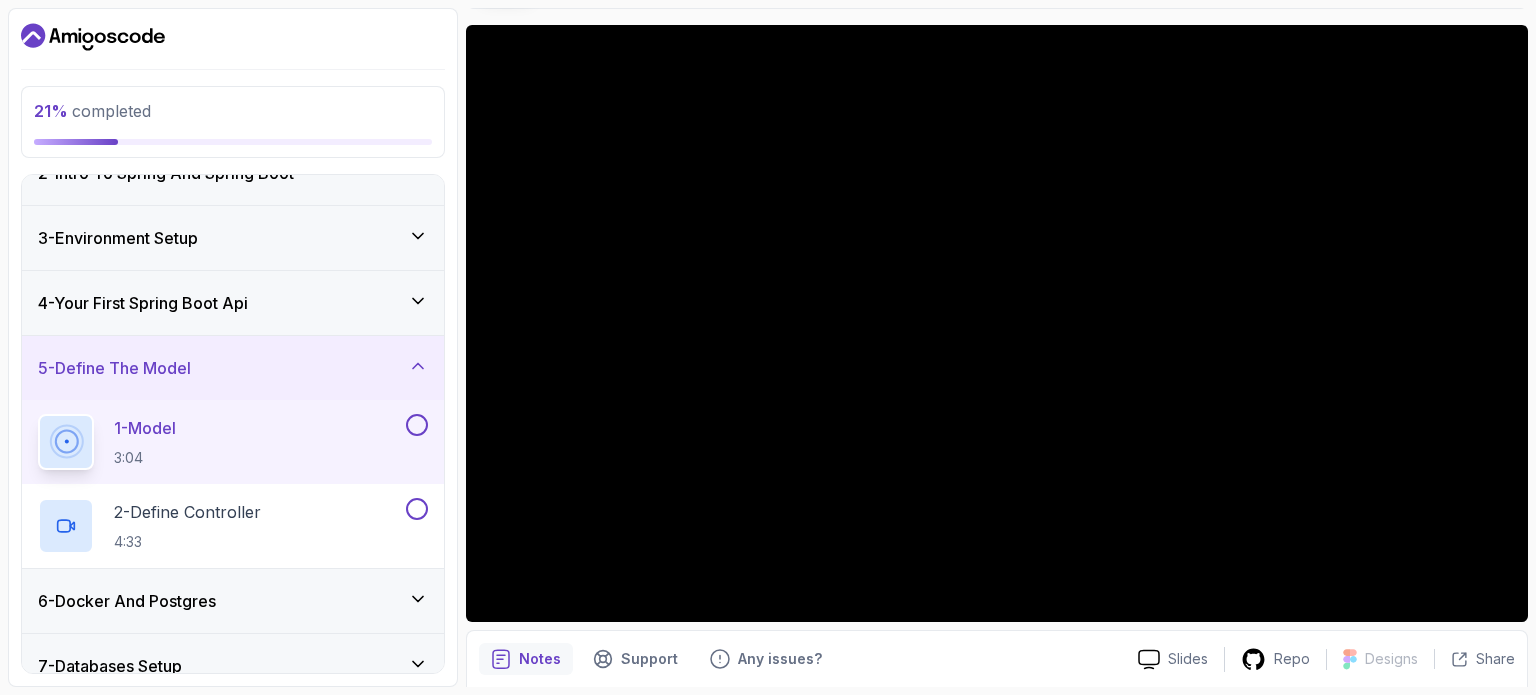 click on "4  -  Your First Spring Boot Api" at bounding box center [233, 303] 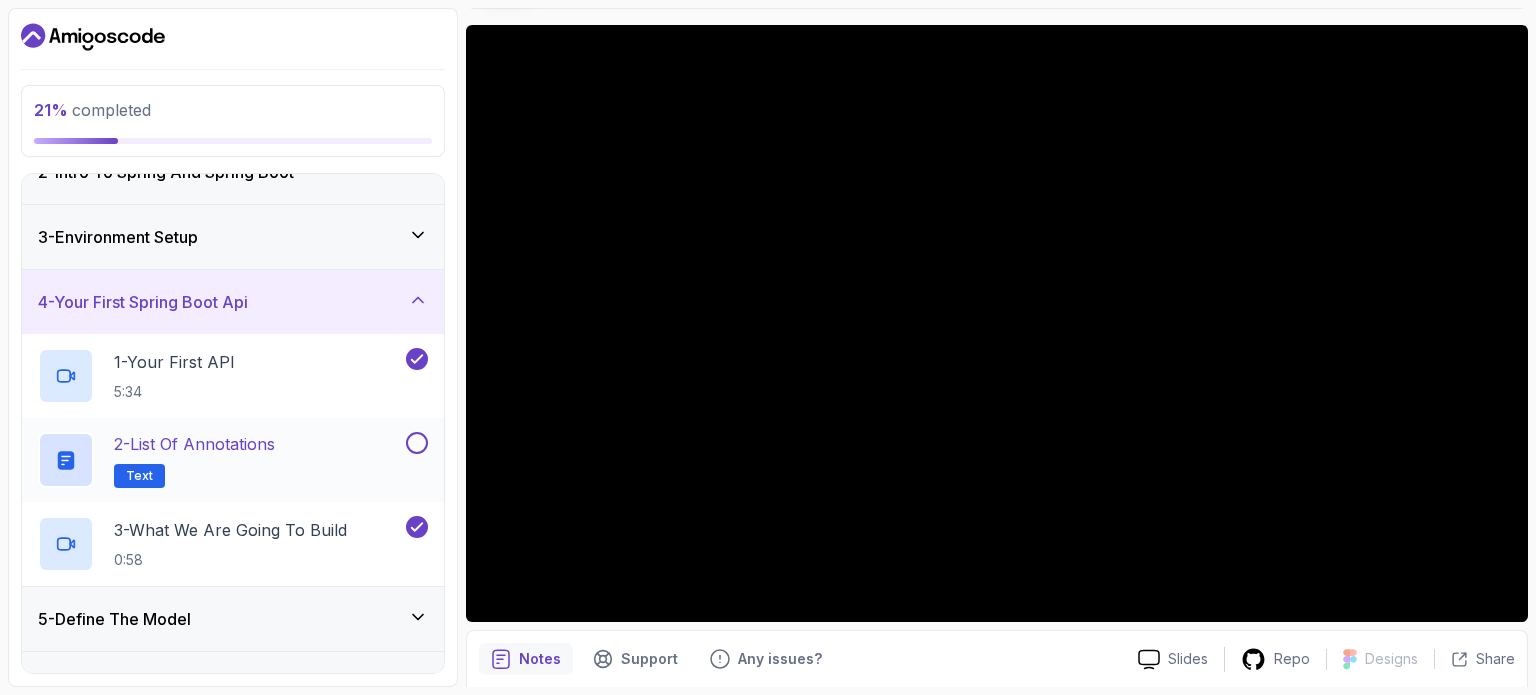 click at bounding box center (417, 443) 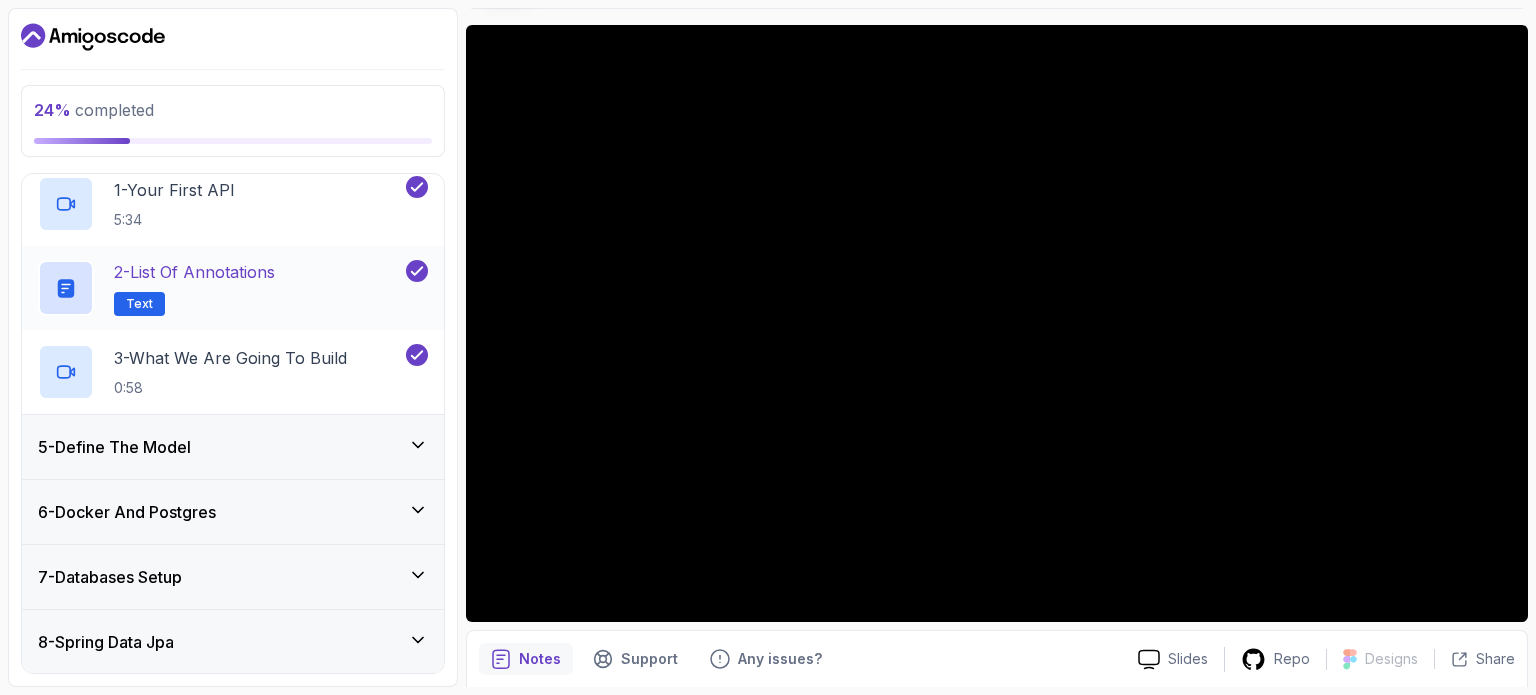 scroll, scrollTop: 0, scrollLeft: 0, axis: both 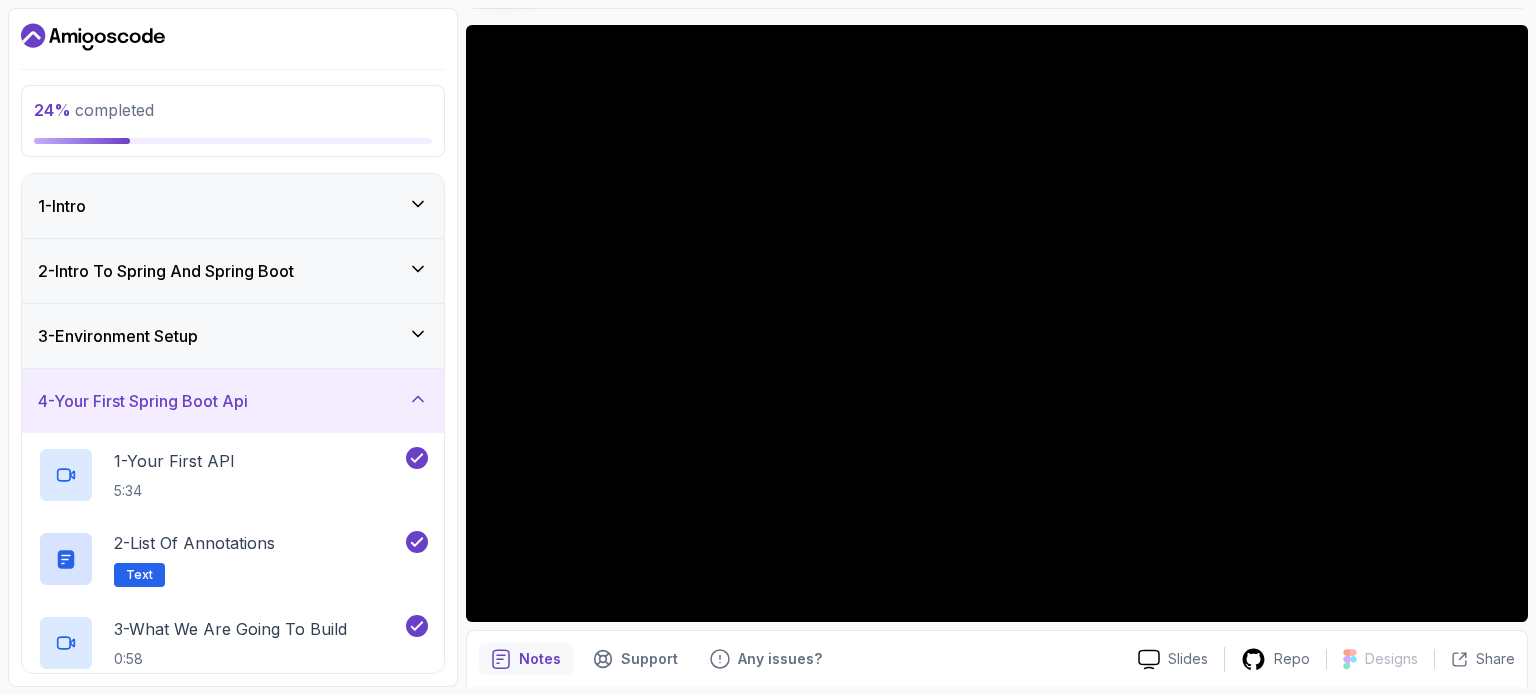 click on "3  -  Environment Setup" at bounding box center (233, 336) 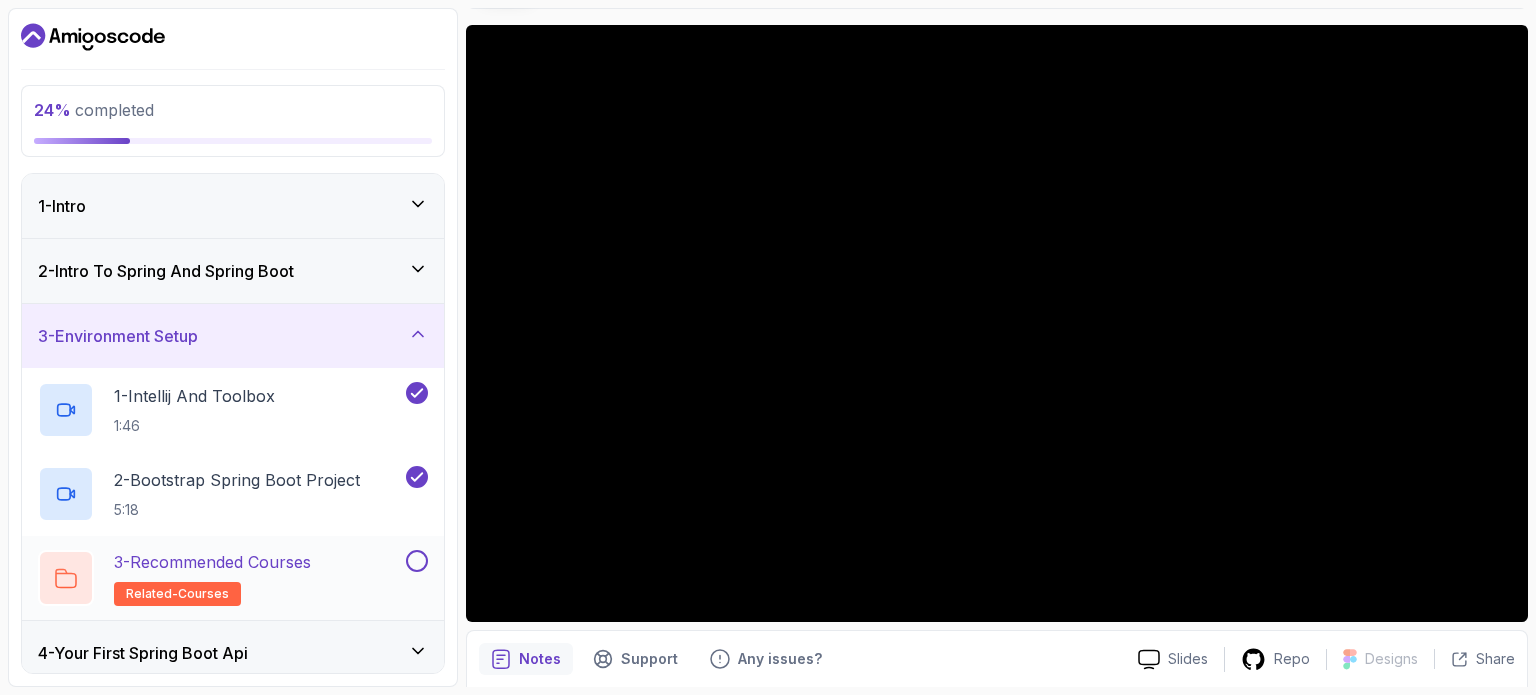 click at bounding box center [417, 561] 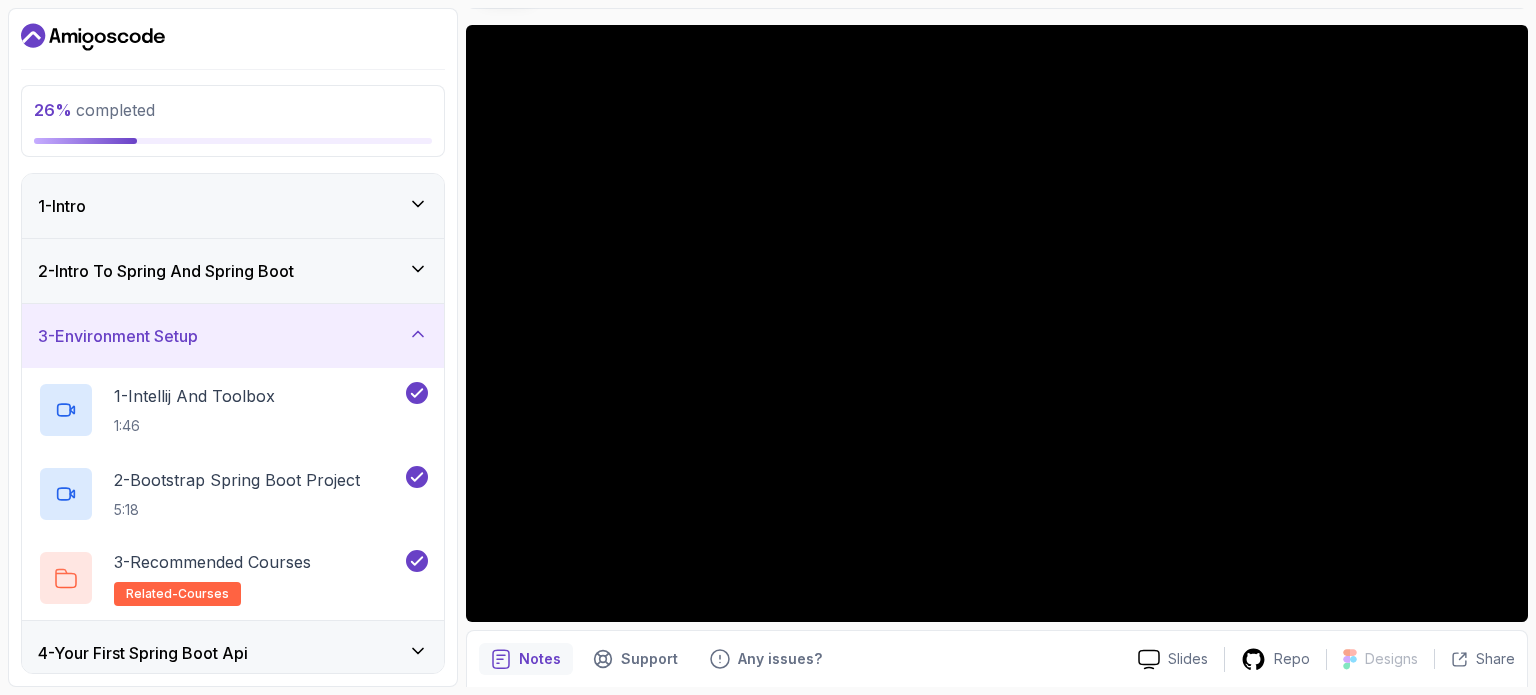 click on "2  -  Intro To Spring And Spring Boot" at bounding box center (233, 271) 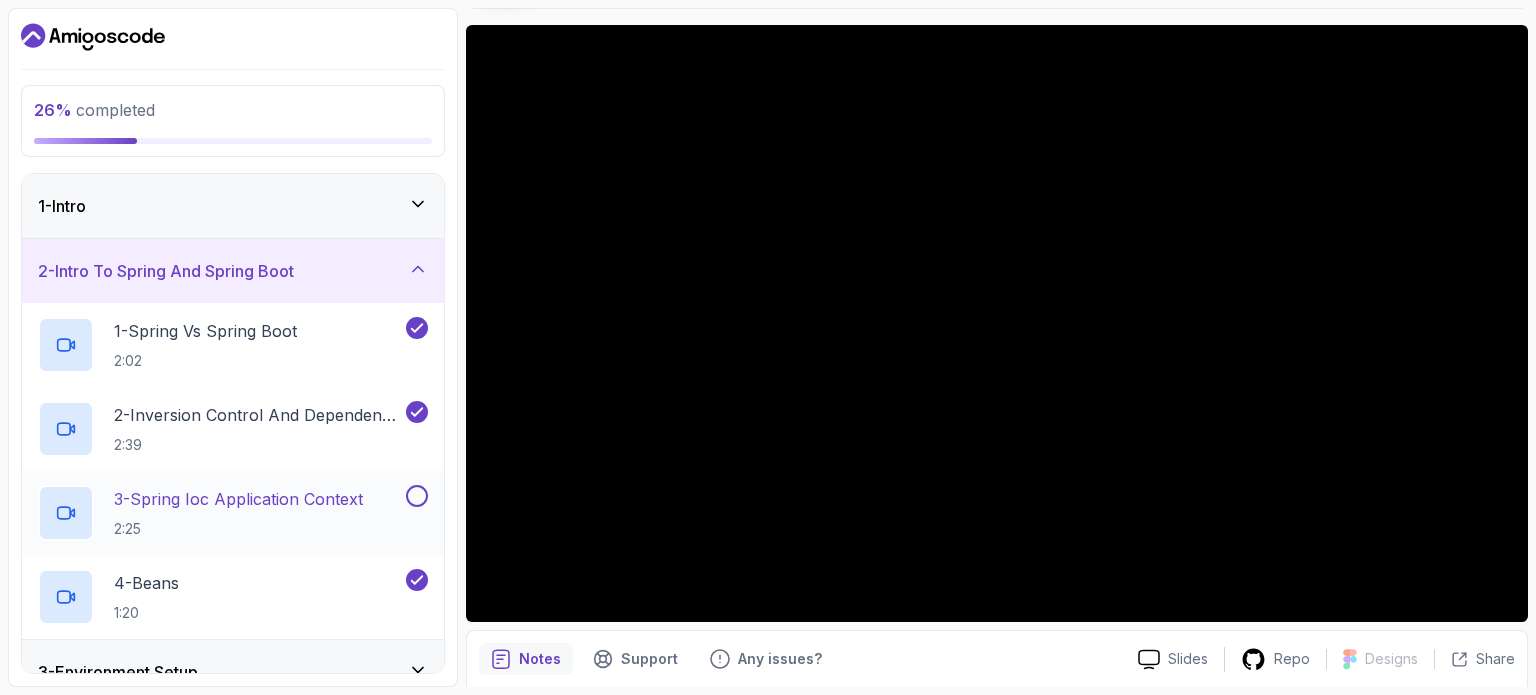 click on "3  -  Spring Ioc Application Context 2:25" at bounding box center [233, 513] 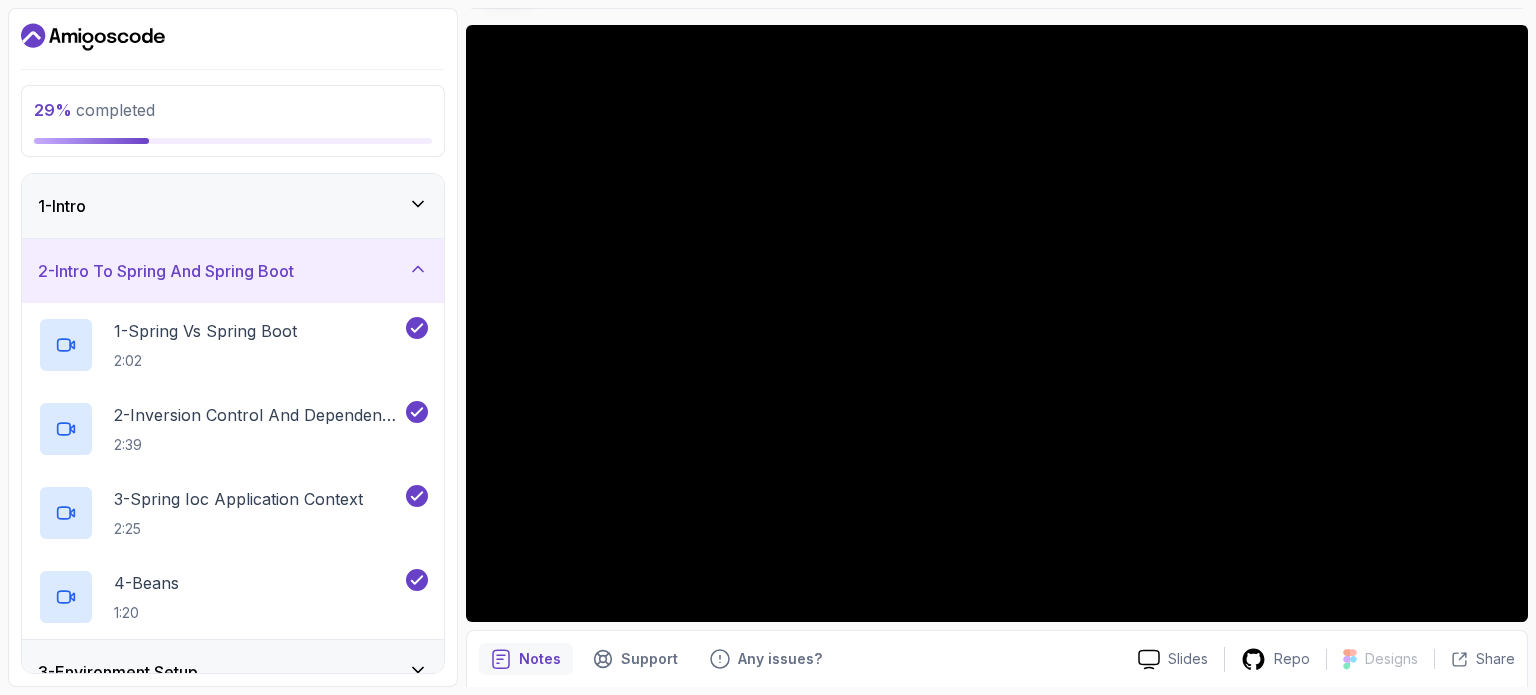 click on "1  -  Intro" at bounding box center (233, 206) 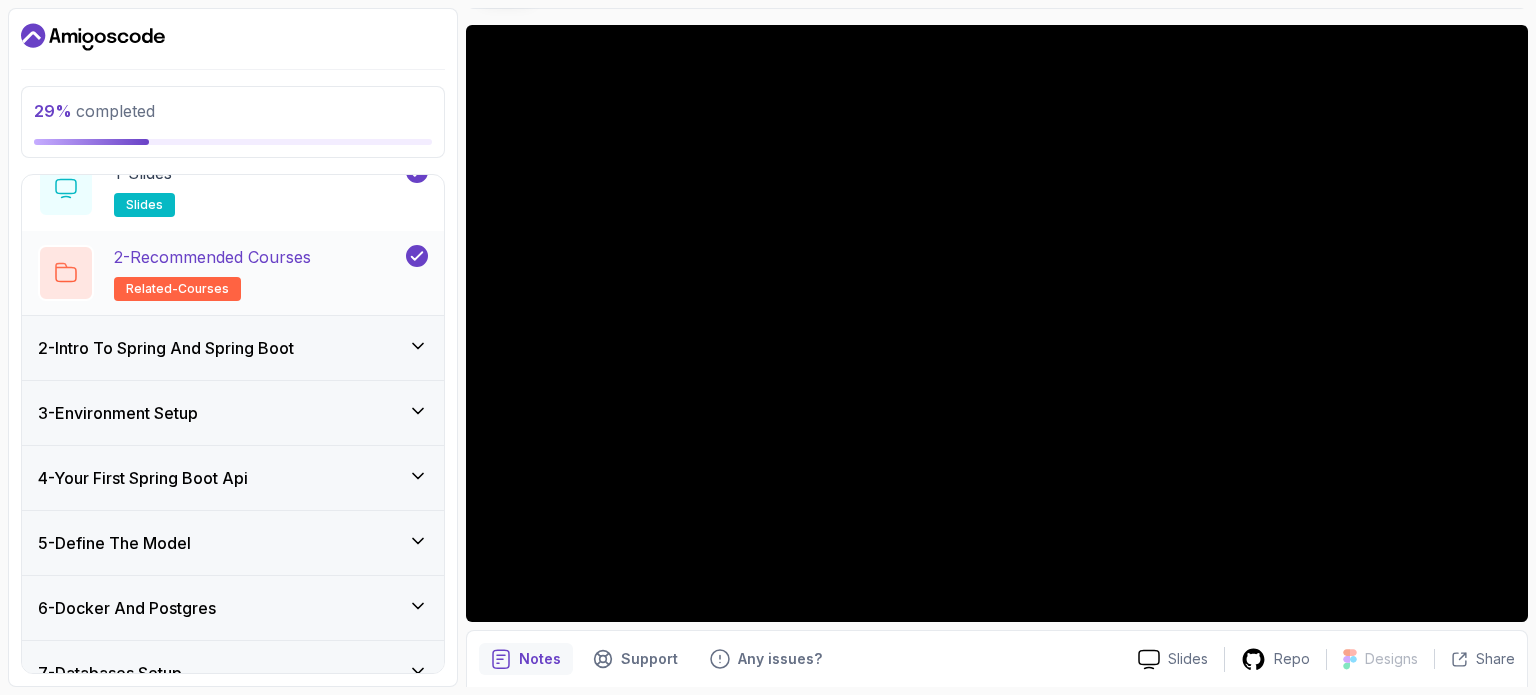 scroll, scrollTop: 100, scrollLeft: 0, axis: vertical 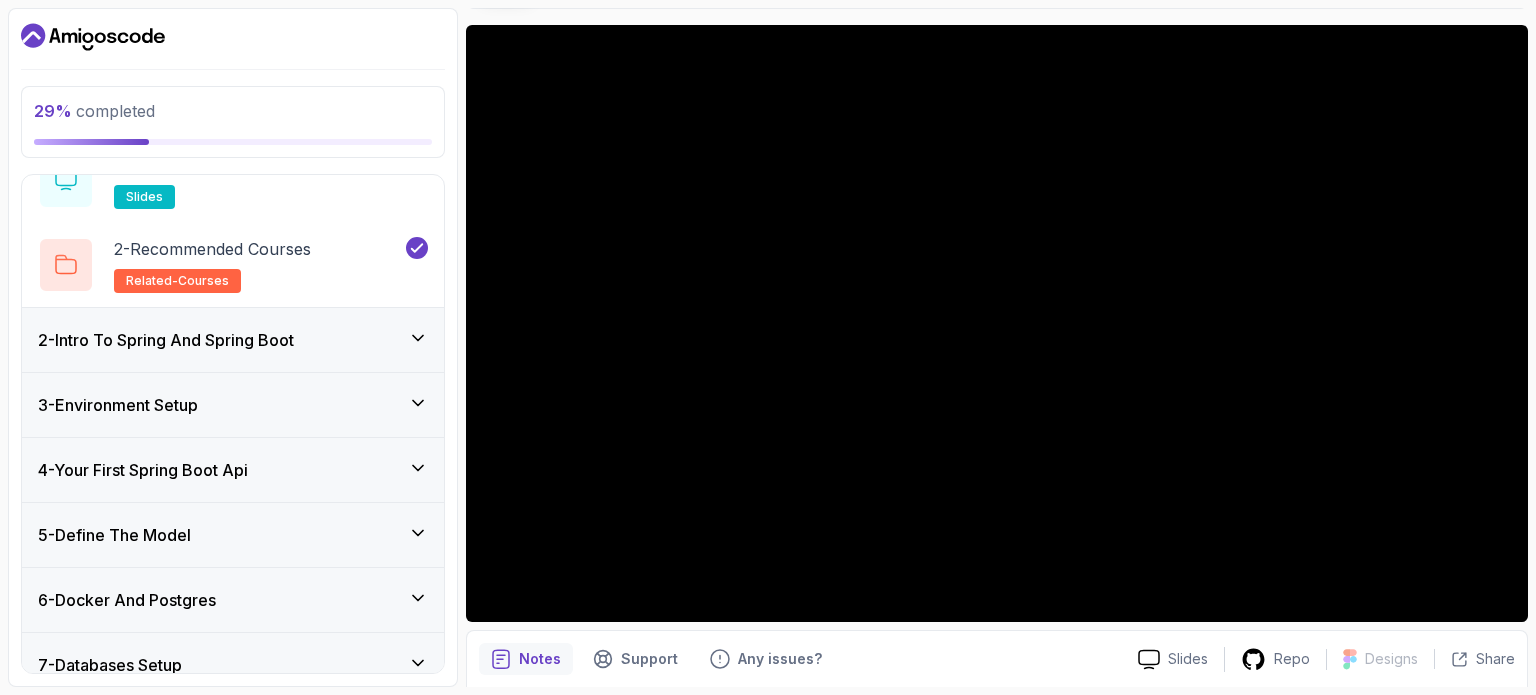 click on "2  -  Intro To Spring And Spring Boot" at bounding box center (233, 340) 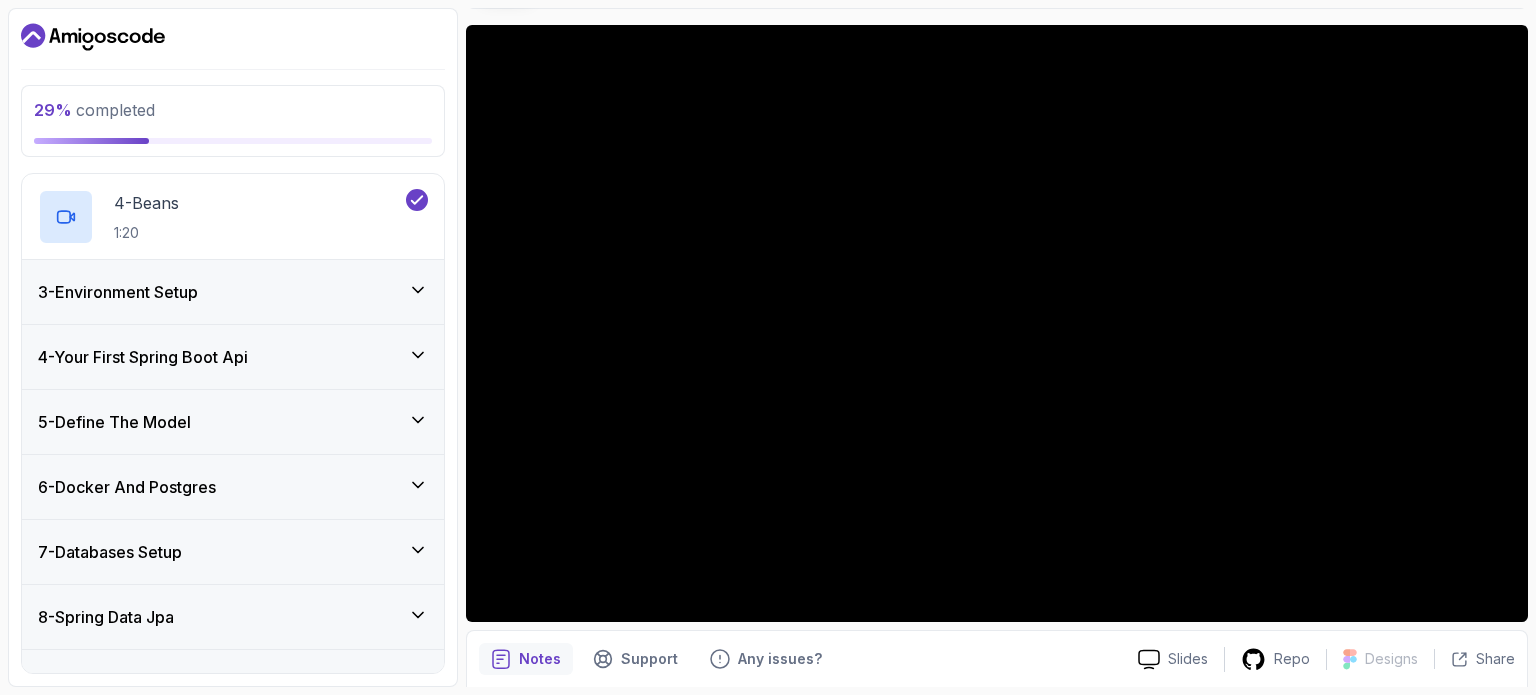 click on "4  -  Your First Spring Boot Api" at bounding box center (233, 357) 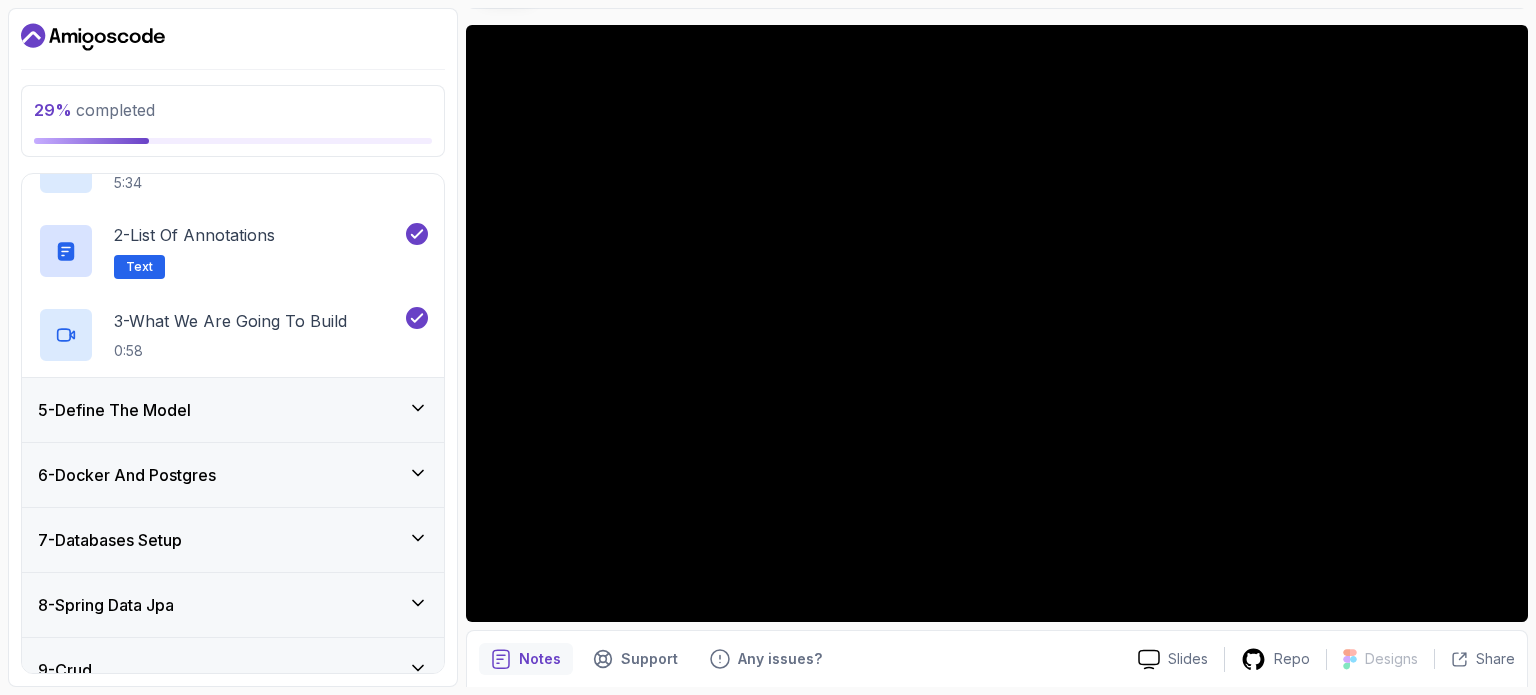 scroll, scrollTop: 308, scrollLeft: 0, axis: vertical 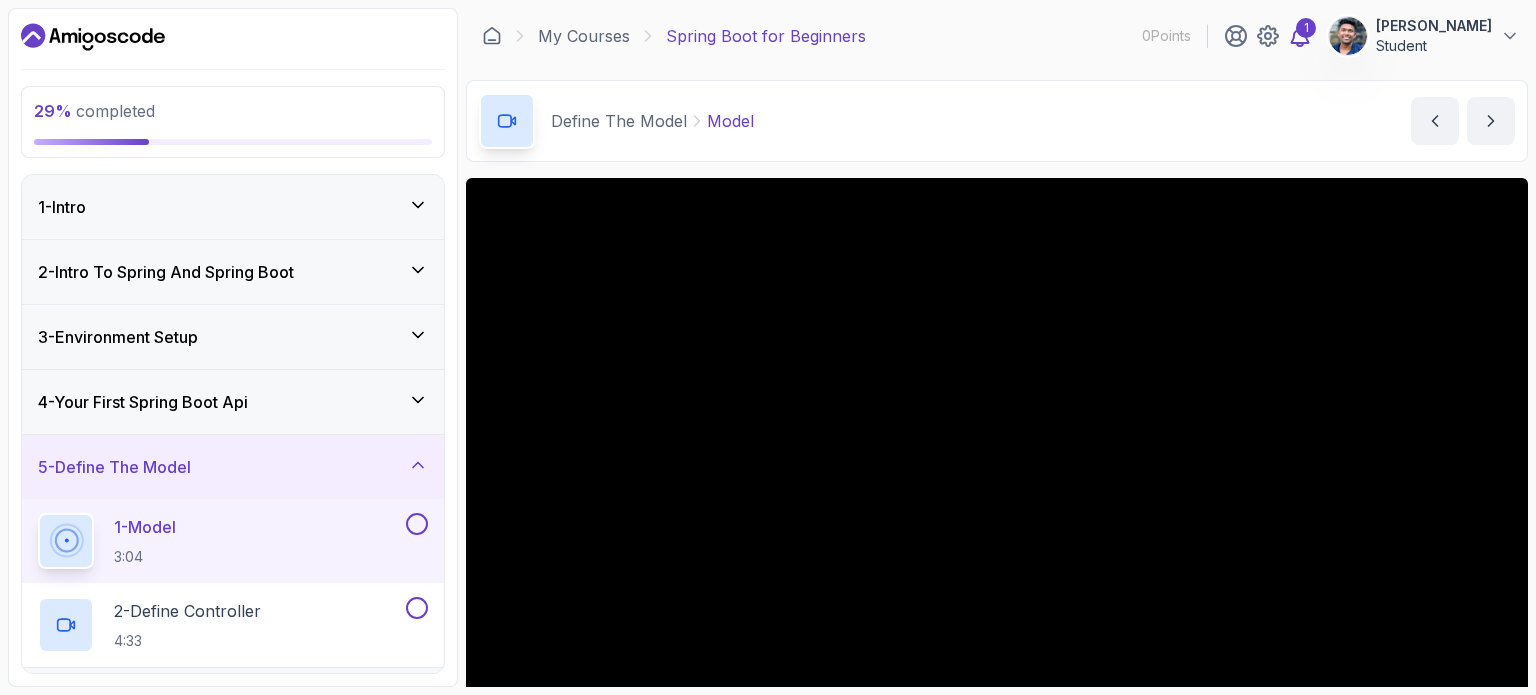 click on "1" at bounding box center [1306, 28] 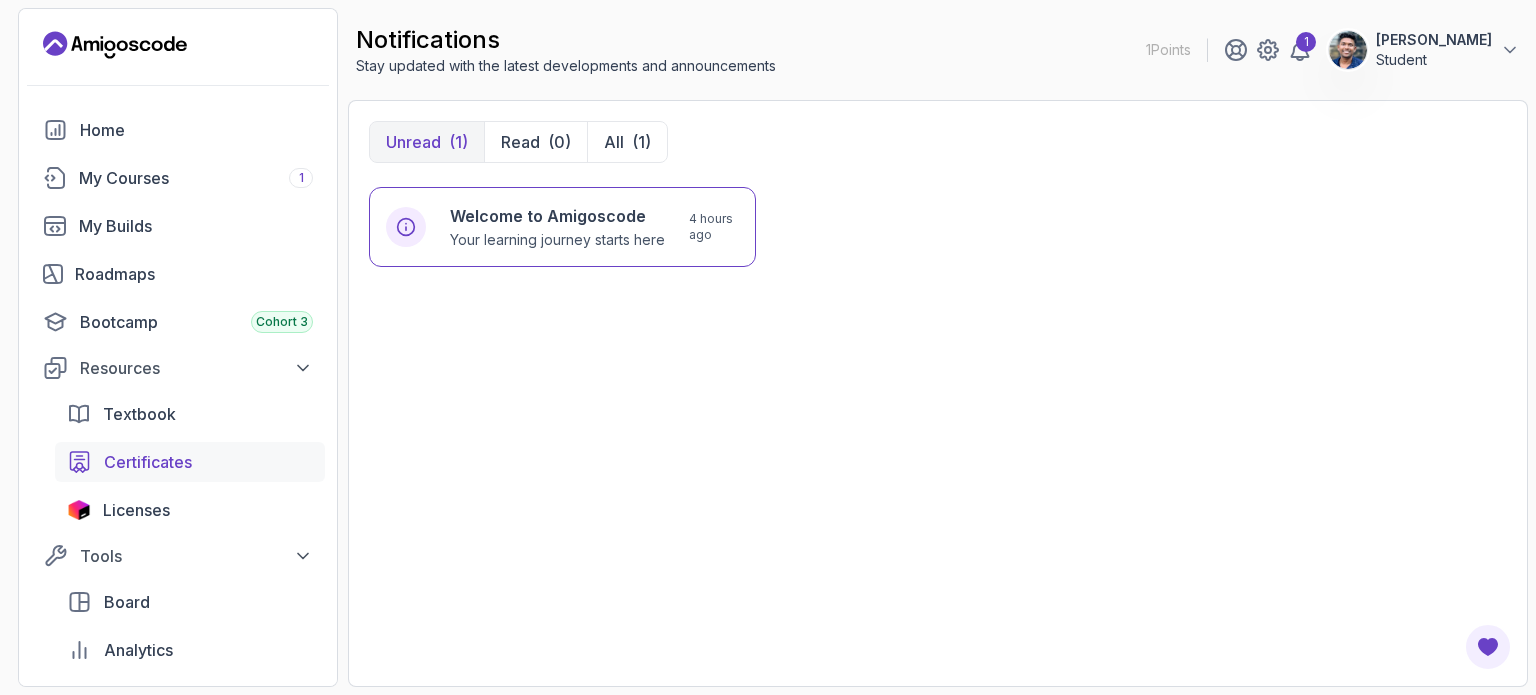 click on "Certificates" at bounding box center [208, 462] 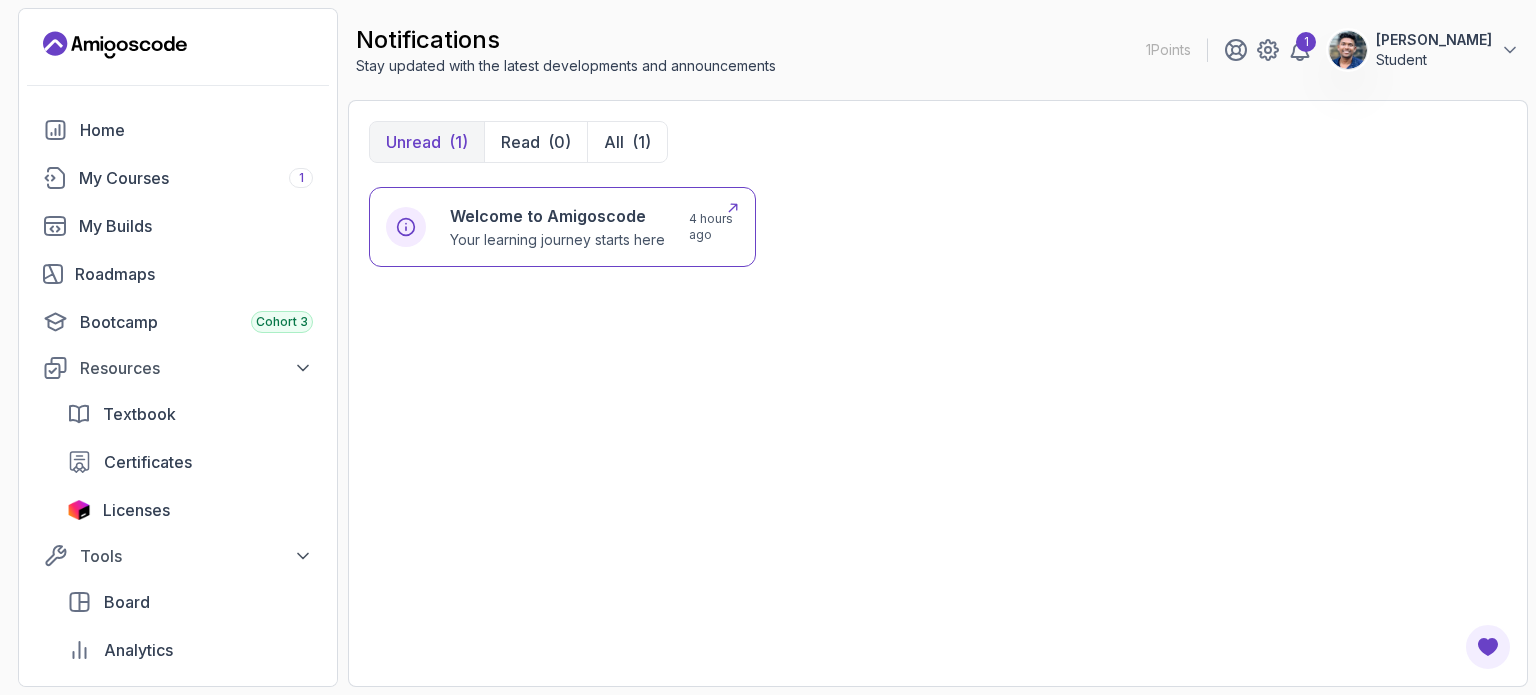 click on "Your learning journey starts here" at bounding box center (557, 240) 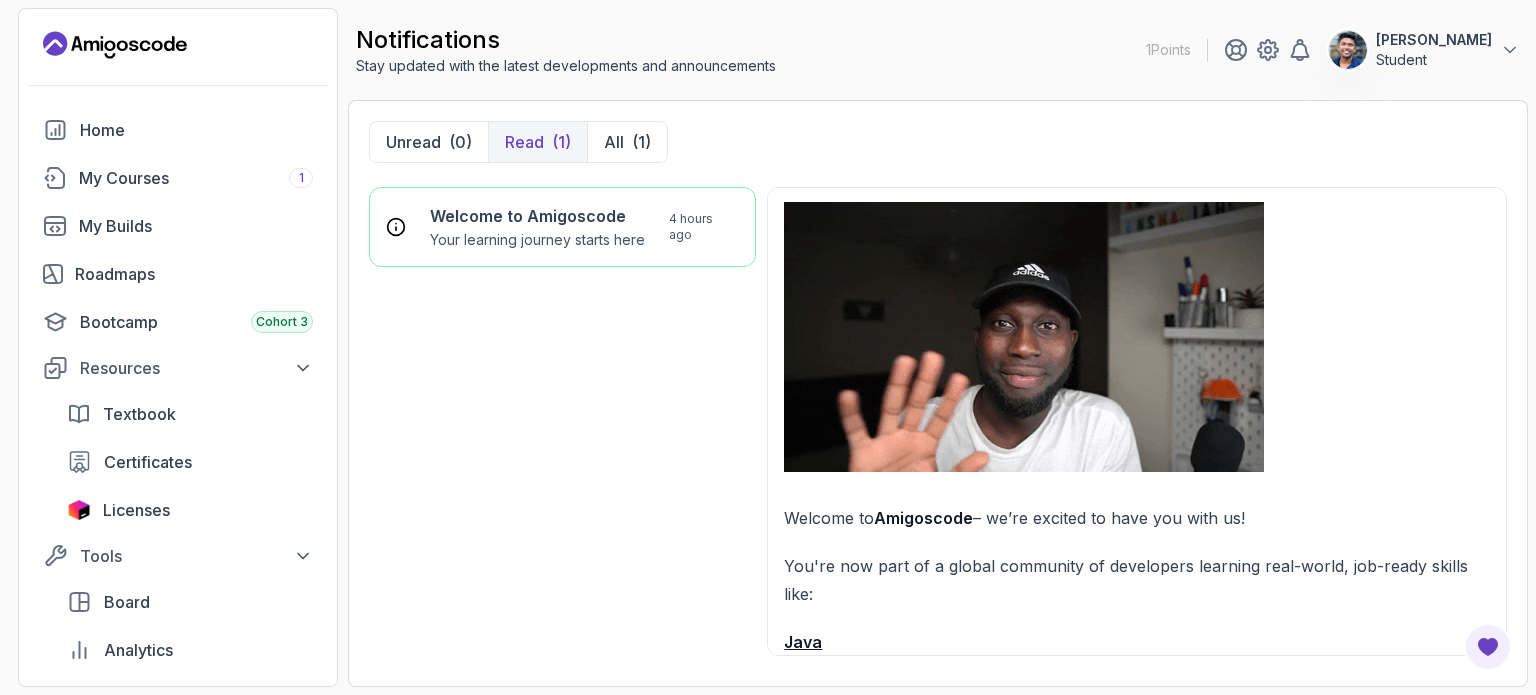 scroll, scrollTop: 44, scrollLeft: 0, axis: vertical 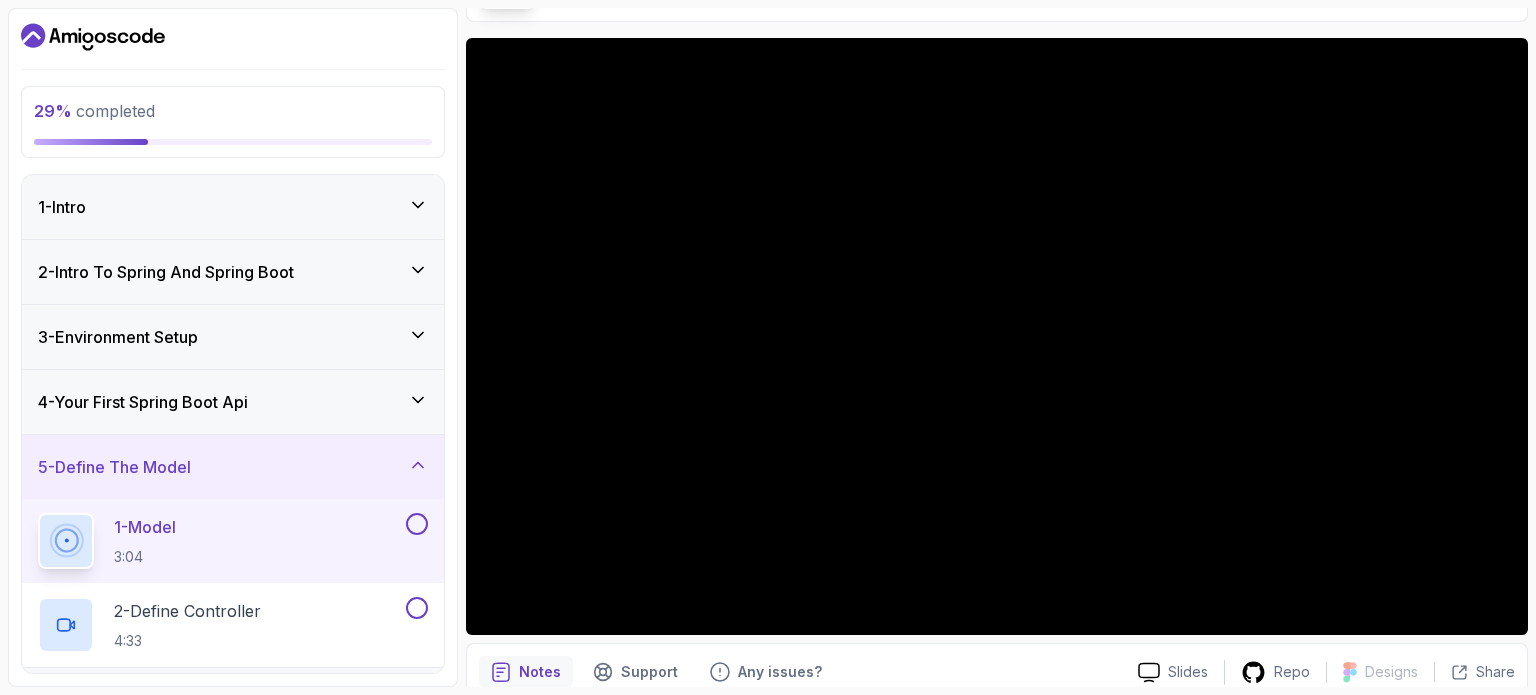click at bounding box center (417, 524) 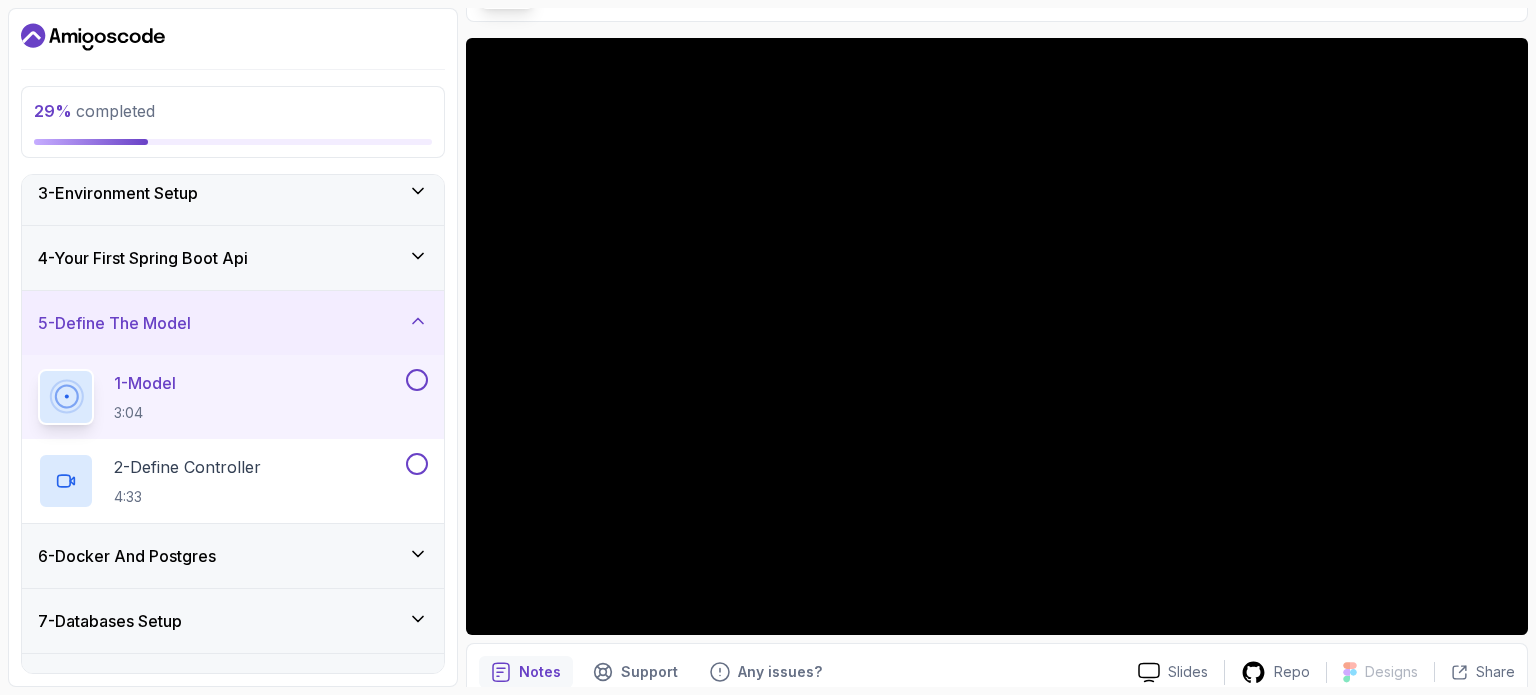 scroll, scrollTop: 180, scrollLeft: 0, axis: vertical 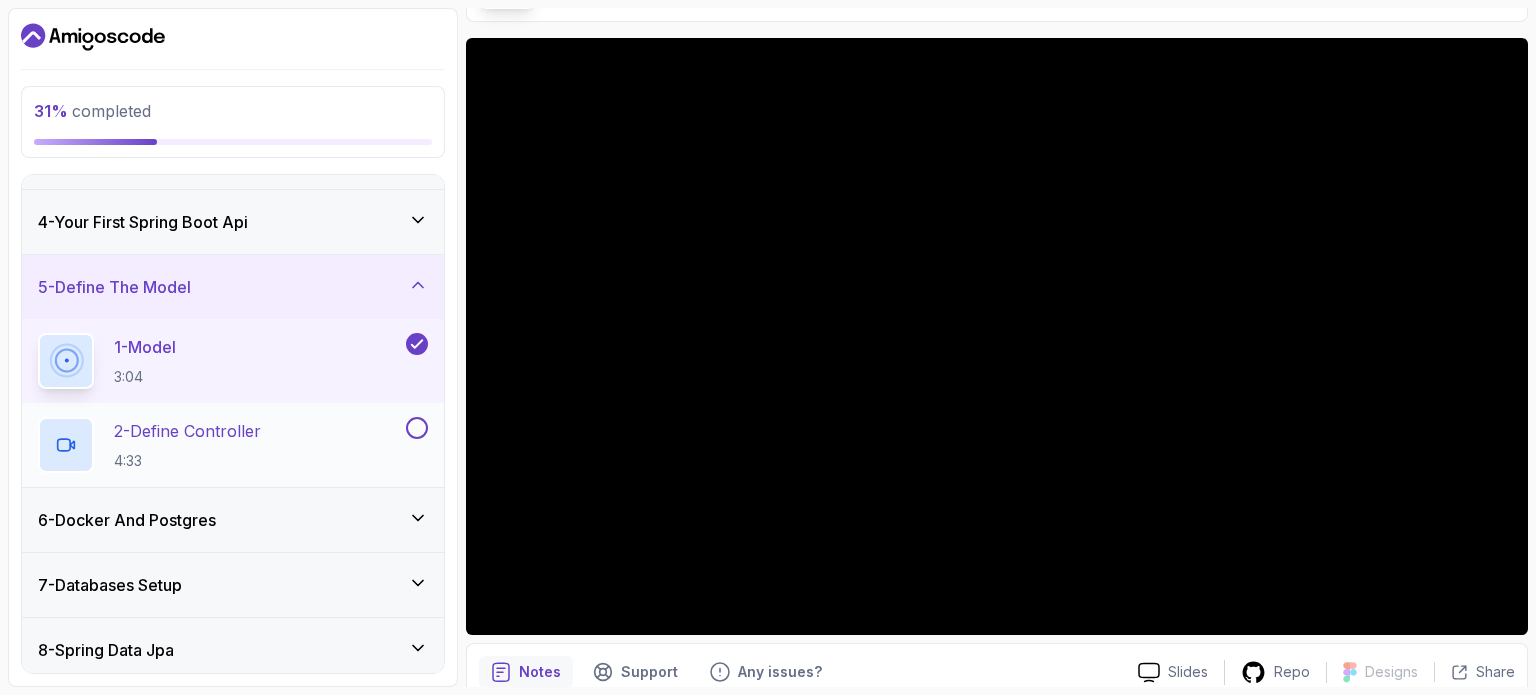 click on "2  -  Define Controller 4:33" at bounding box center [220, 445] 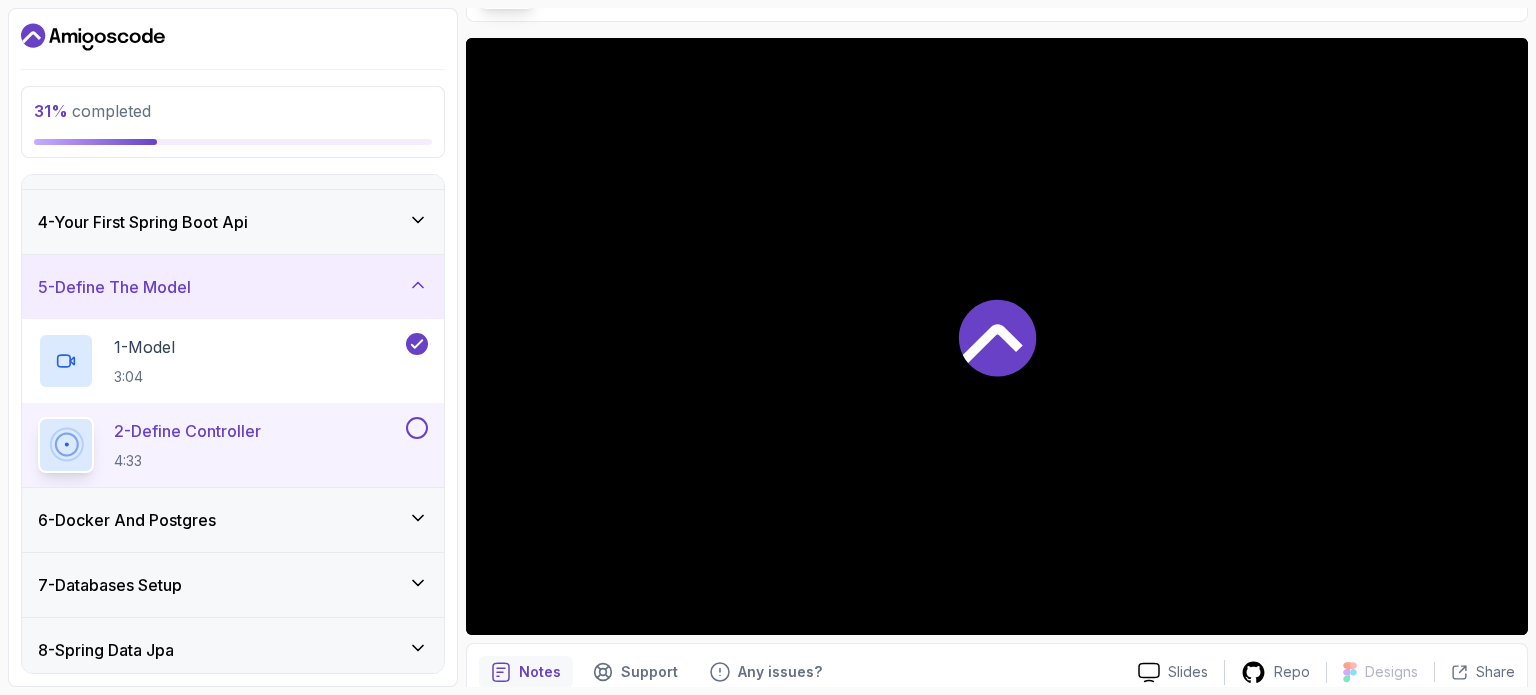click at bounding box center (417, 428) 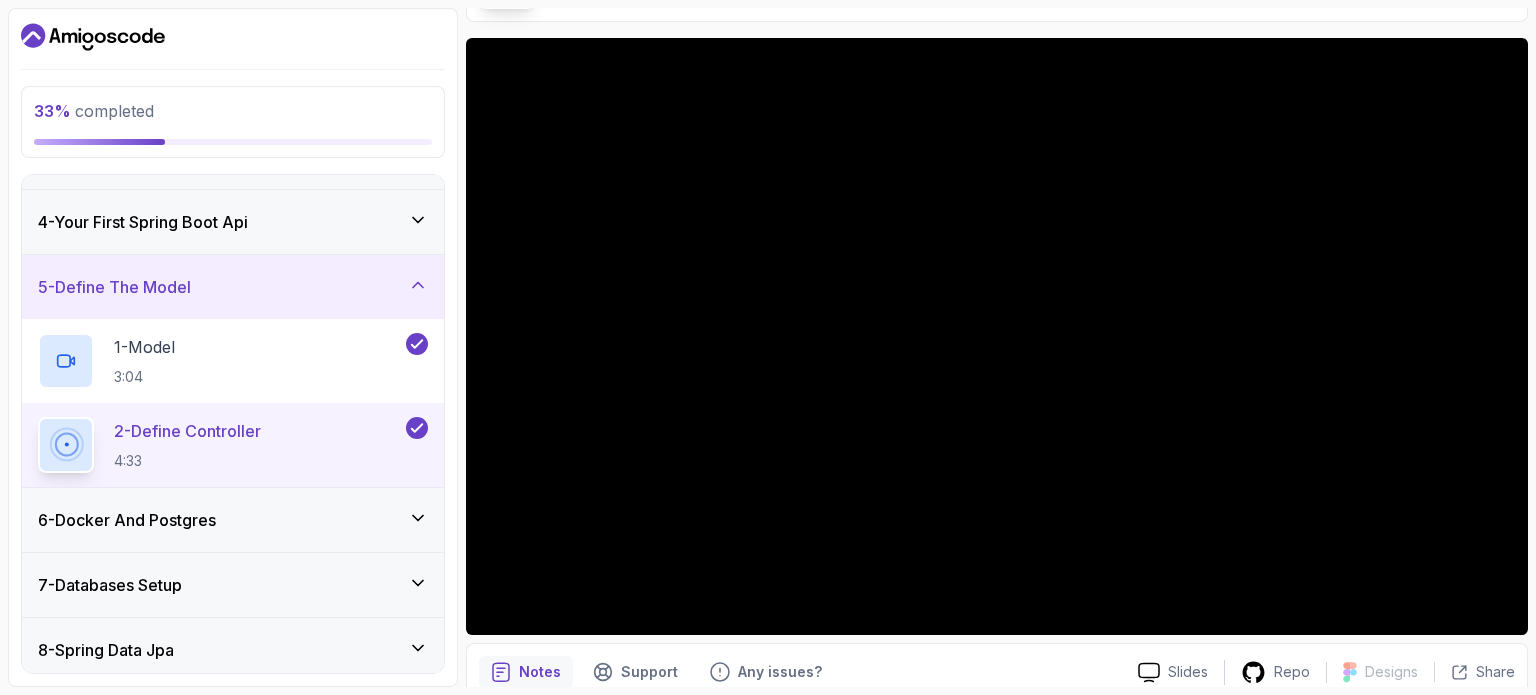 click on "6  -  Docker And Postgres" at bounding box center (233, 520) 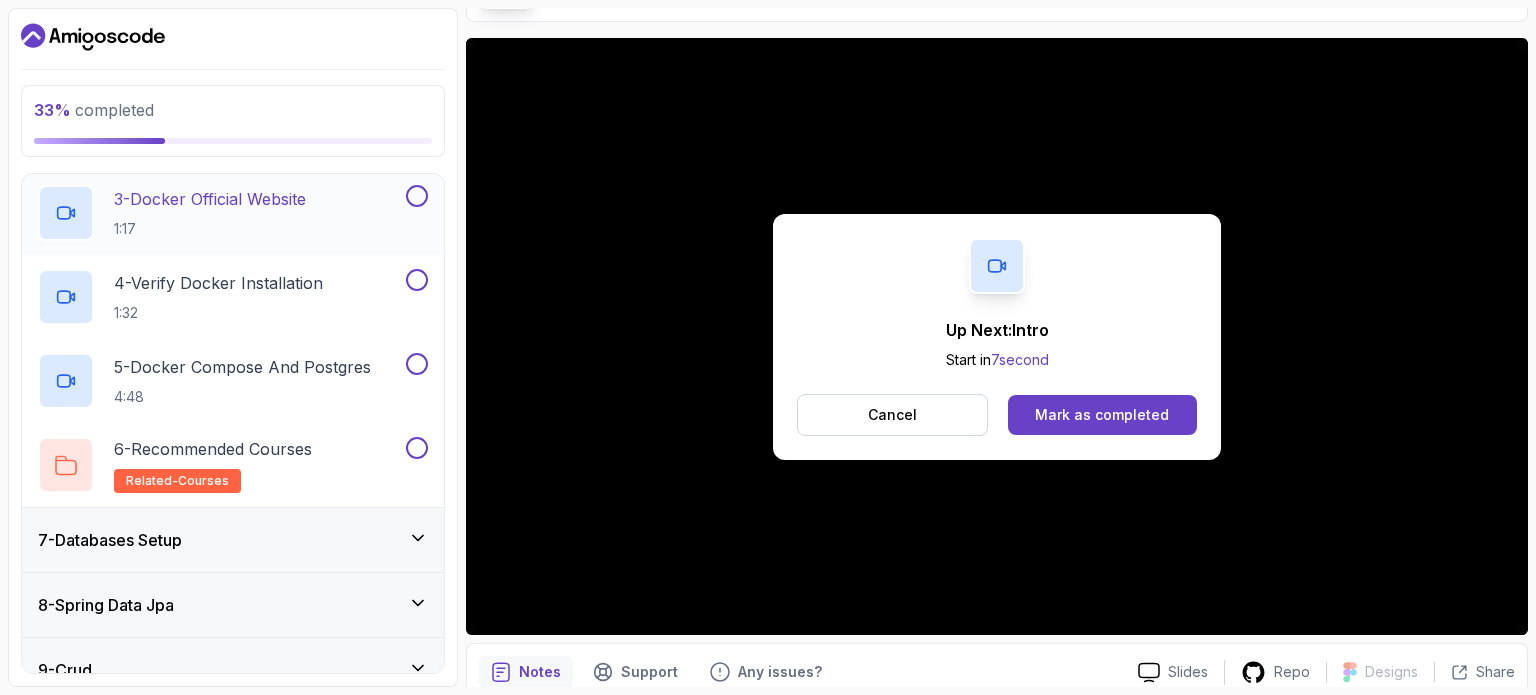 scroll, scrollTop: 560, scrollLeft: 0, axis: vertical 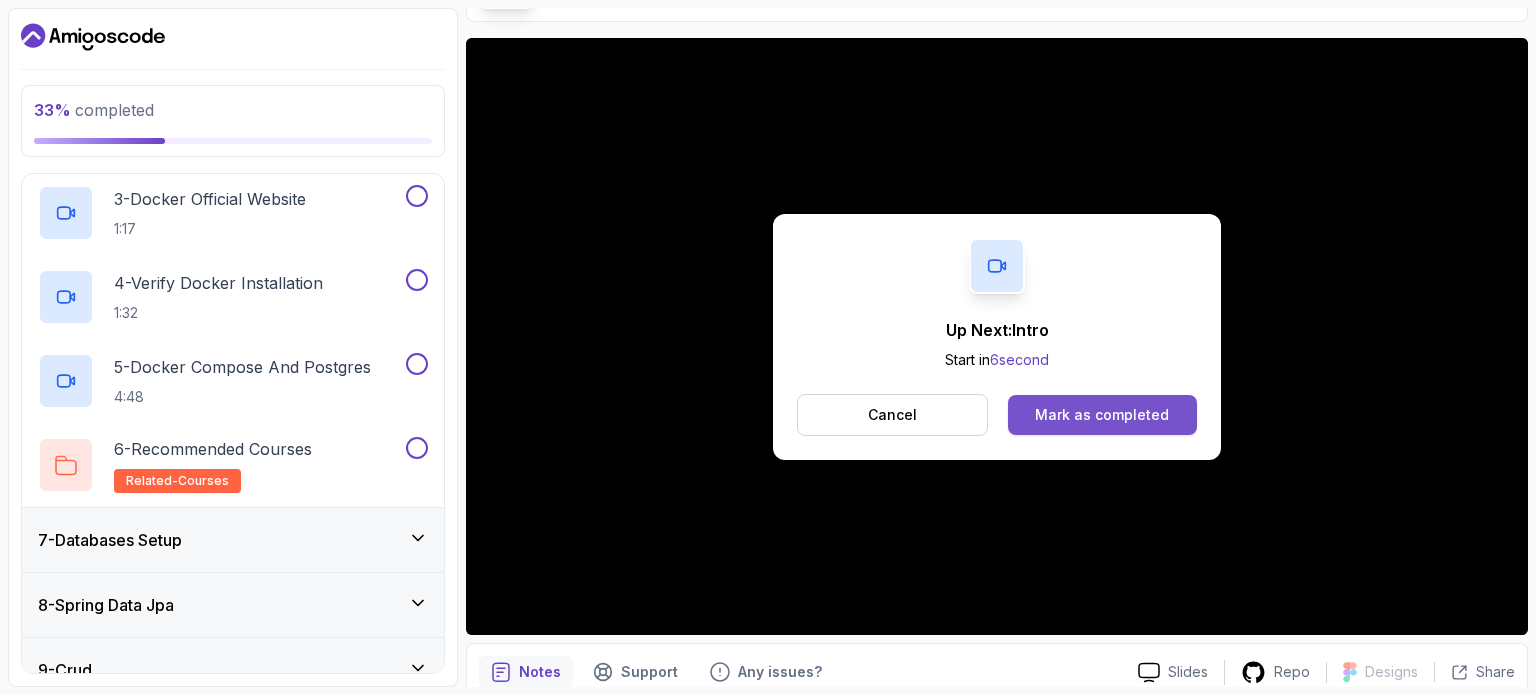 click on "Mark as completed" at bounding box center [1102, 415] 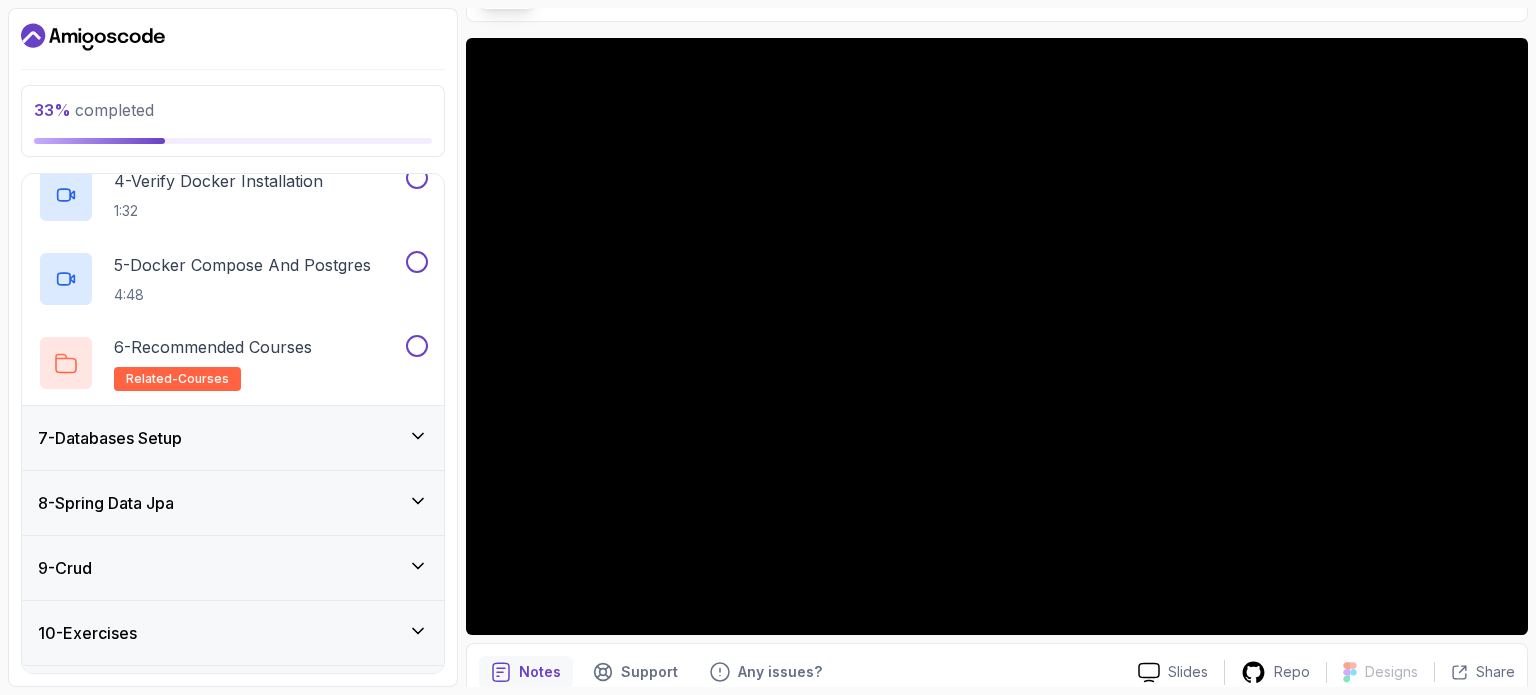 click on "7  -  Databases Setup" at bounding box center [233, 438] 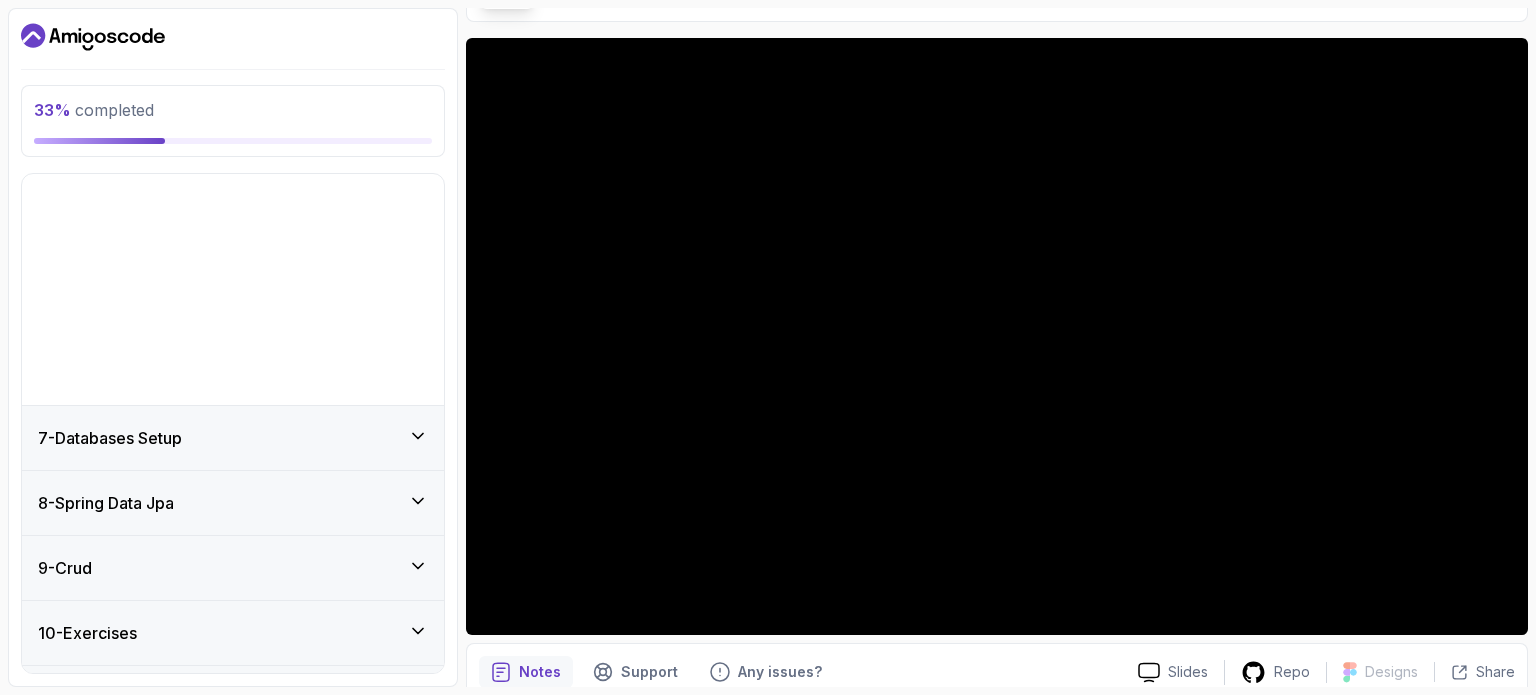 scroll, scrollTop: 276, scrollLeft: 0, axis: vertical 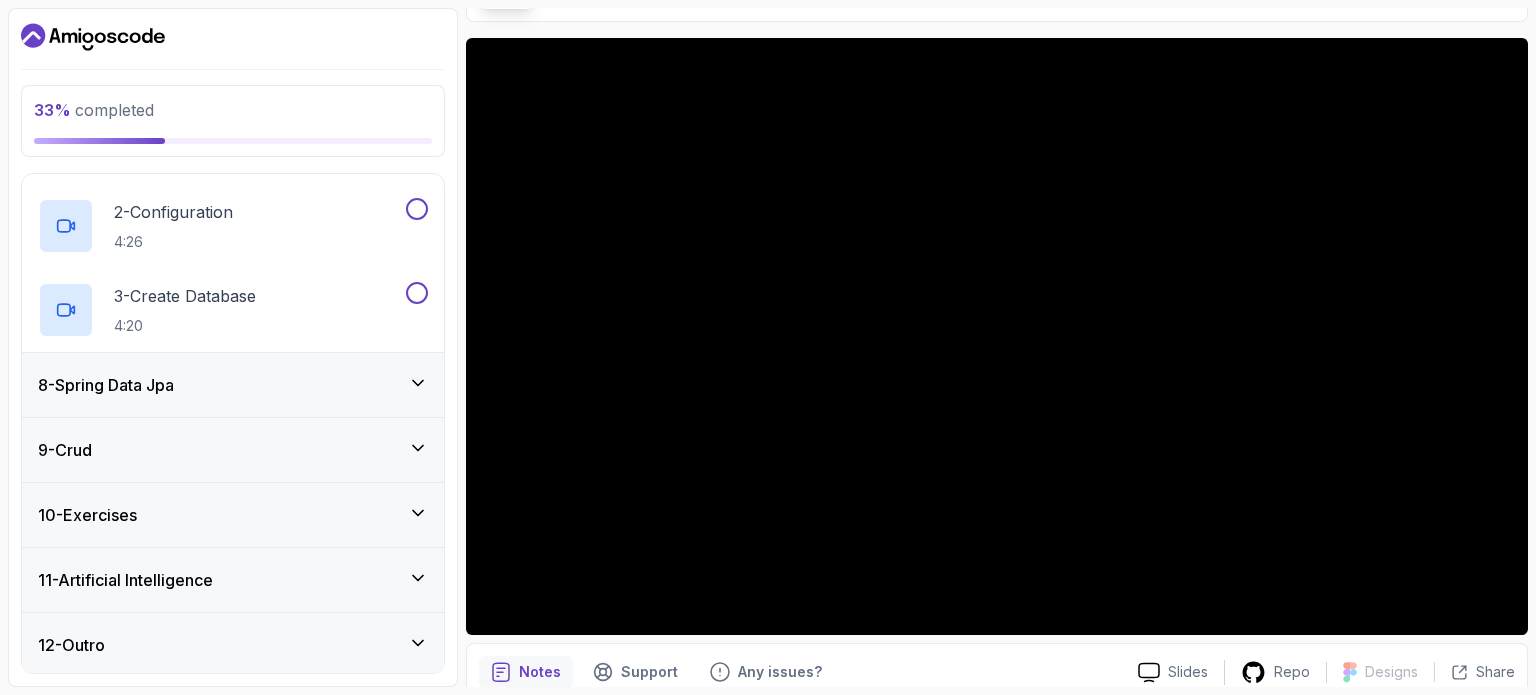click on "9  -  Crud" at bounding box center (233, 450) 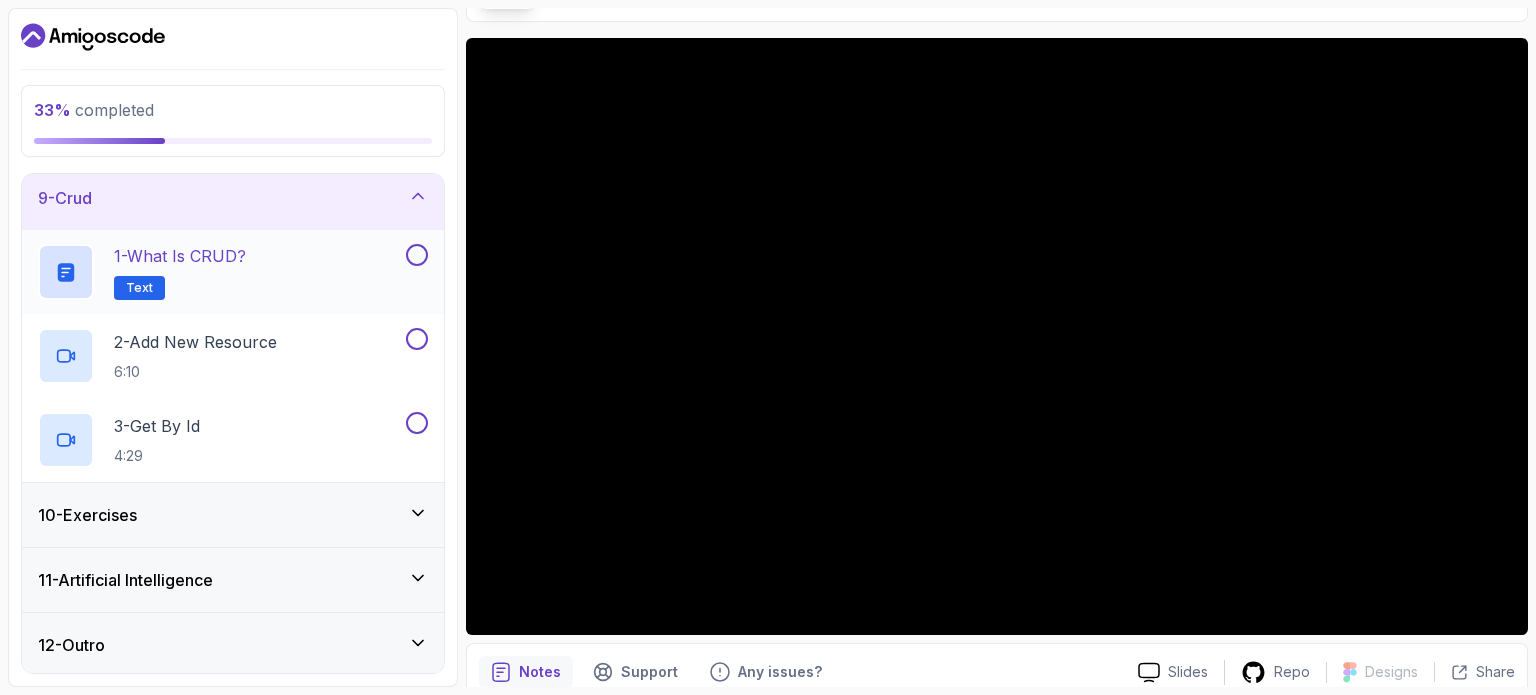 scroll, scrollTop: 528, scrollLeft: 0, axis: vertical 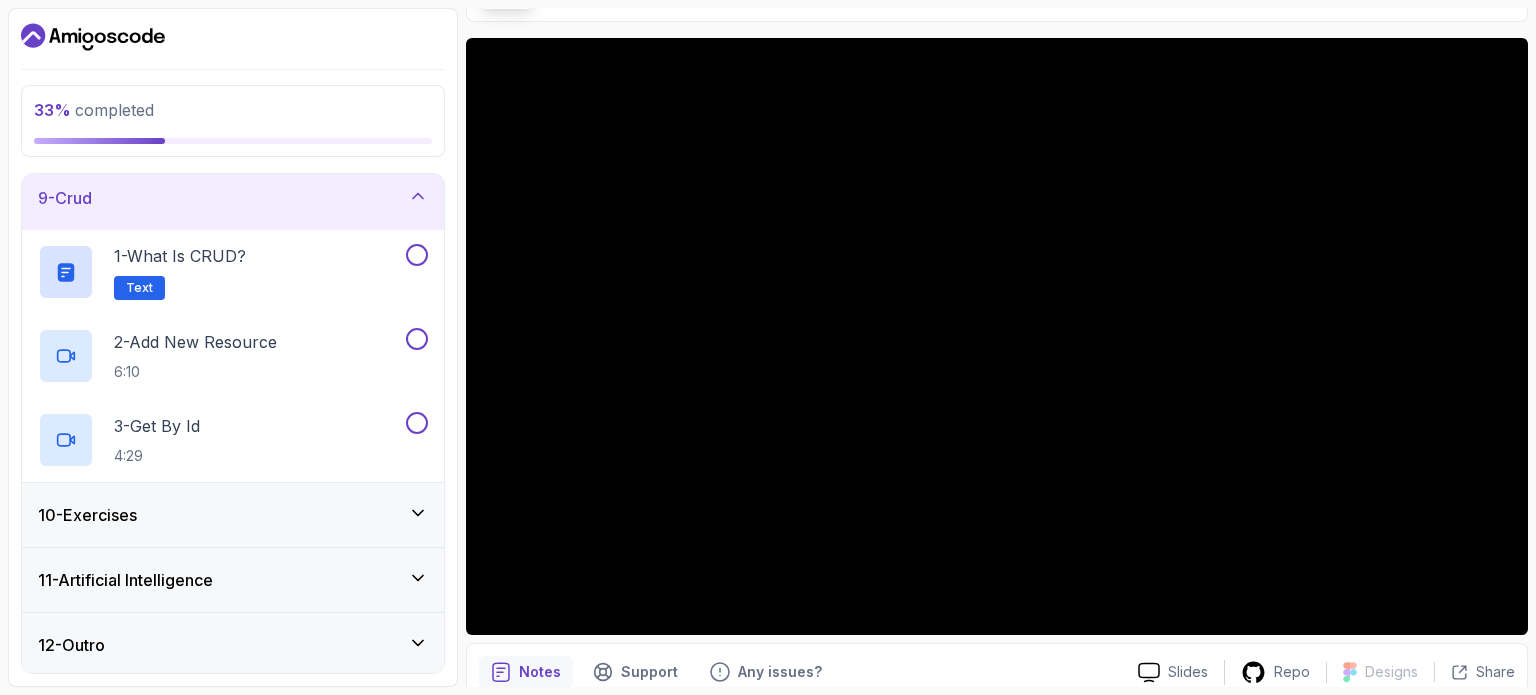 click on "12  -  Outro" at bounding box center (233, 645) 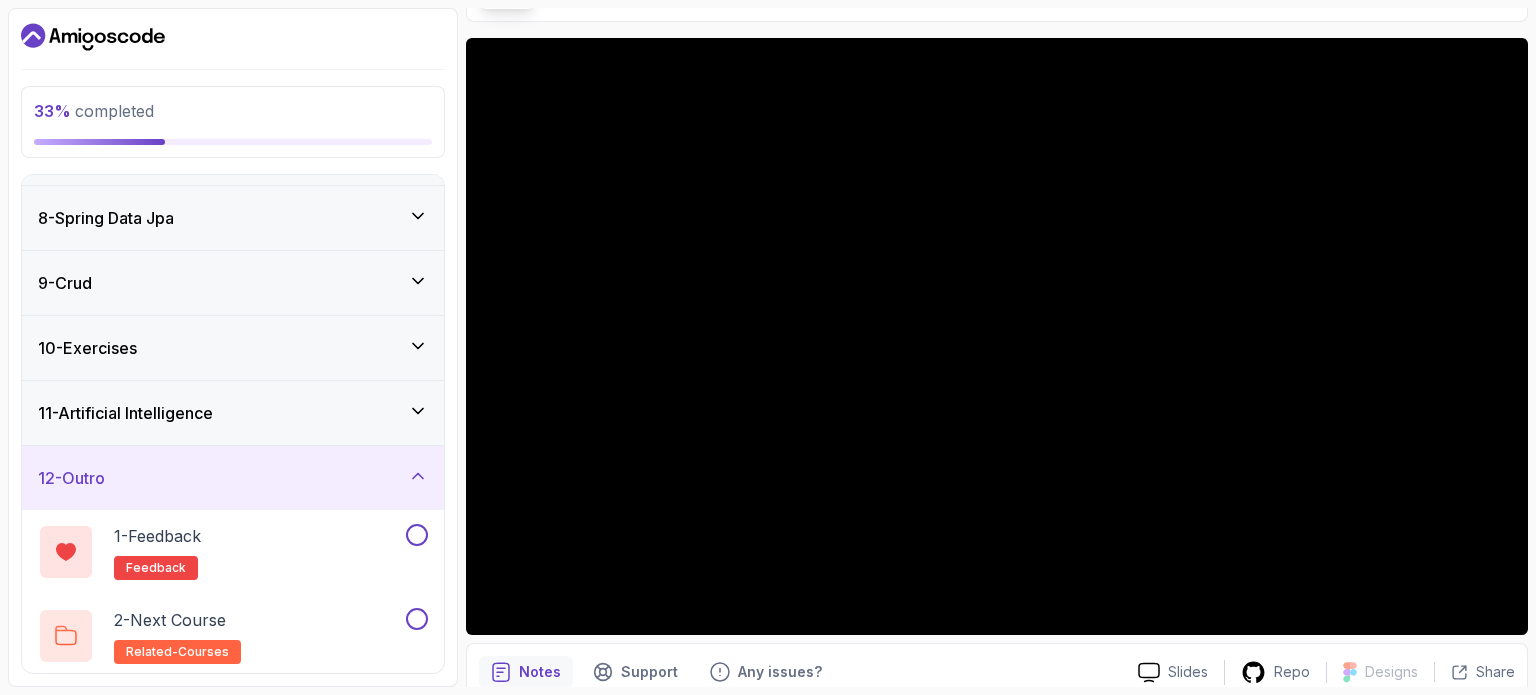 scroll, scrollTop: 176, scrollLeft: 0, axis: vertical 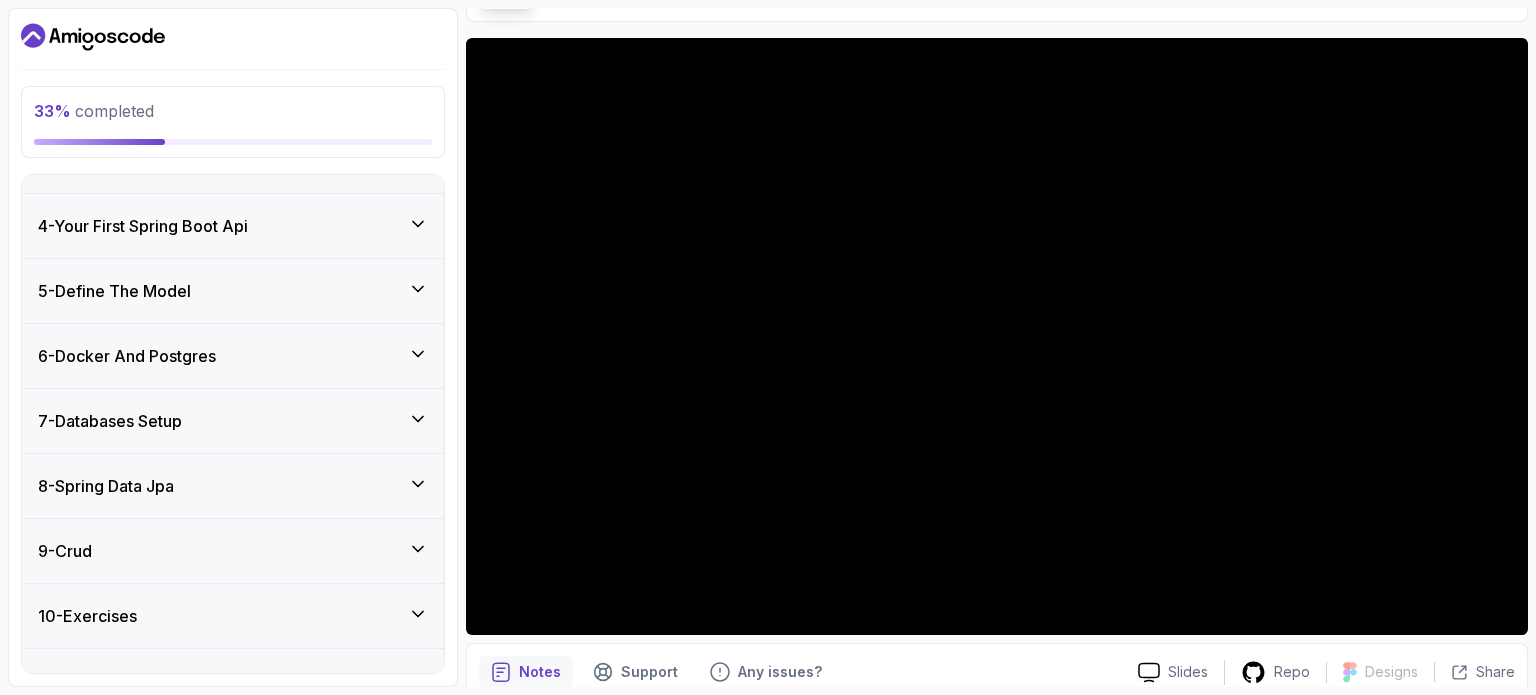 click on "5  -  Define The Model" at bounding box center (233, 291) 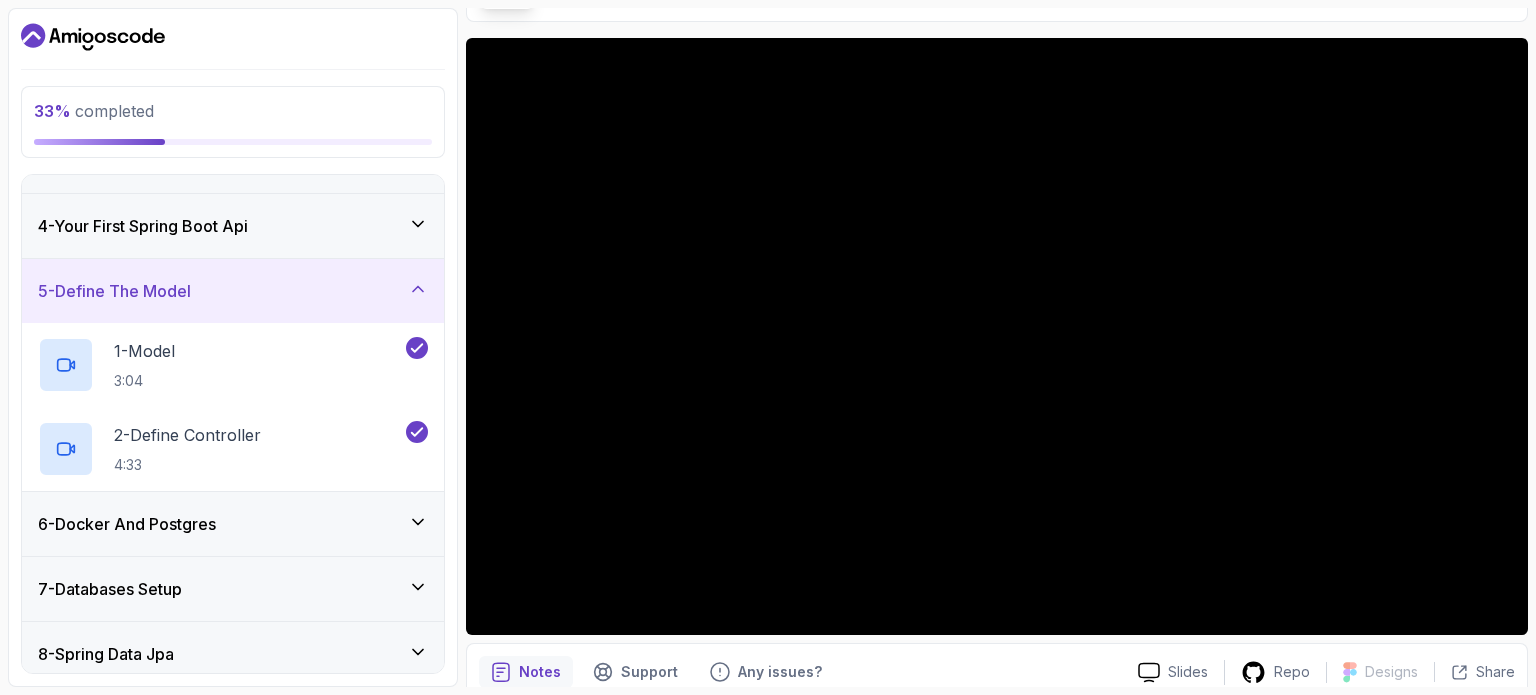 click on "6  -  Docker And Postgres" at bounding box center [233, 524] 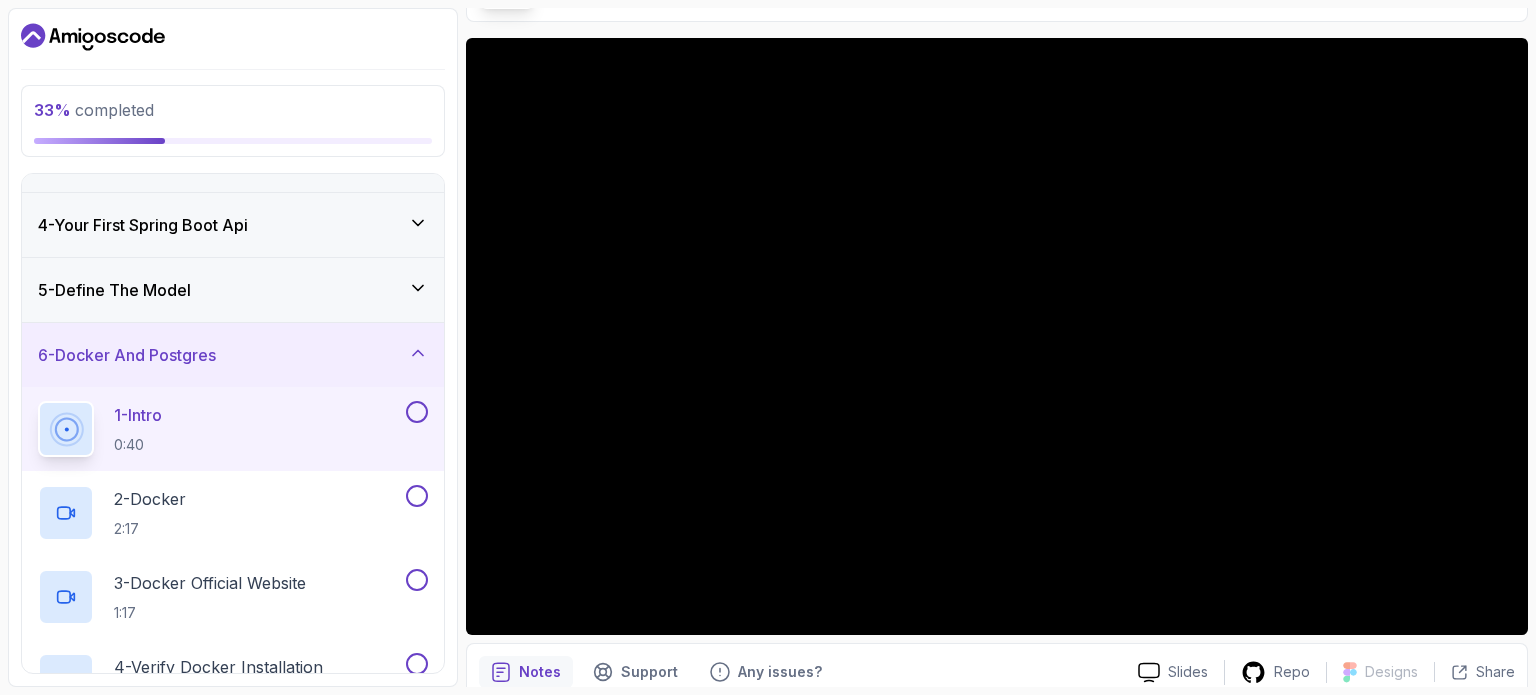 click at bounding box center [417, 412] 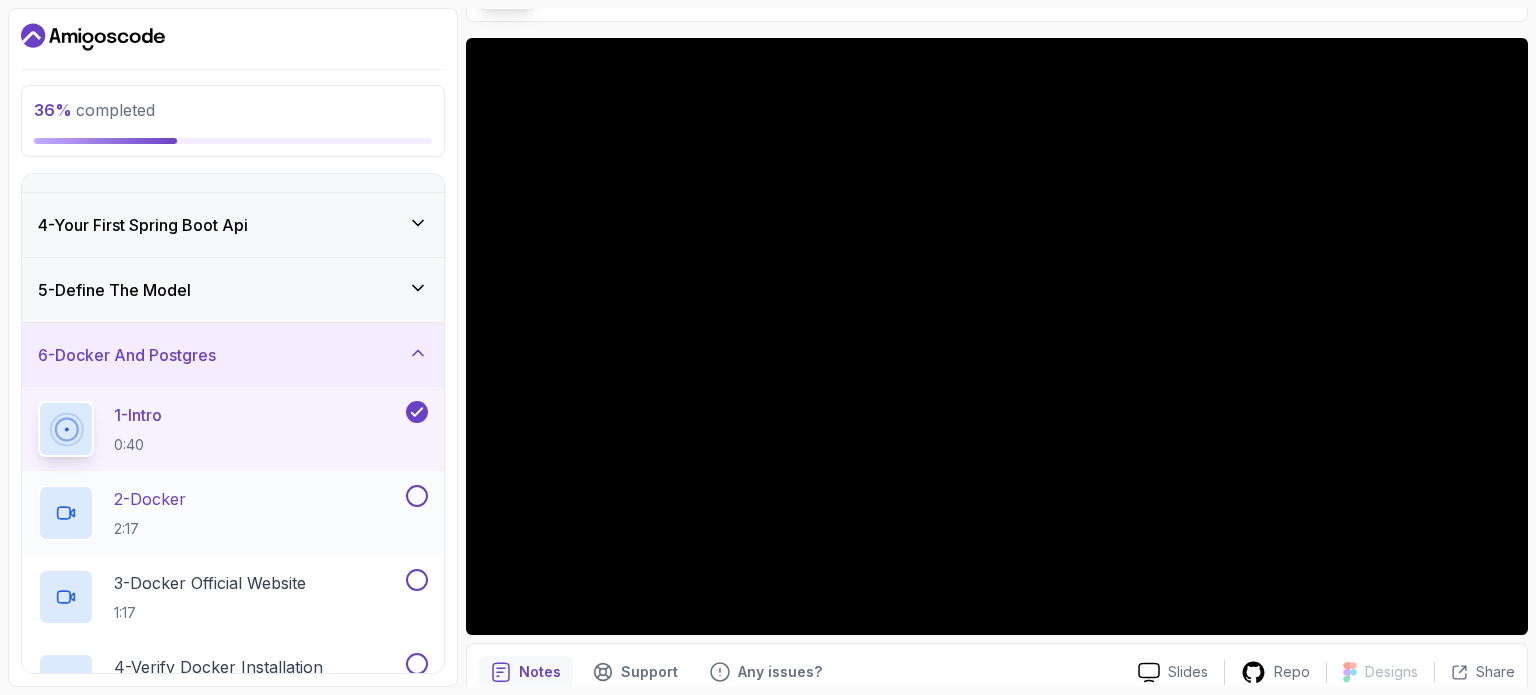 click on "2  -  Docker 2:17" at bounding box center [220, 513] 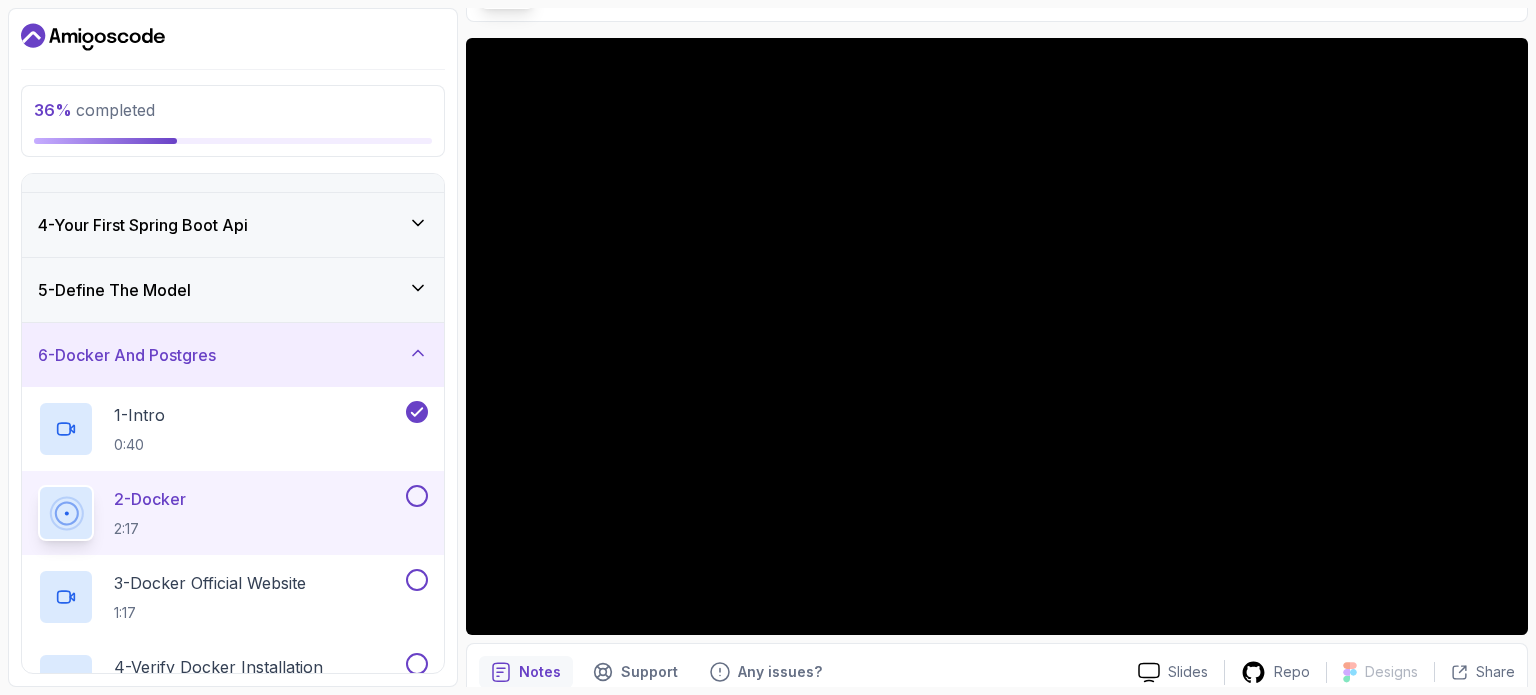 scroll, scrollTop: 190, scrollLeft: 0, axis: vertical 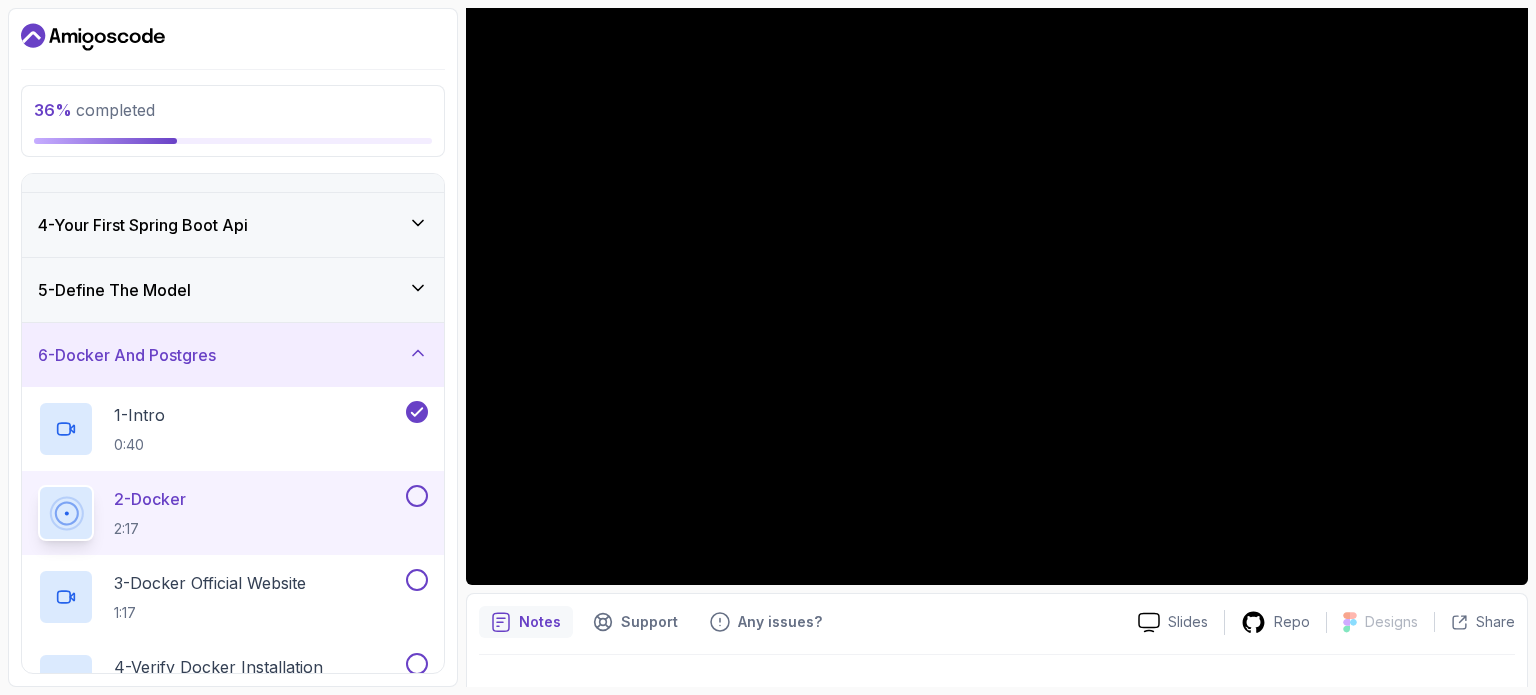 type 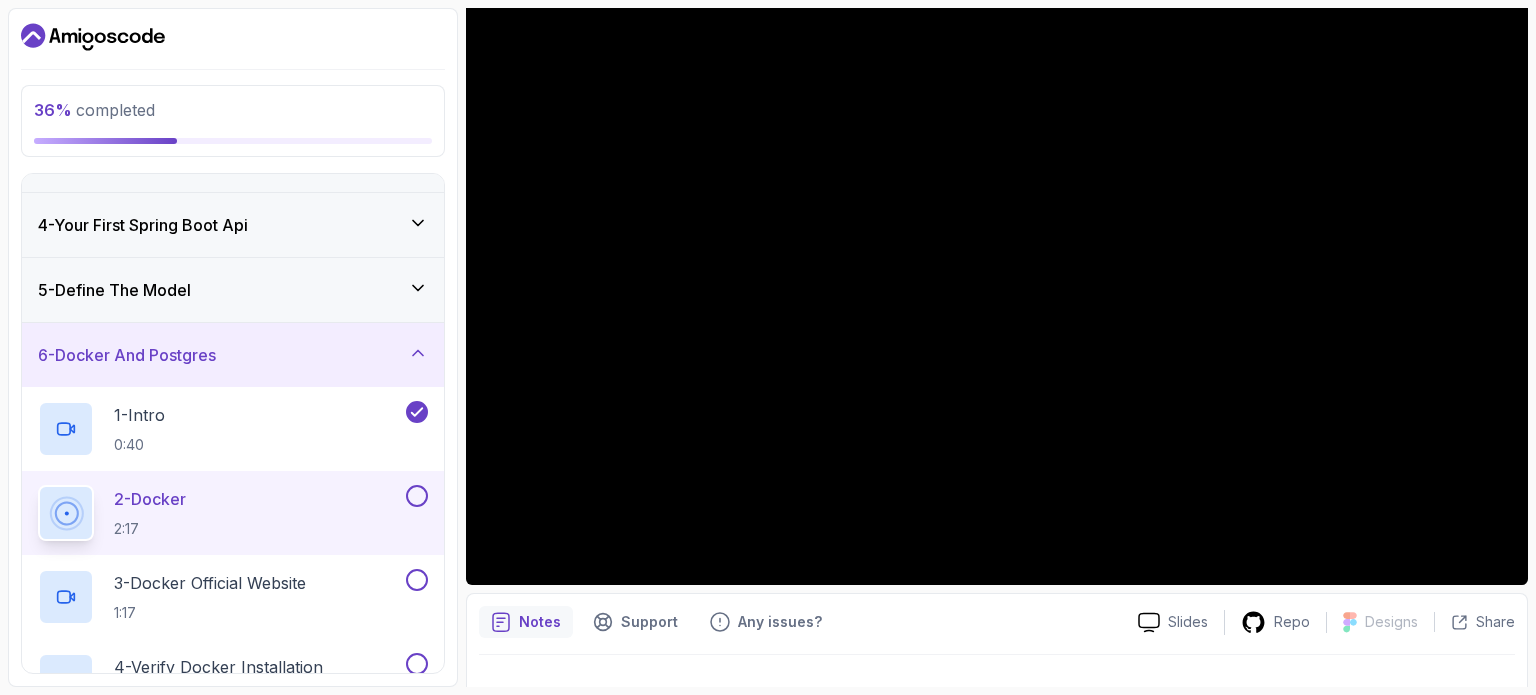 click at bounding box center [417, 496] 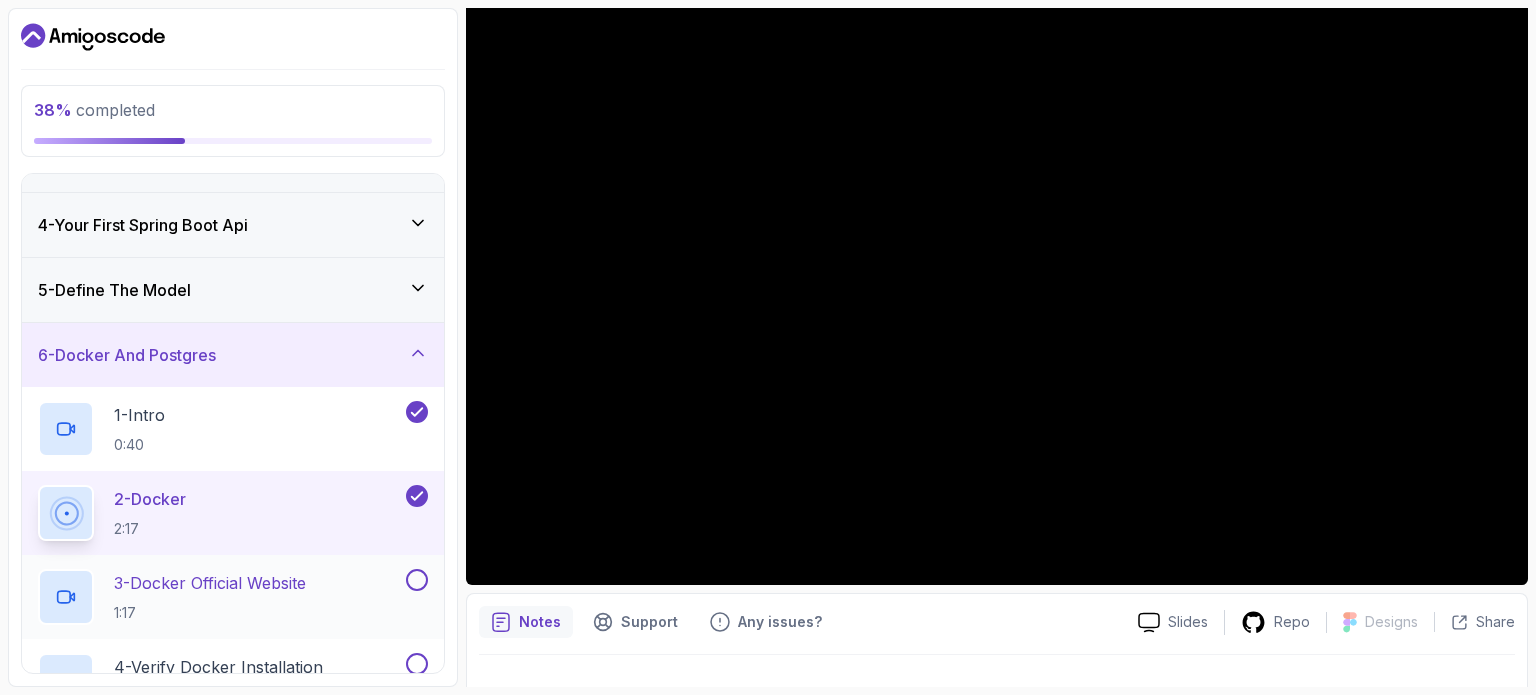 click at bounding box center (417, 580) 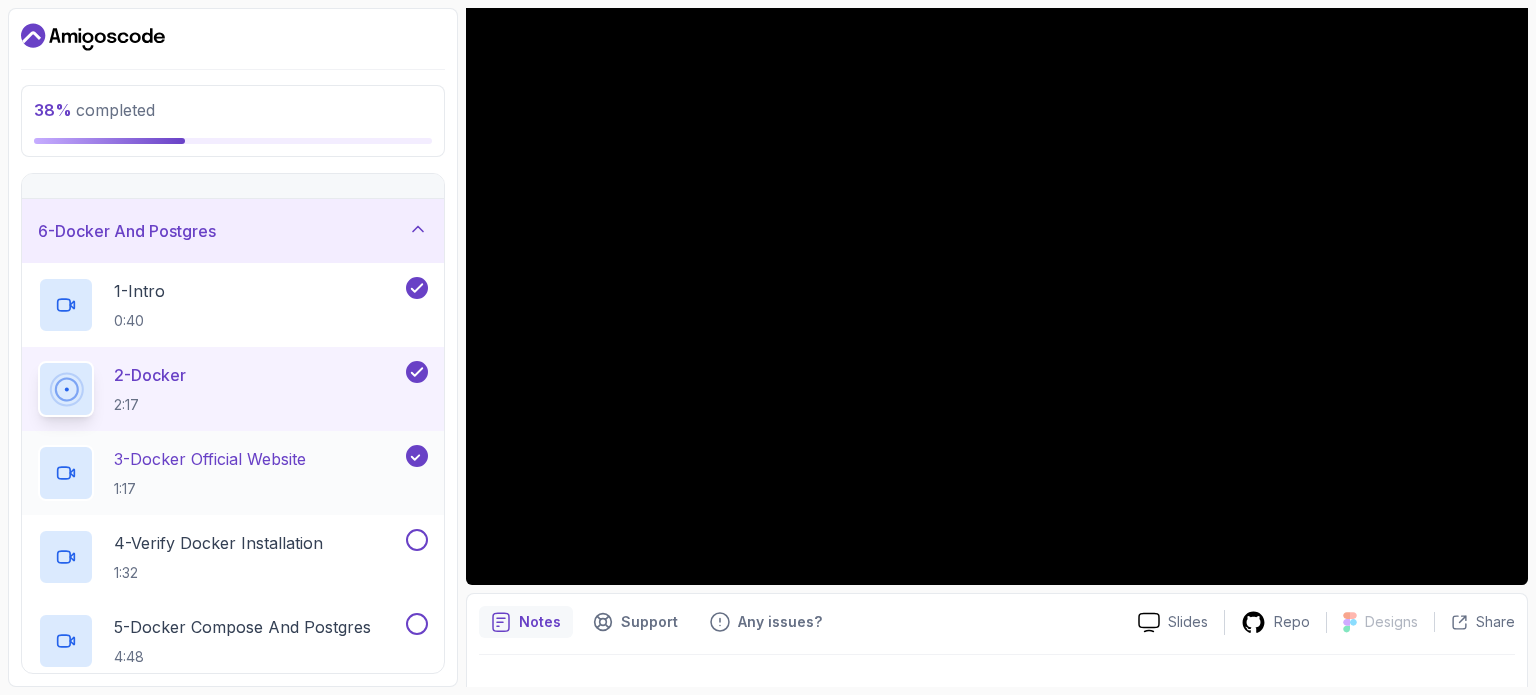 scroll, scrollTop: 300, scrollLeft: 0, axis: vertical 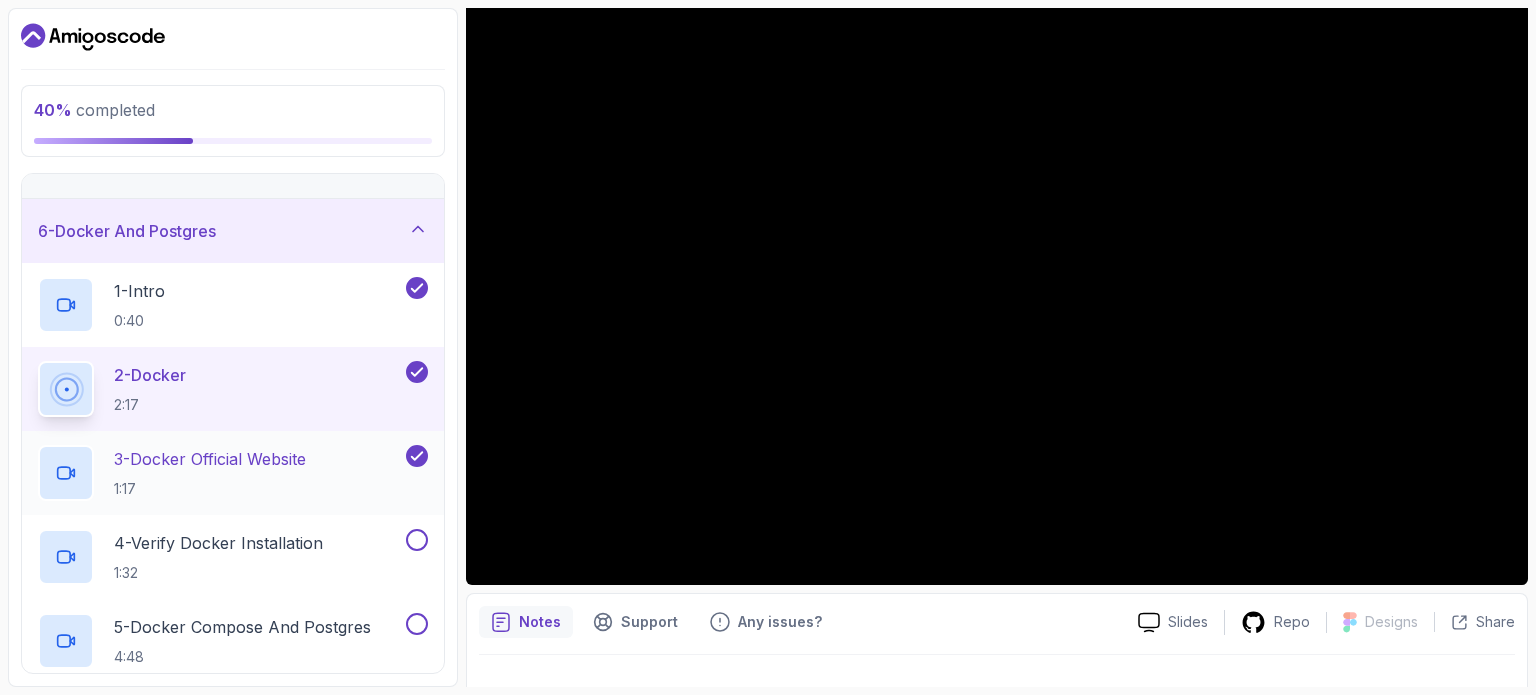 click on "3  -  Docker Official Website" at bounding box center [210, 459] 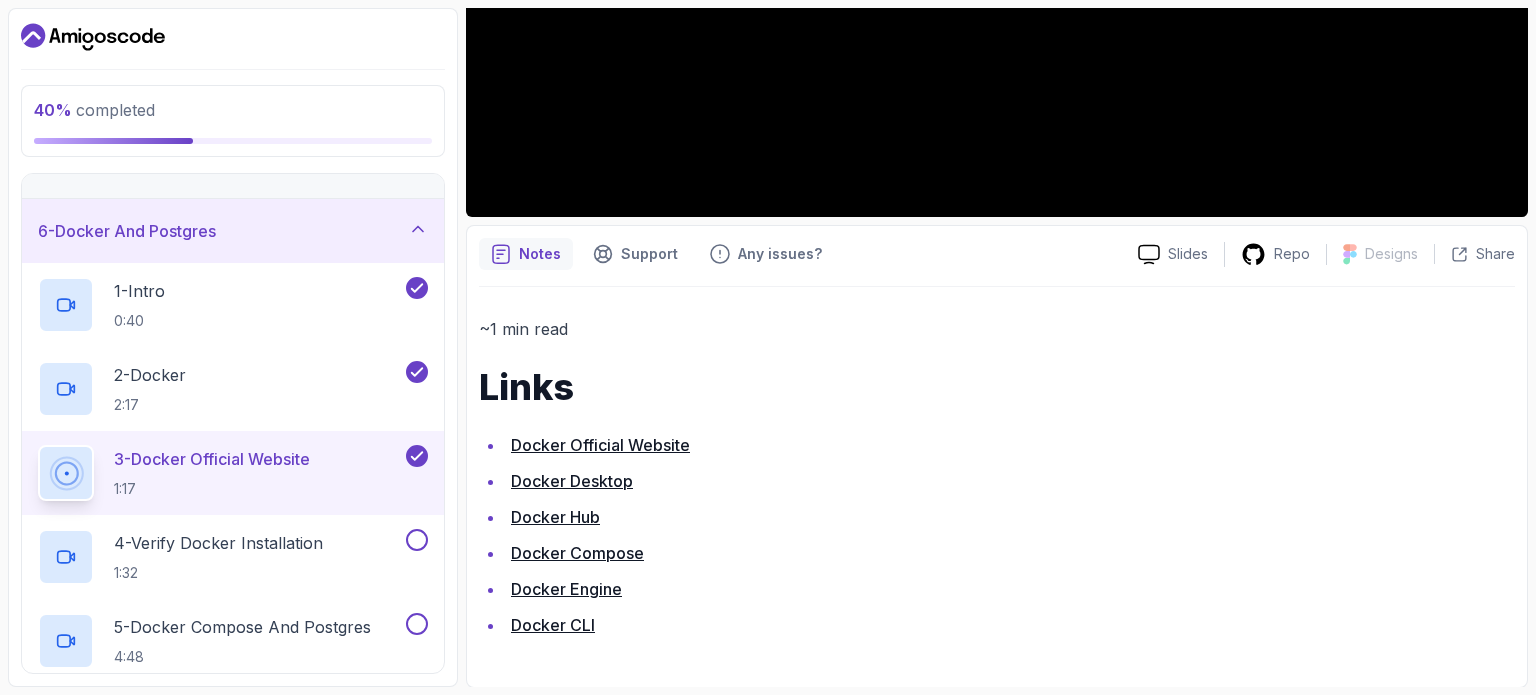 scroll, scrollTop: 557, scrollLeft: 0, axis: vertical 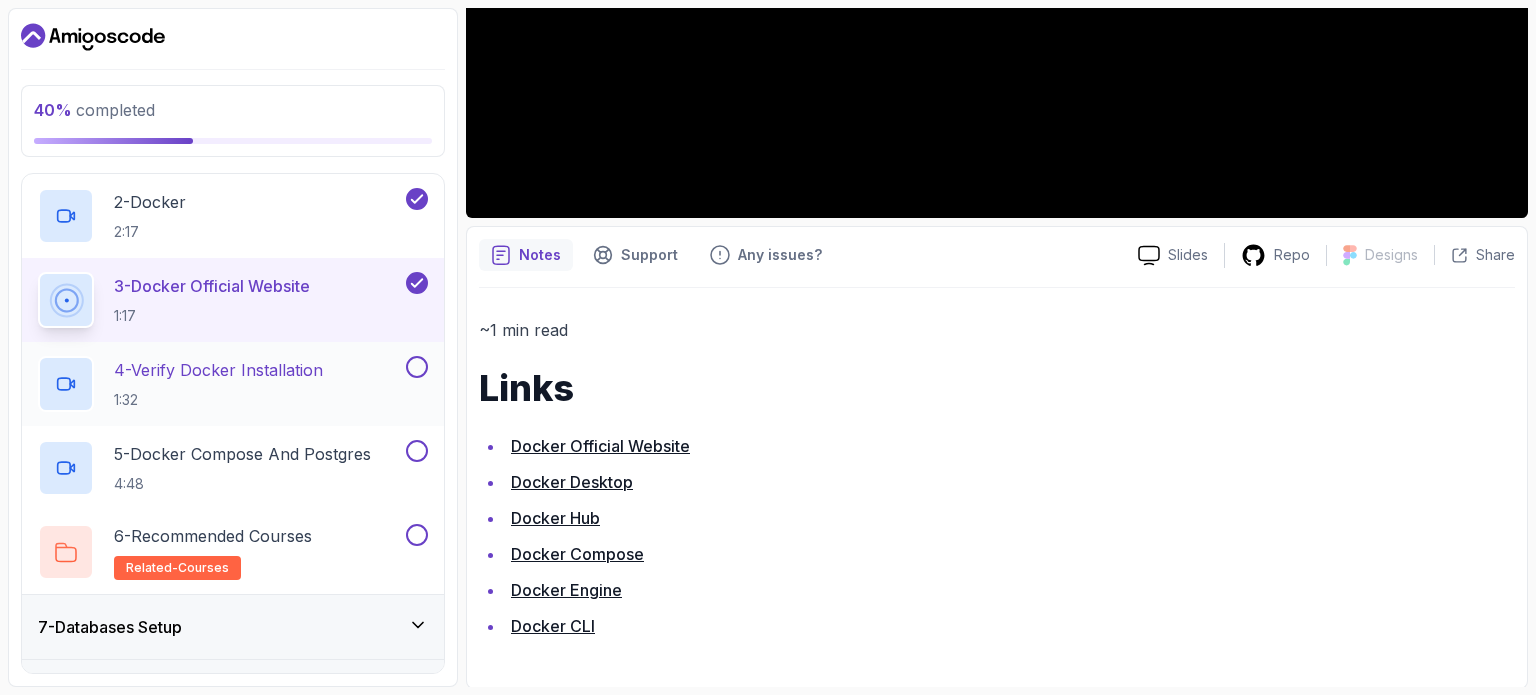 click at bounding box center (417, 367) 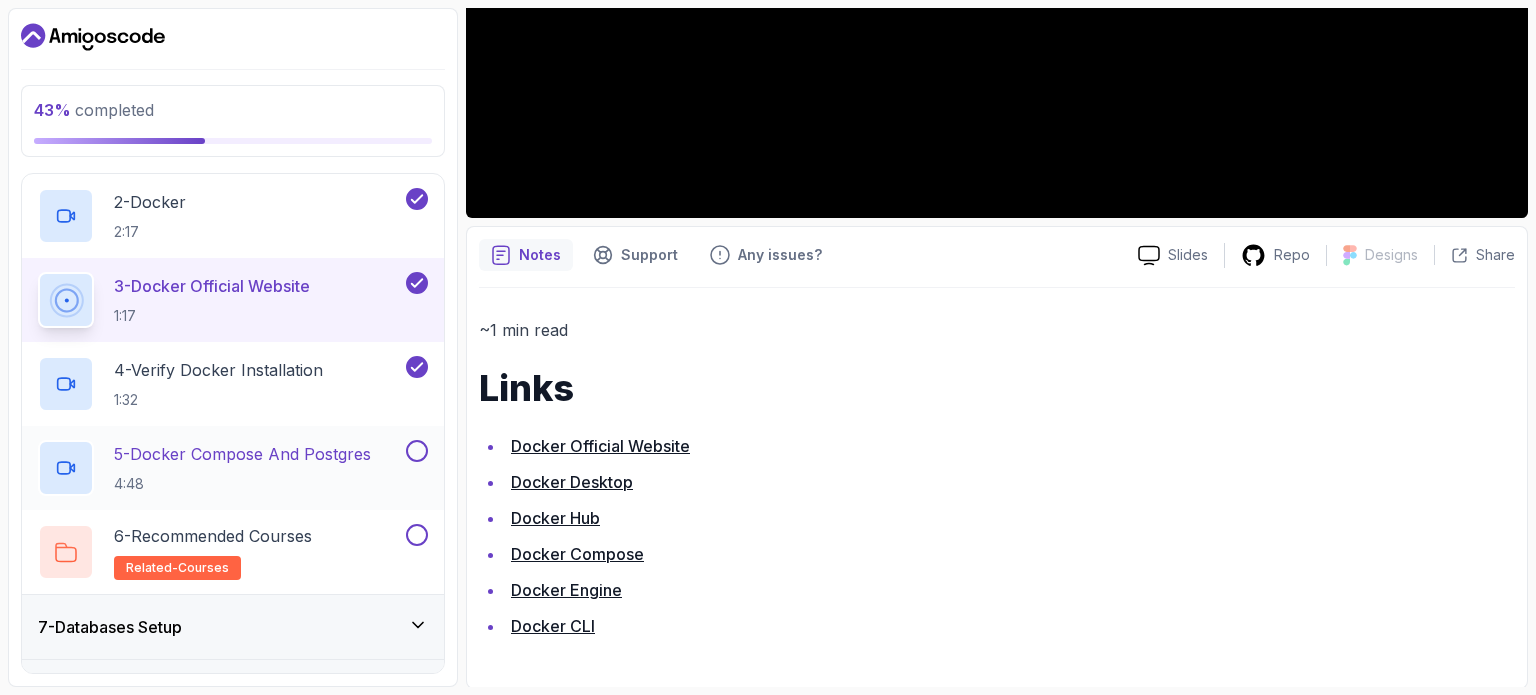 click at bounding box center [417, 451] 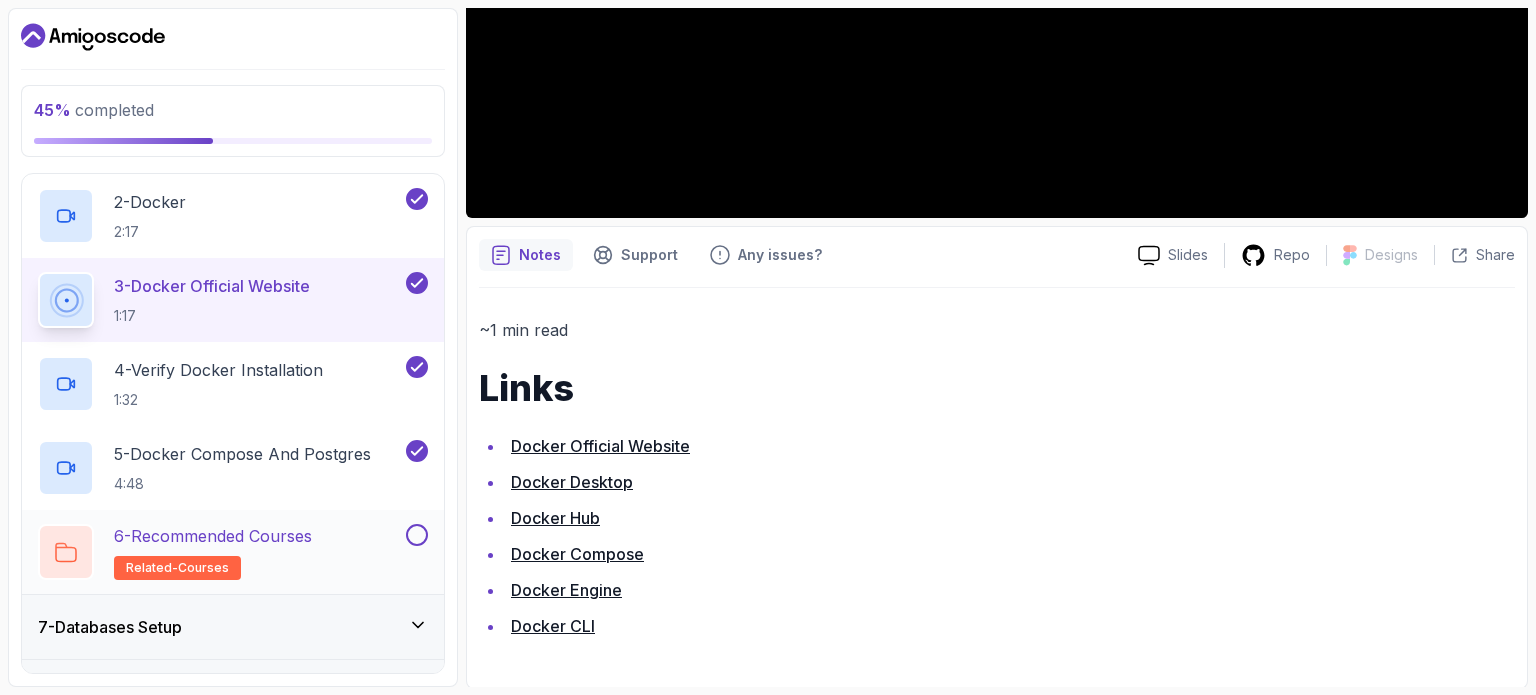 click at bounding box center (417, 535) 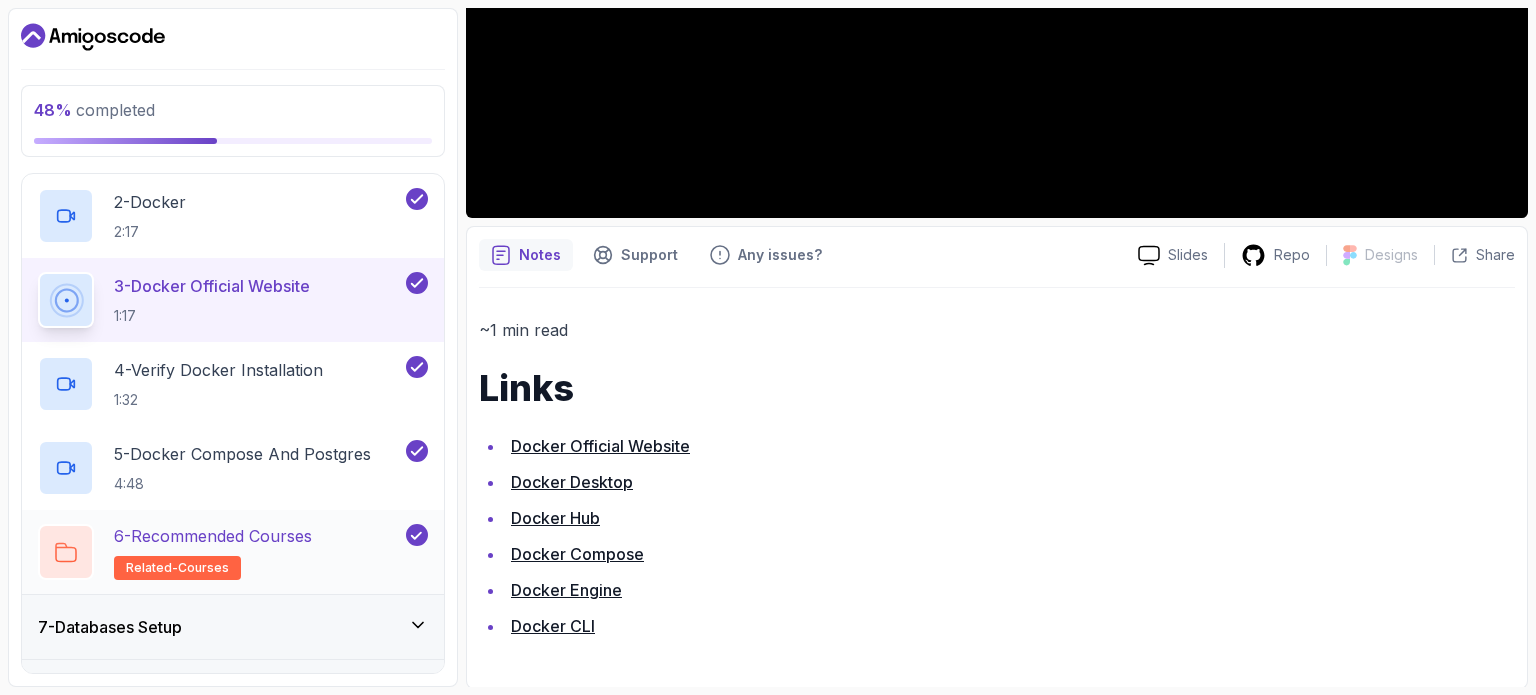 click 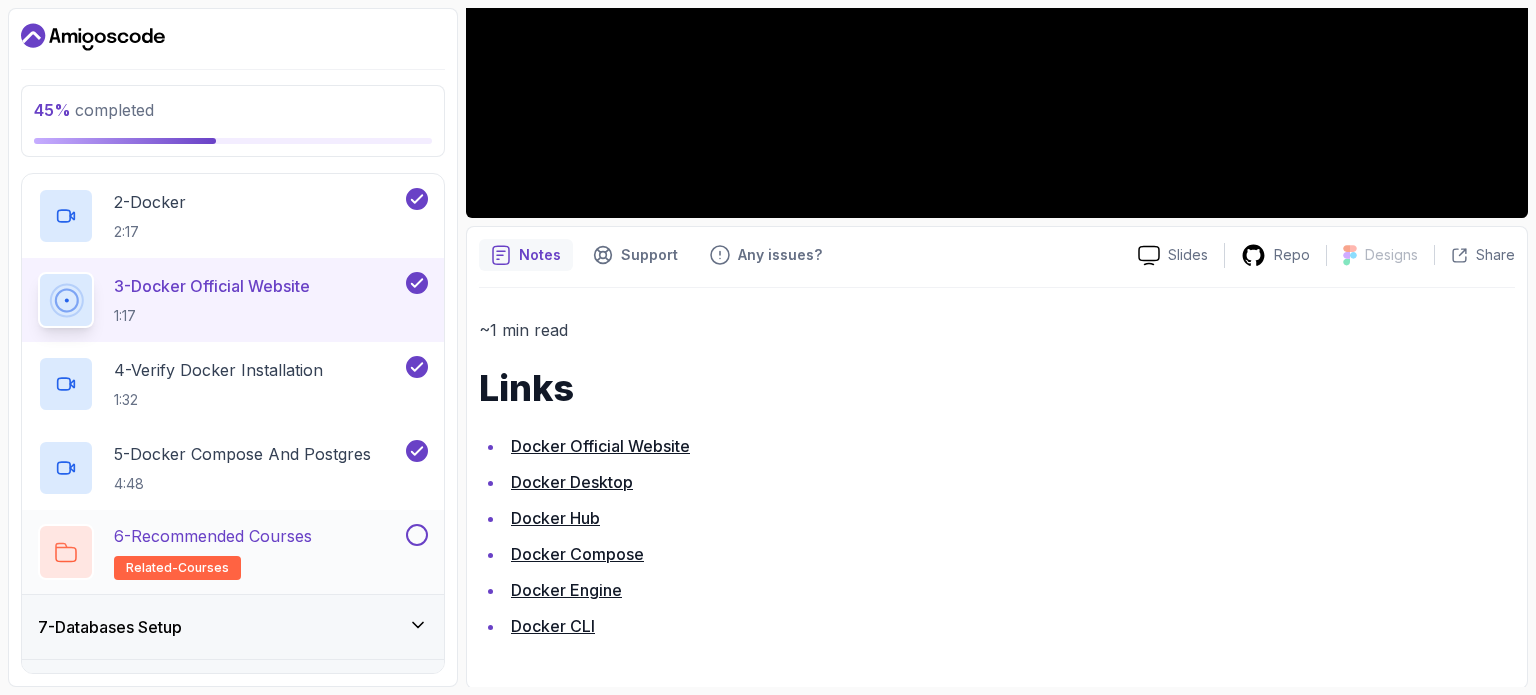 click at bounding box center [417, 535] 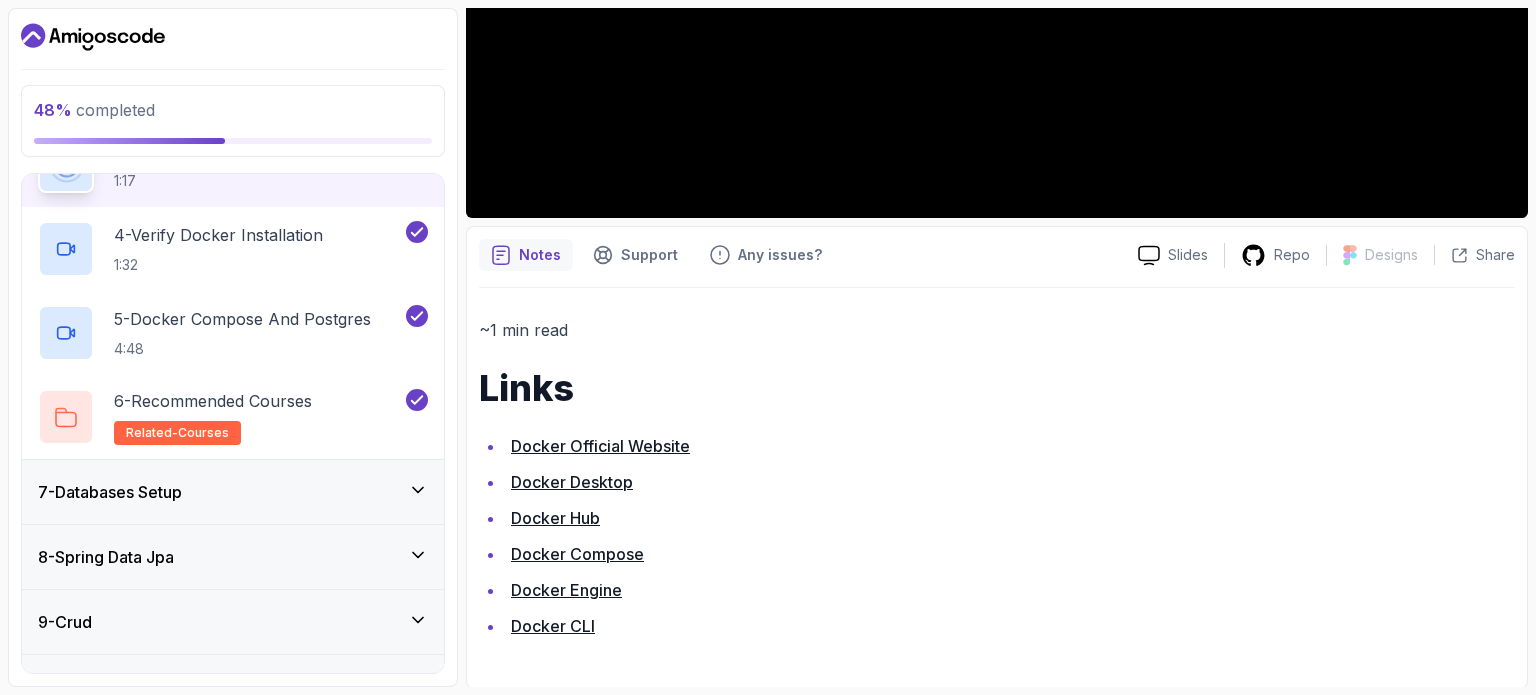 click on "7  -  Databases Setup" at bounding box center [233, 492] 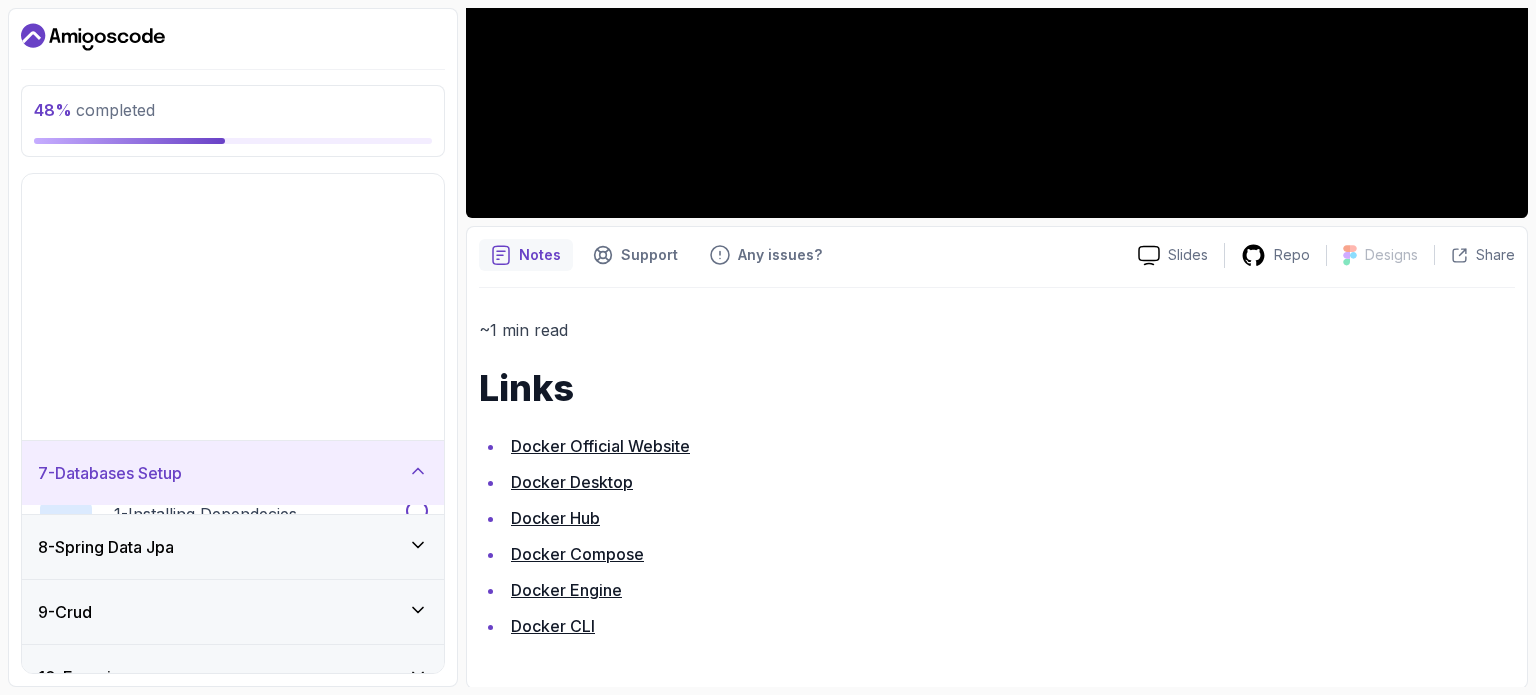 scroll, scrollTop: 276, scrollLeft: 0, axis: vertical 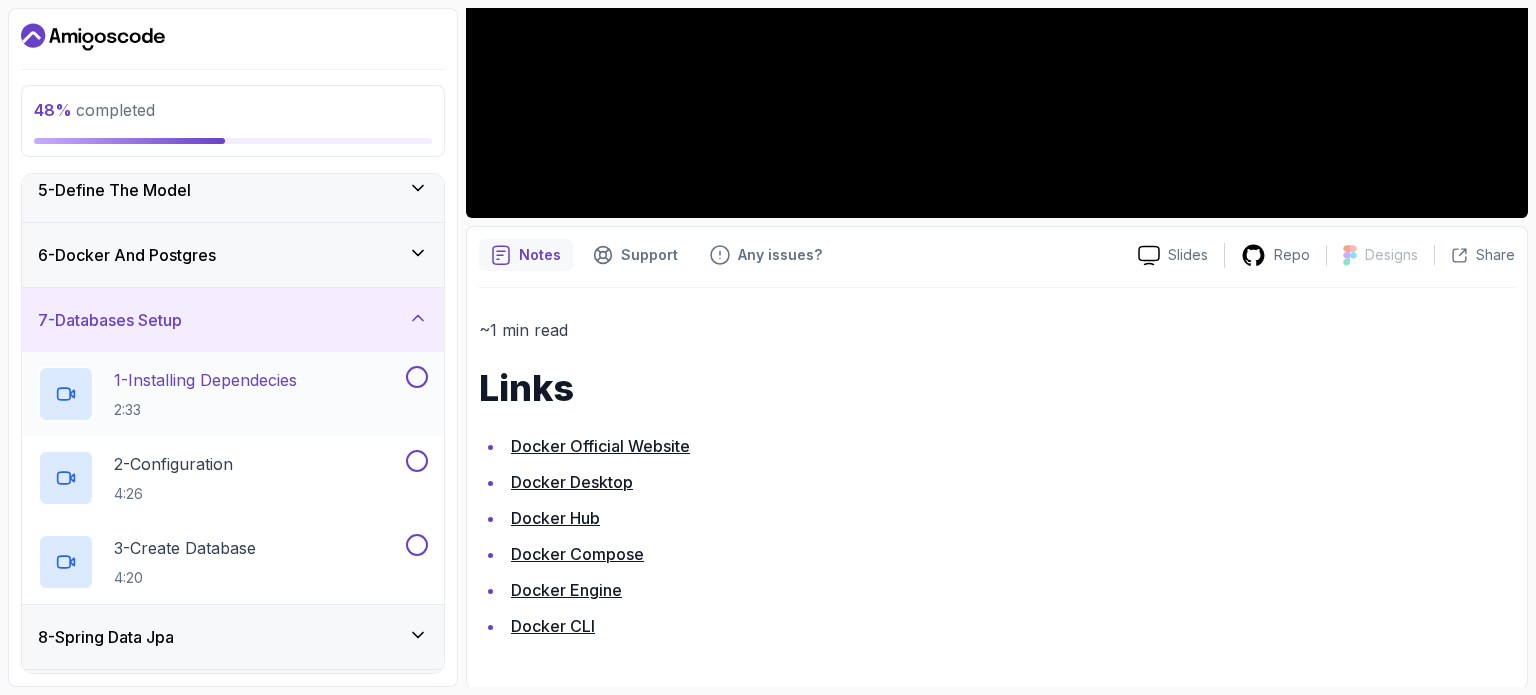click at bounding box center (417, 377) 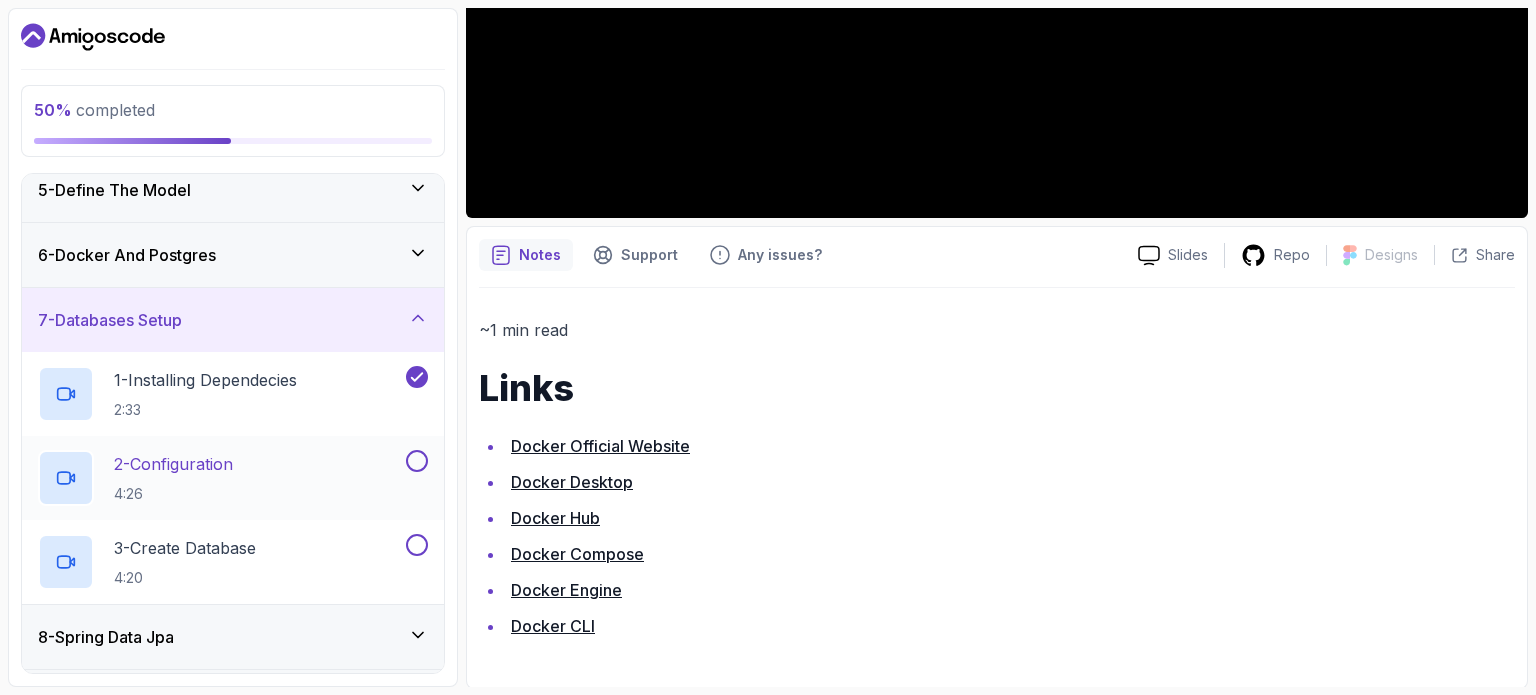 click at bounding box center [417, 461] 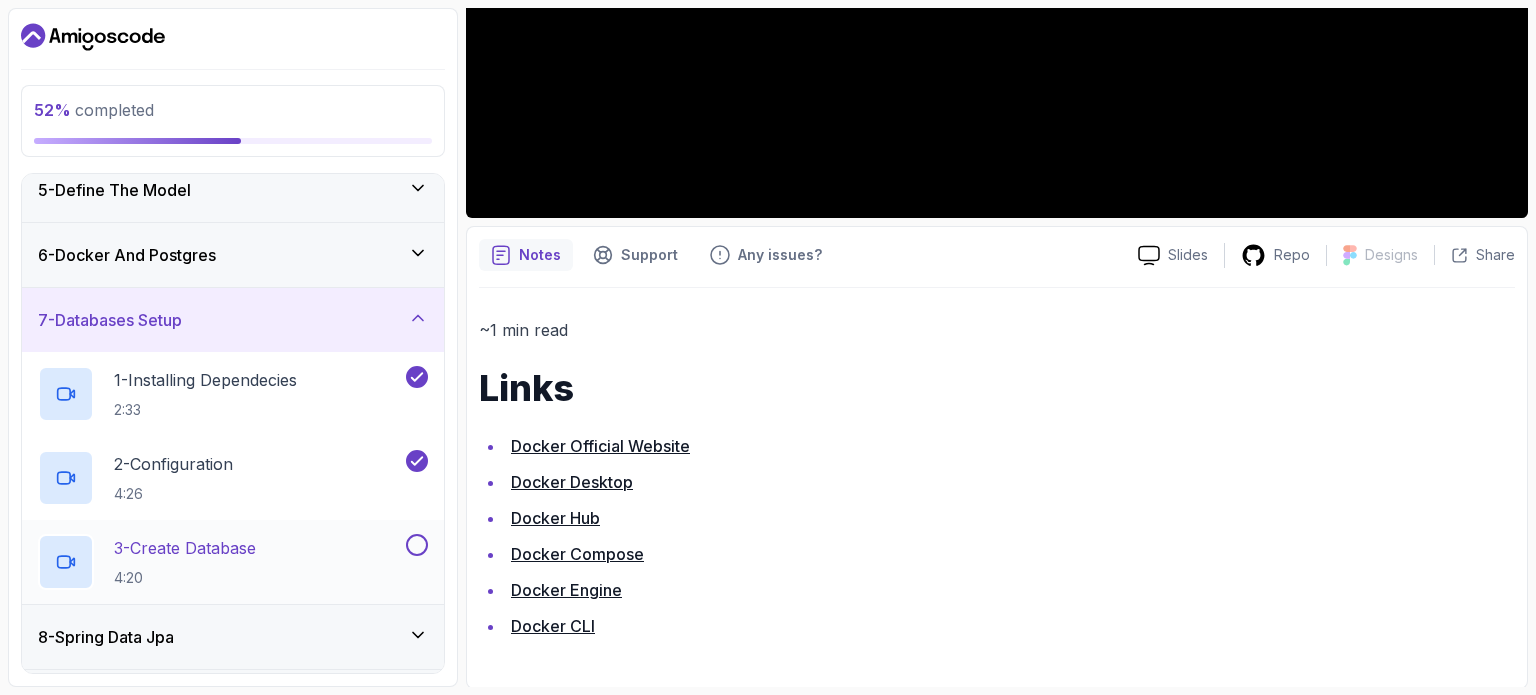 click at bounding box center [417, 545] 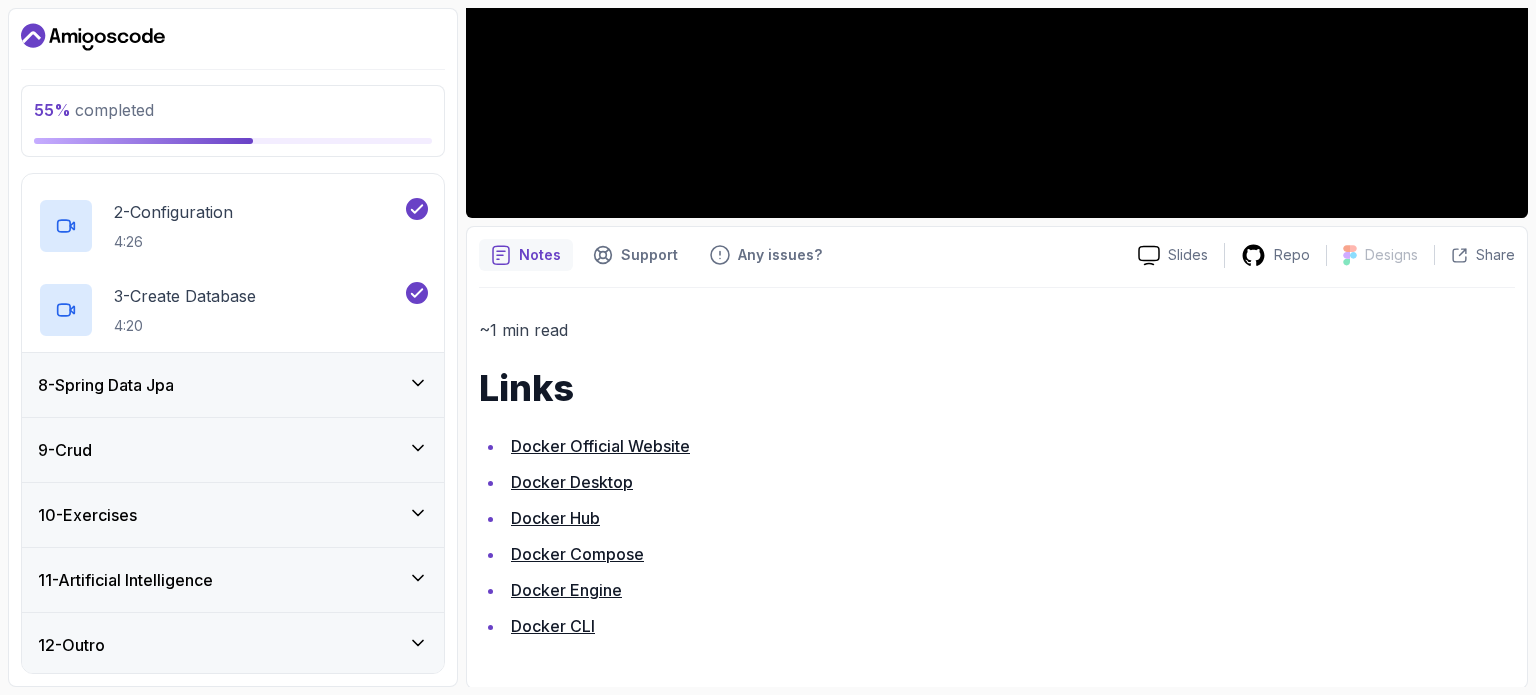 click on "8  -  Spring Data Jpa" at bounding box center (233, 385) 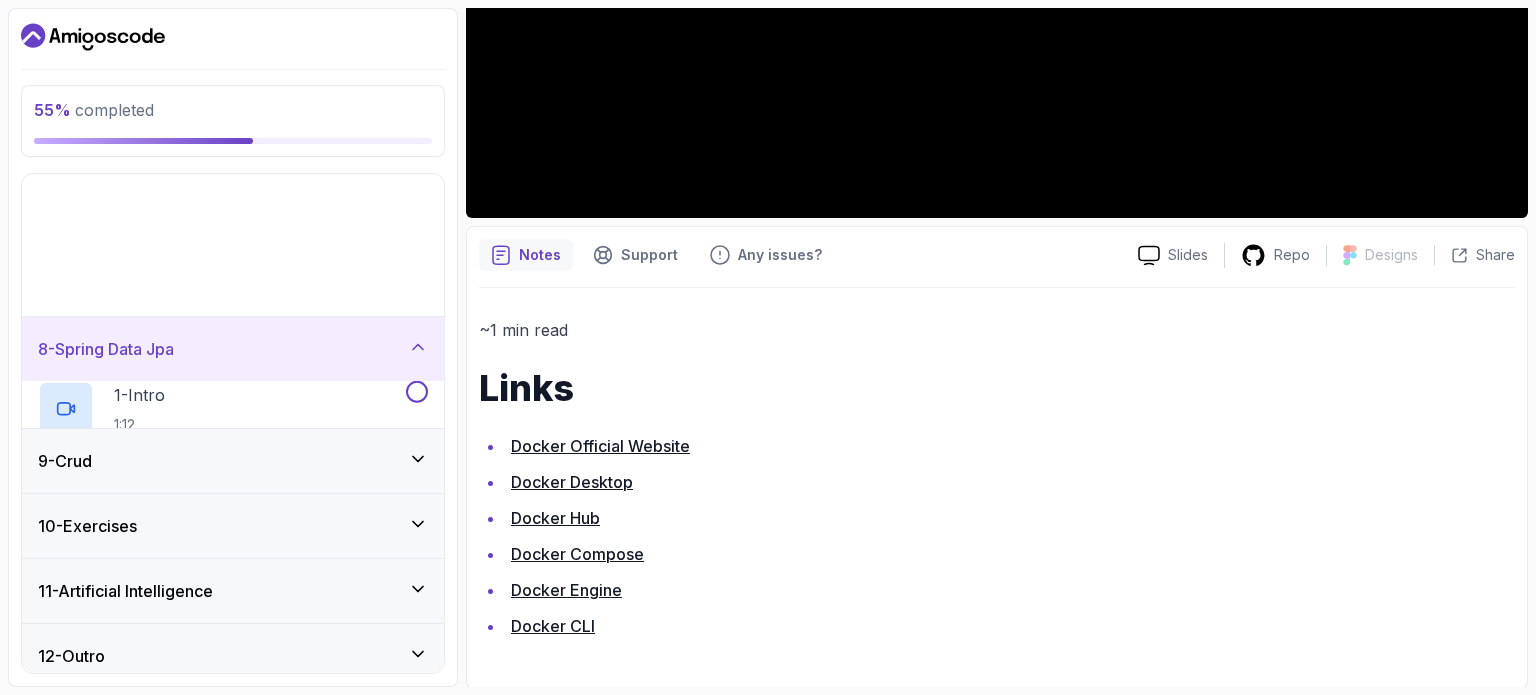 scroll, scrollTop: 276, scrollLeft: 0, axis: vertical 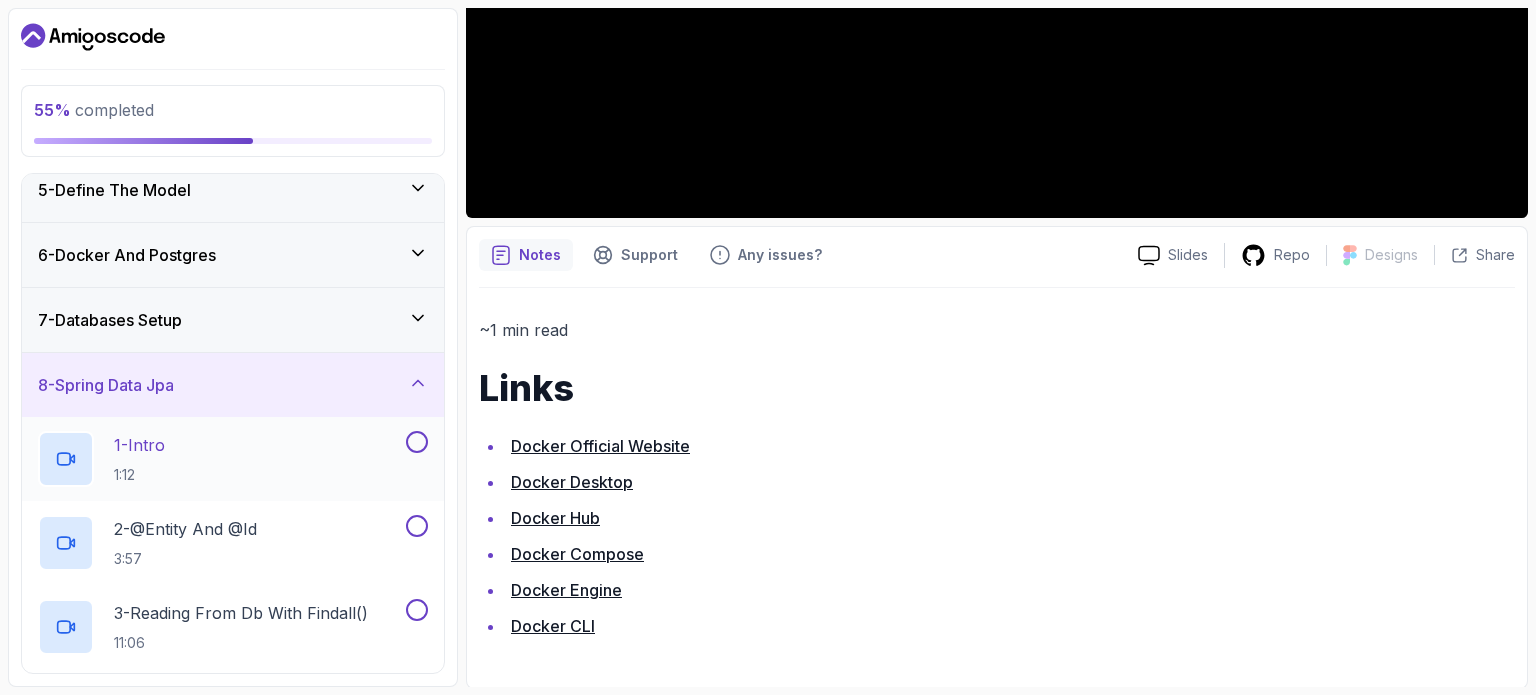 click at bounding box center [417, 442] 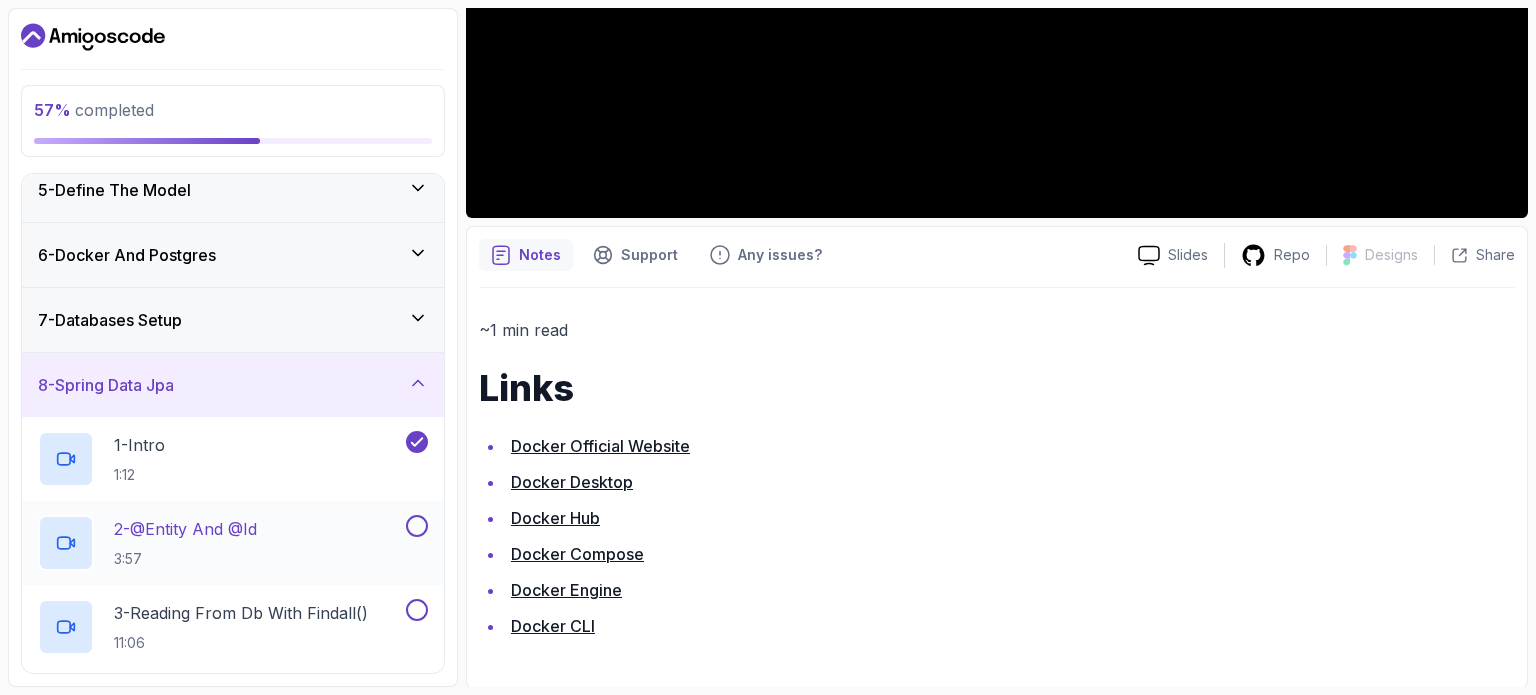 click at bounding box center [417, 526] 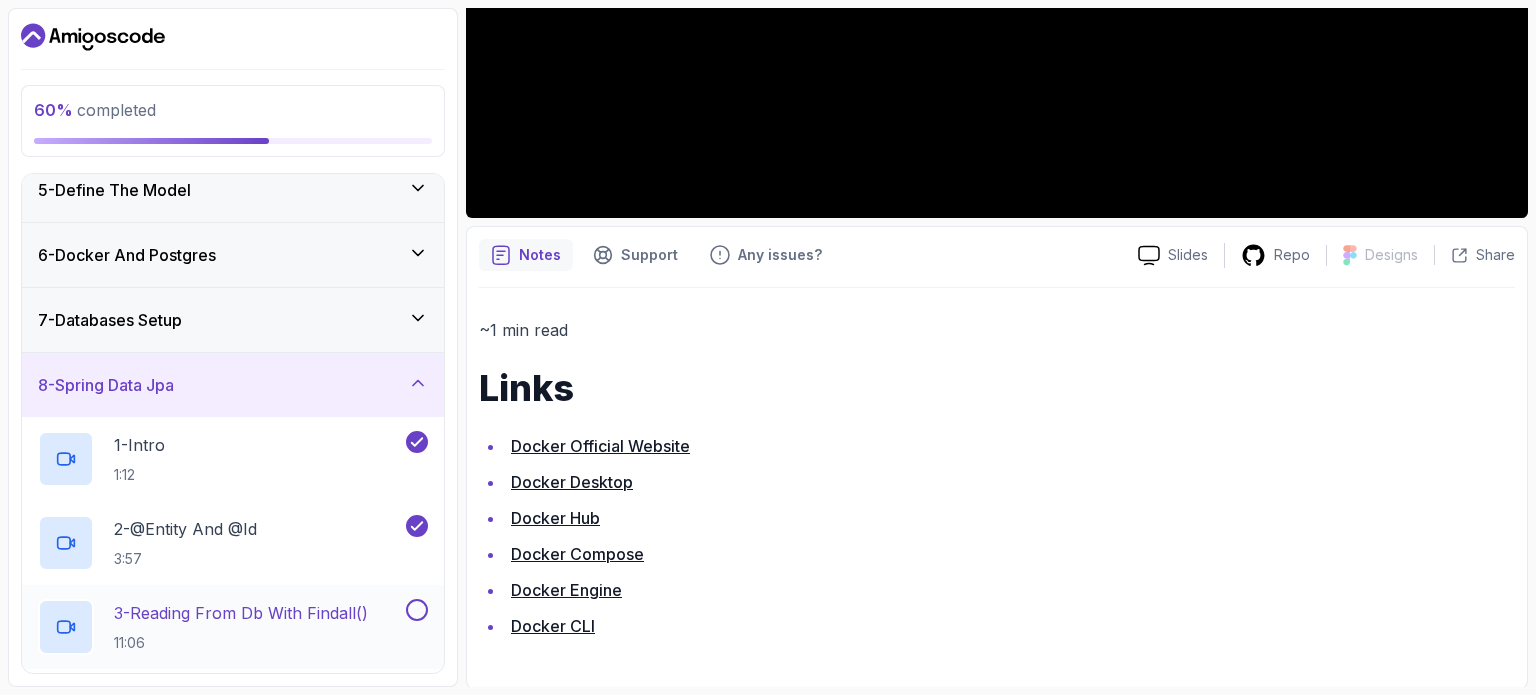 click at bounding box center (417, 610) 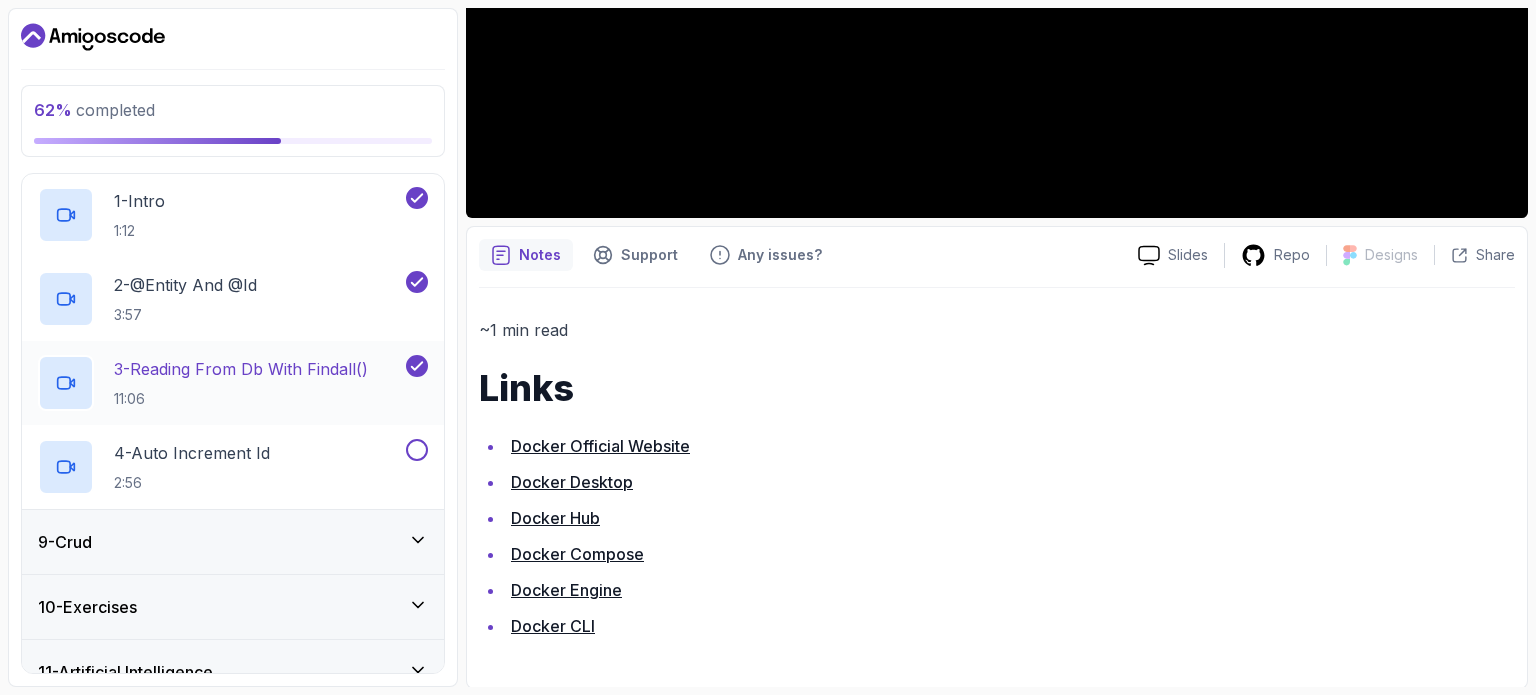 scroll, scrollTop: 520, scrollLeft: 0, axis: vertical 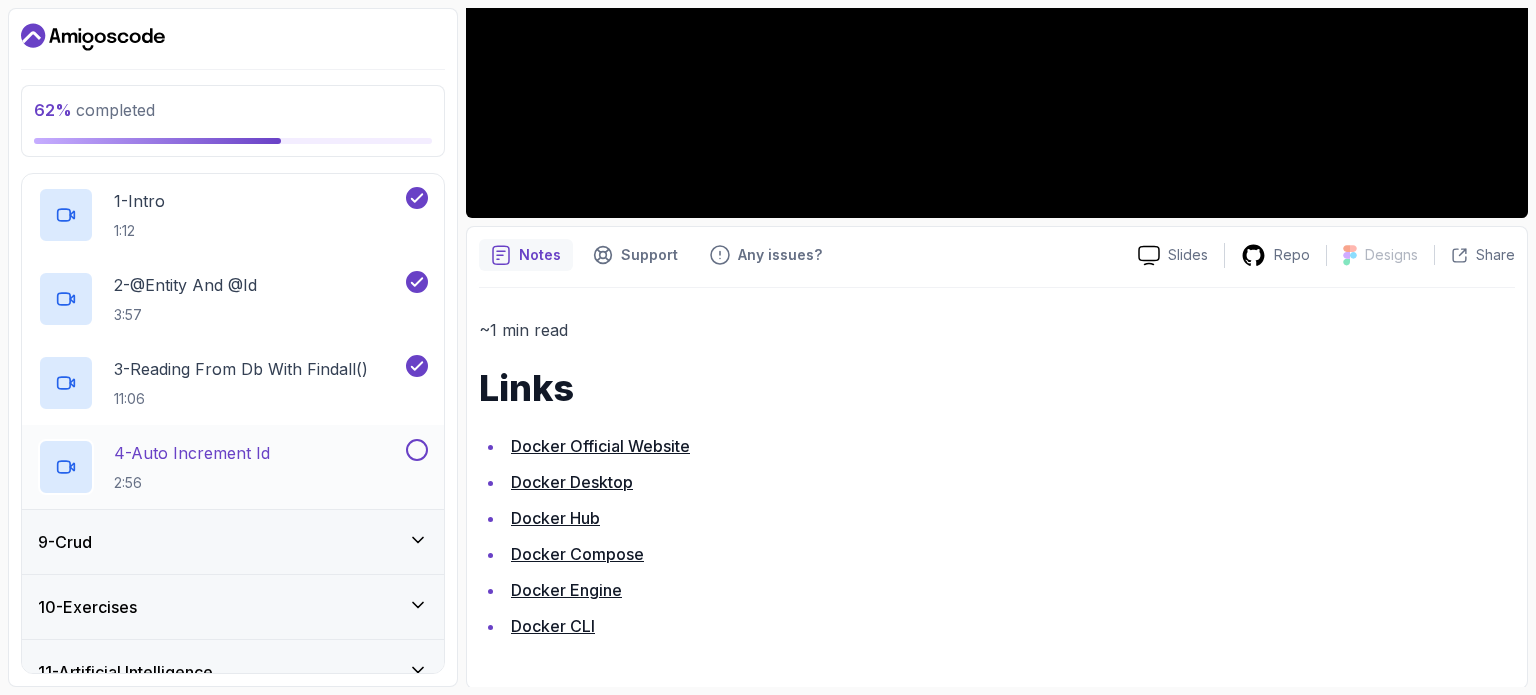click at bounding box center (417, 450) 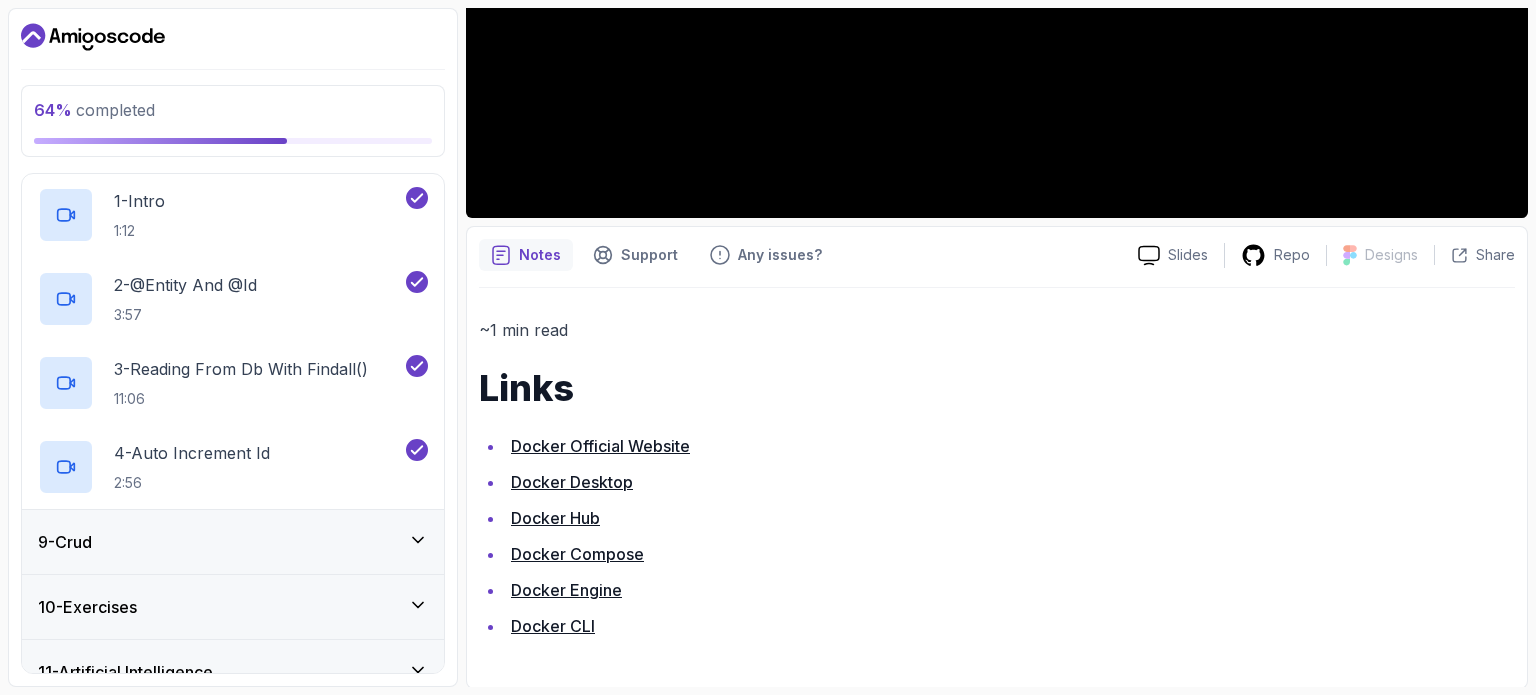 click on "9  -  Crud" at bounding box center [233, 542] 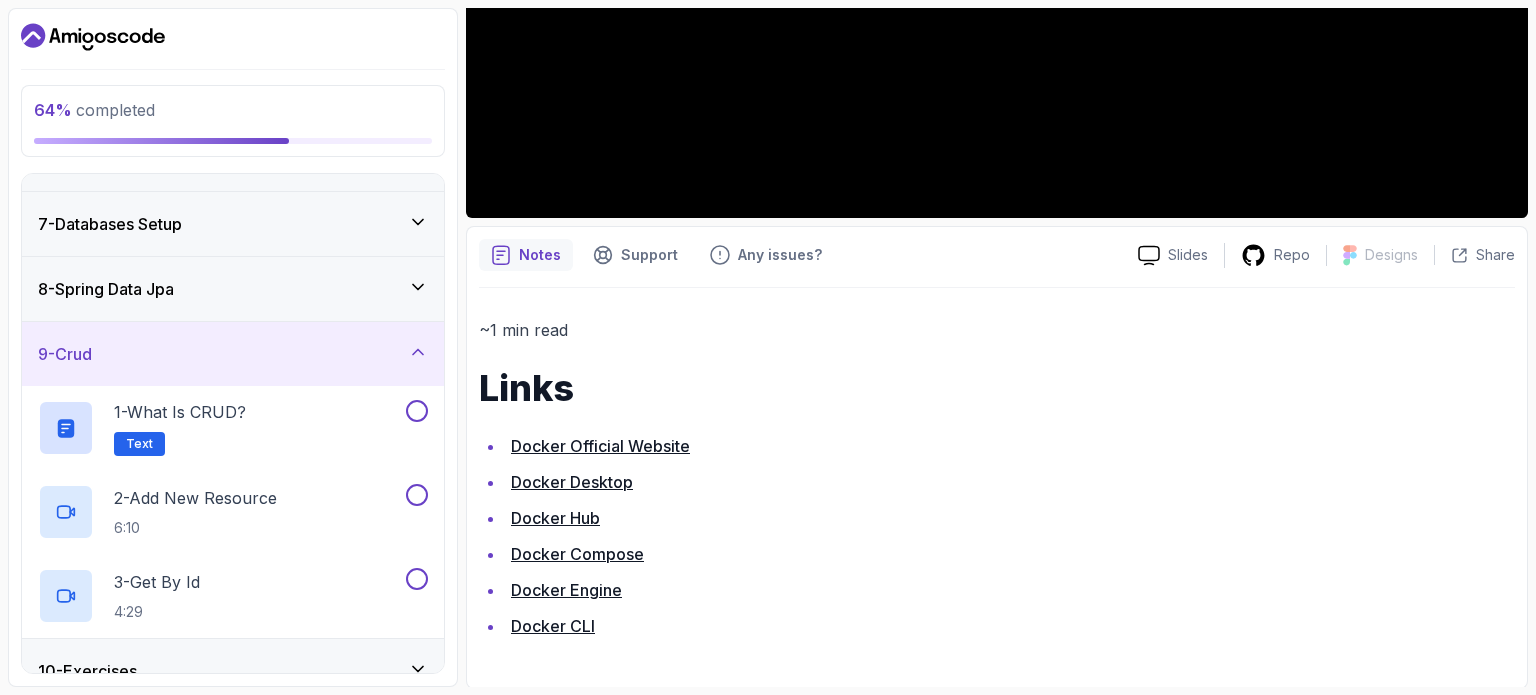 scroll, scrollTop: 372, scrollLeft: 0, axis: vertical 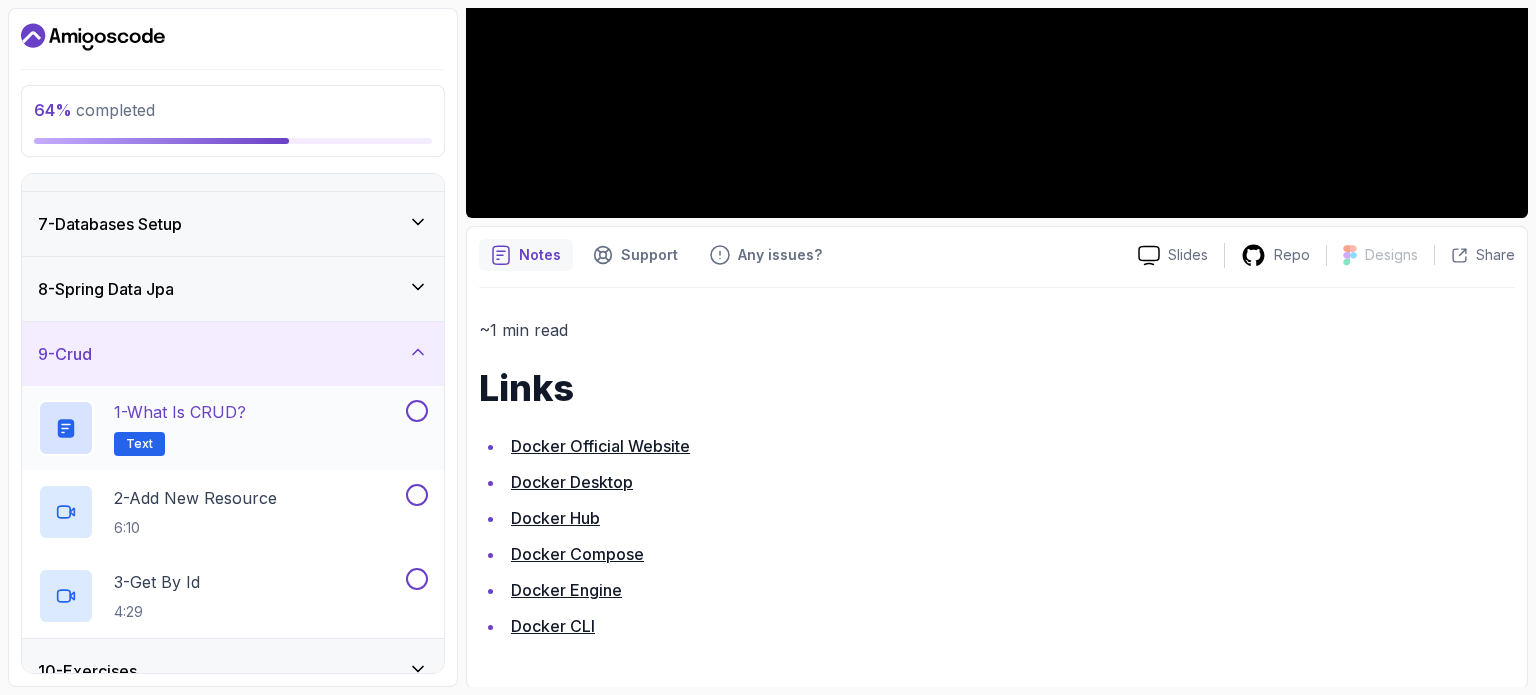 click at bounding box center (415, 411) 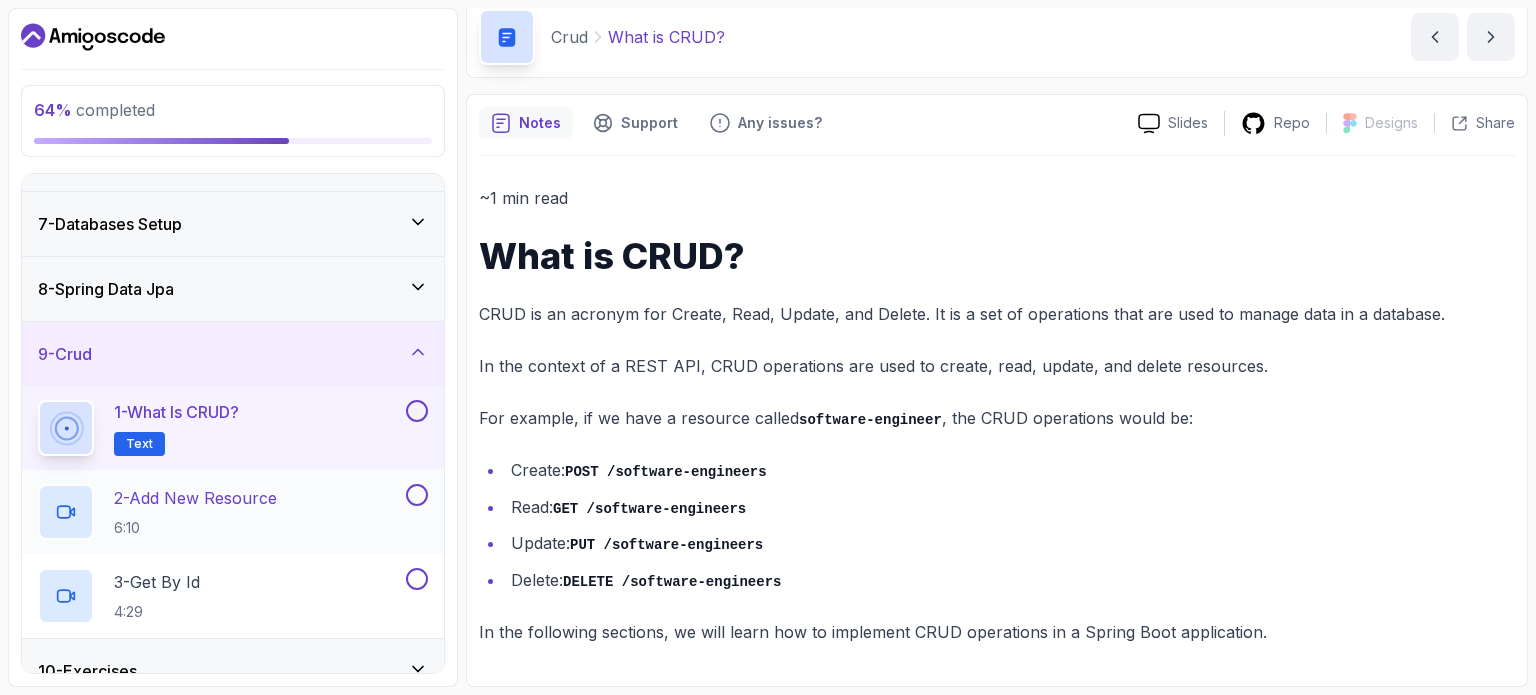 scroll, scrollTop: 80, scrollLeft: 0, axis: vertical 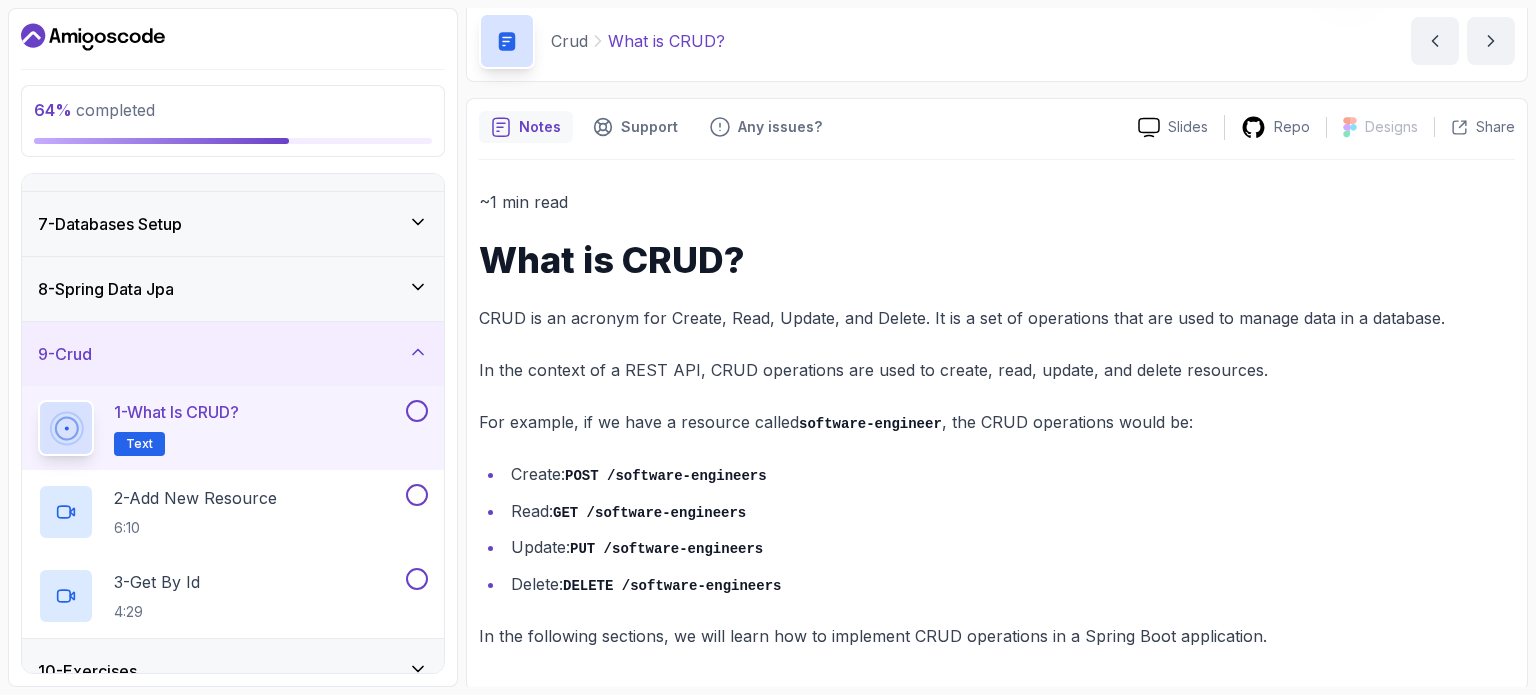 click at bounding box center (417, 411) 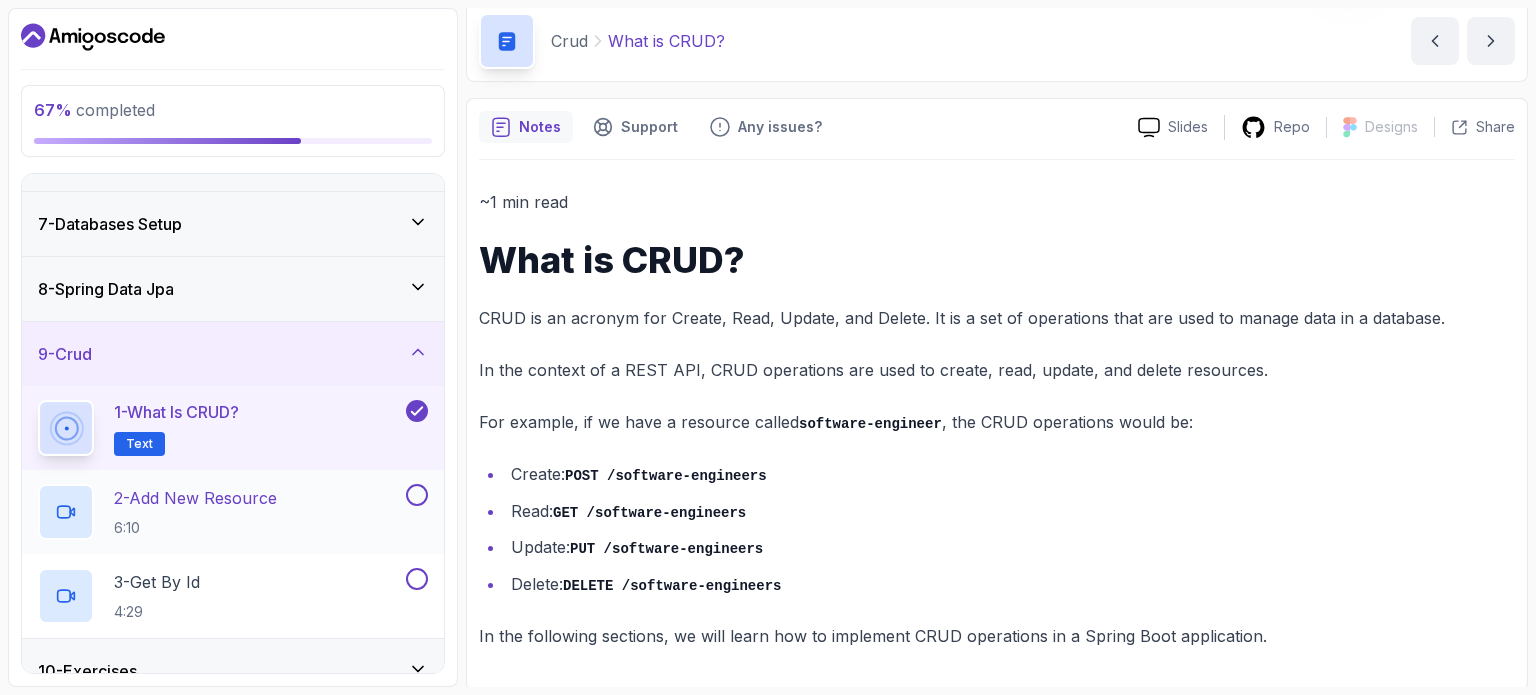 click at bounding box center (417, 495) 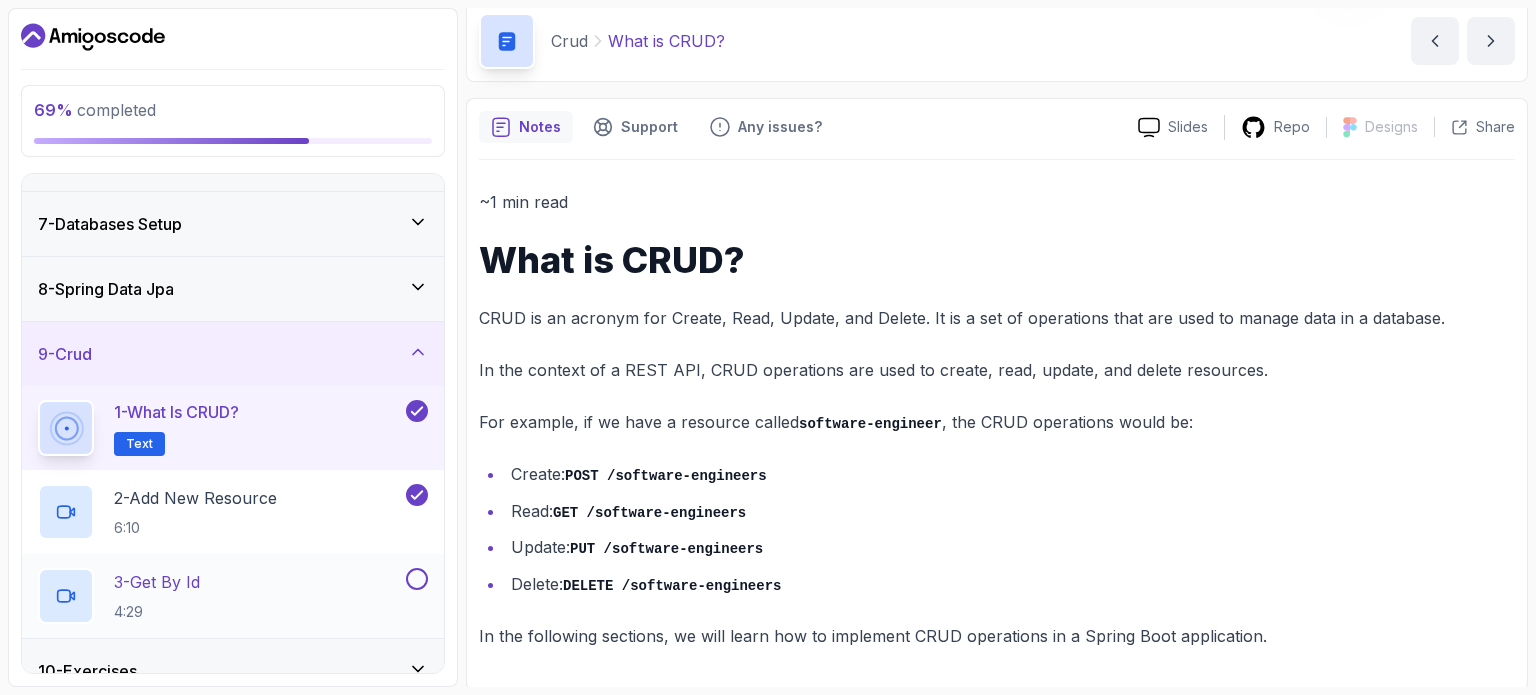 click at bounding box center (417, 579) 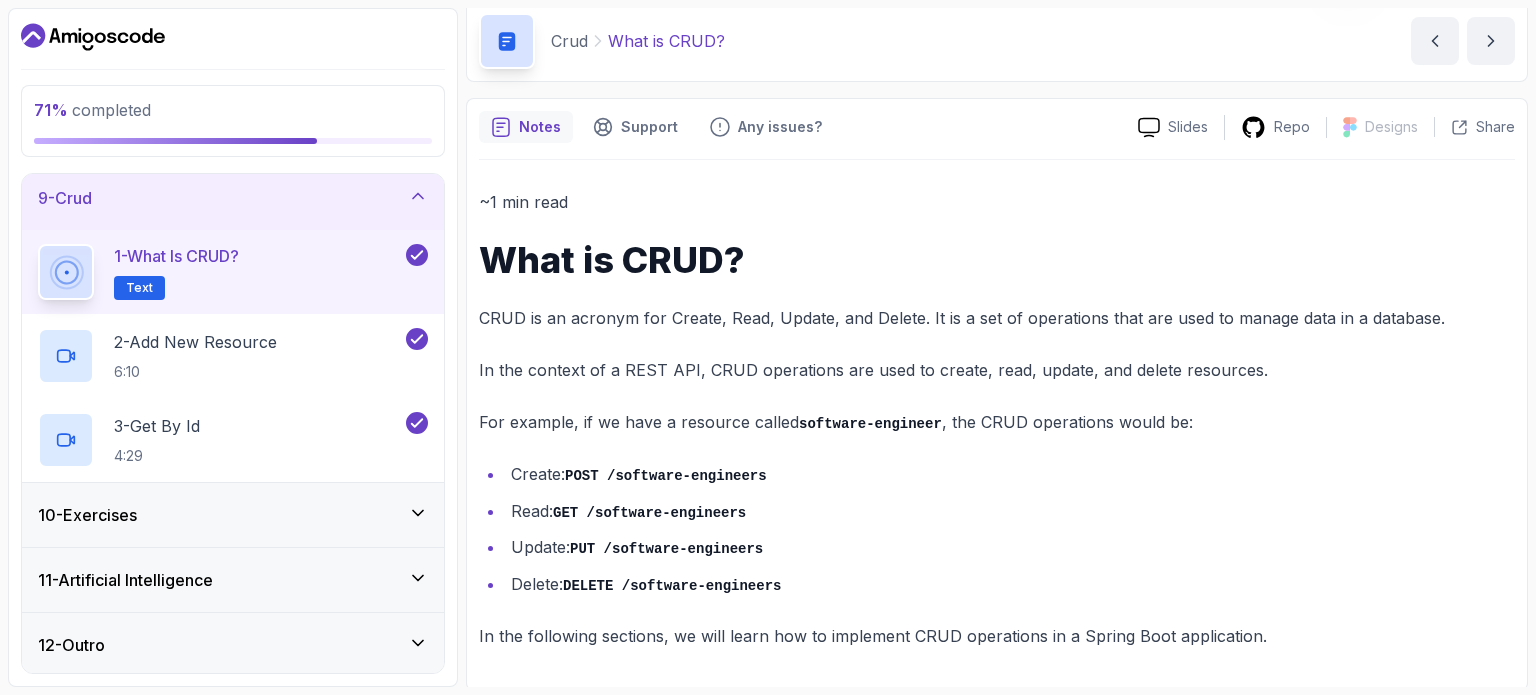 click on "10  -  Exercises" at bounding box center (233, 515) 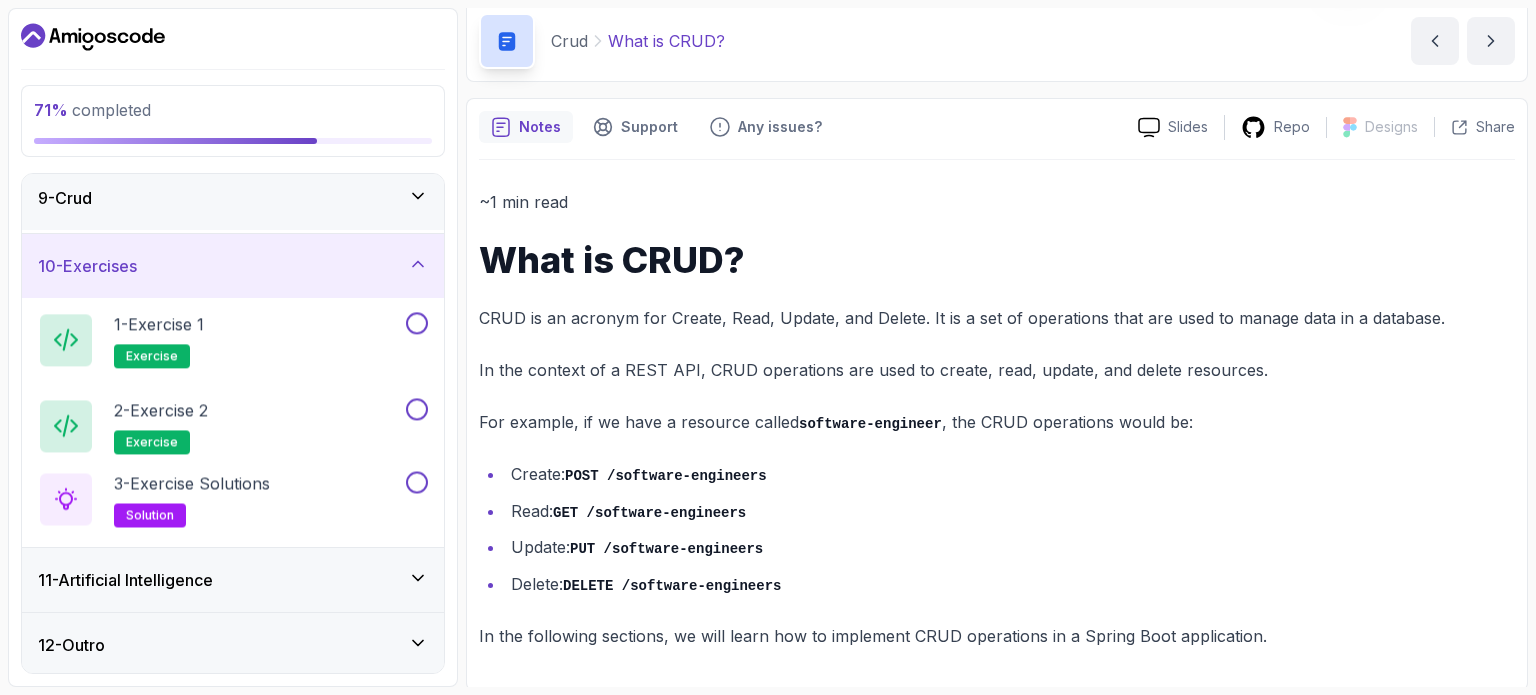 scroll, scrollTop: 528, scrollLeft: 0, axis: vertical 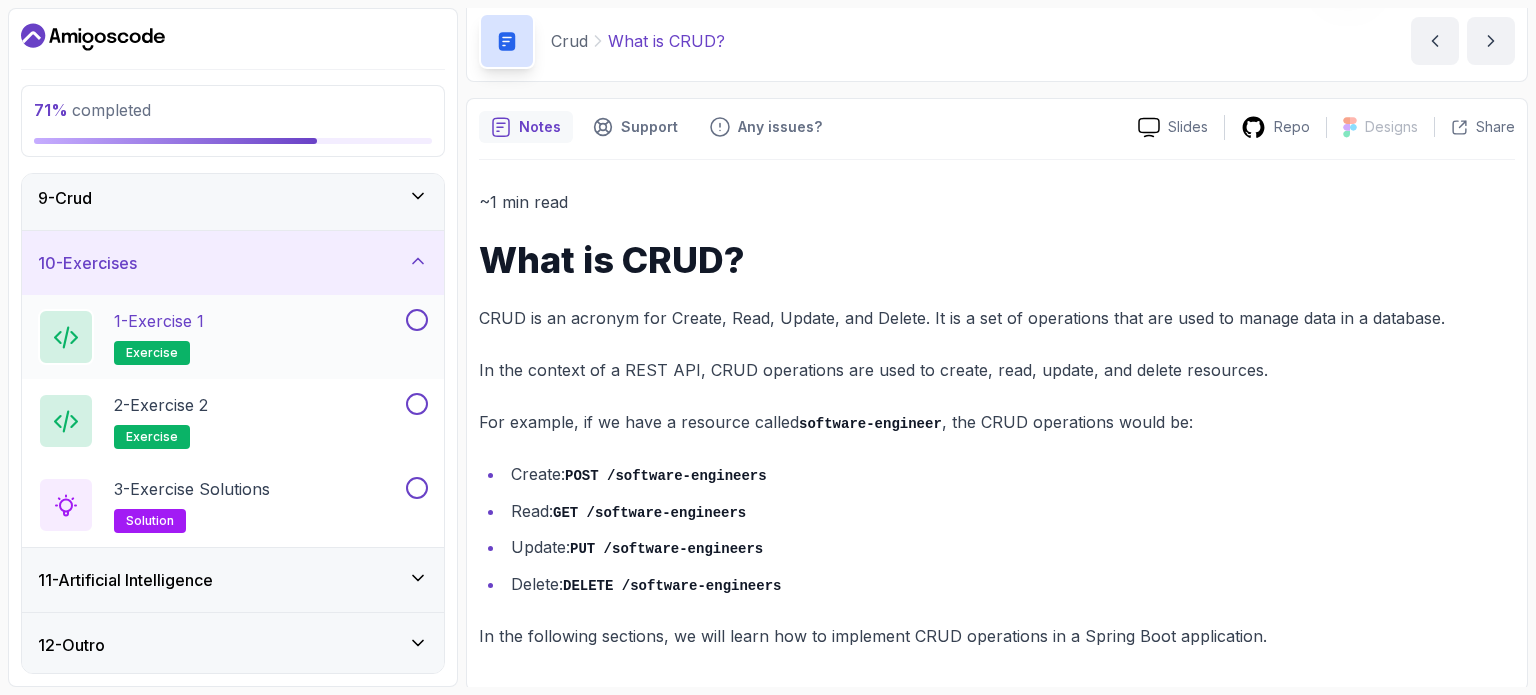 click at bounding box center (417, 320) 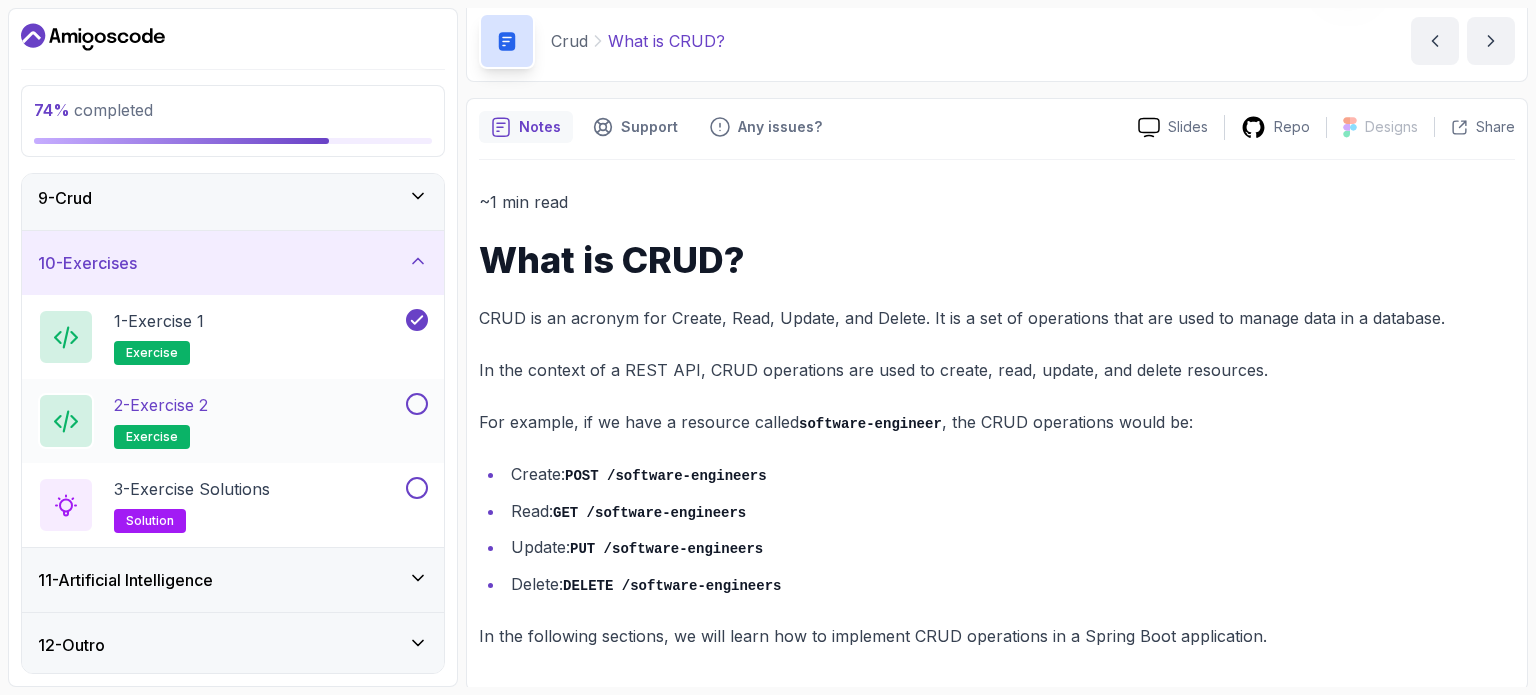 click at bounding box center [417, 404] 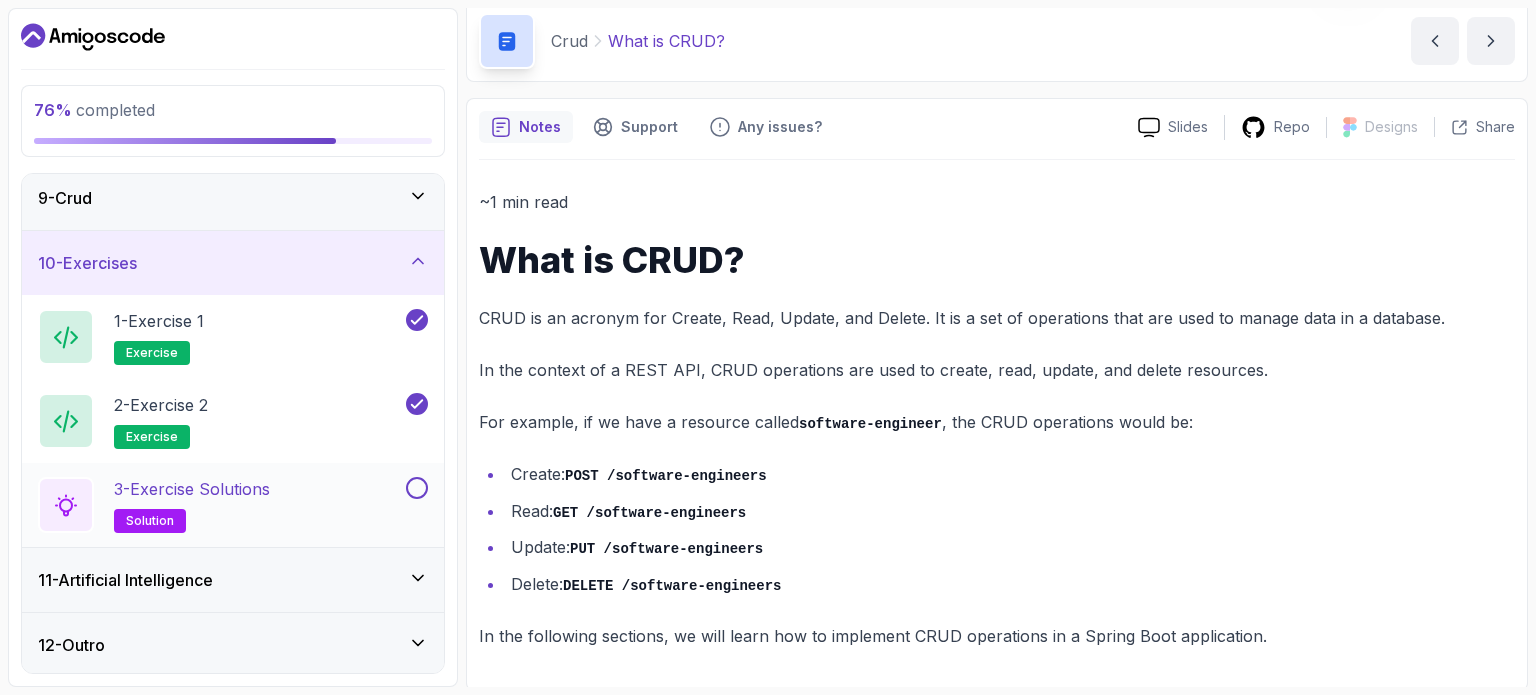 click at bounding box center [417, 488] 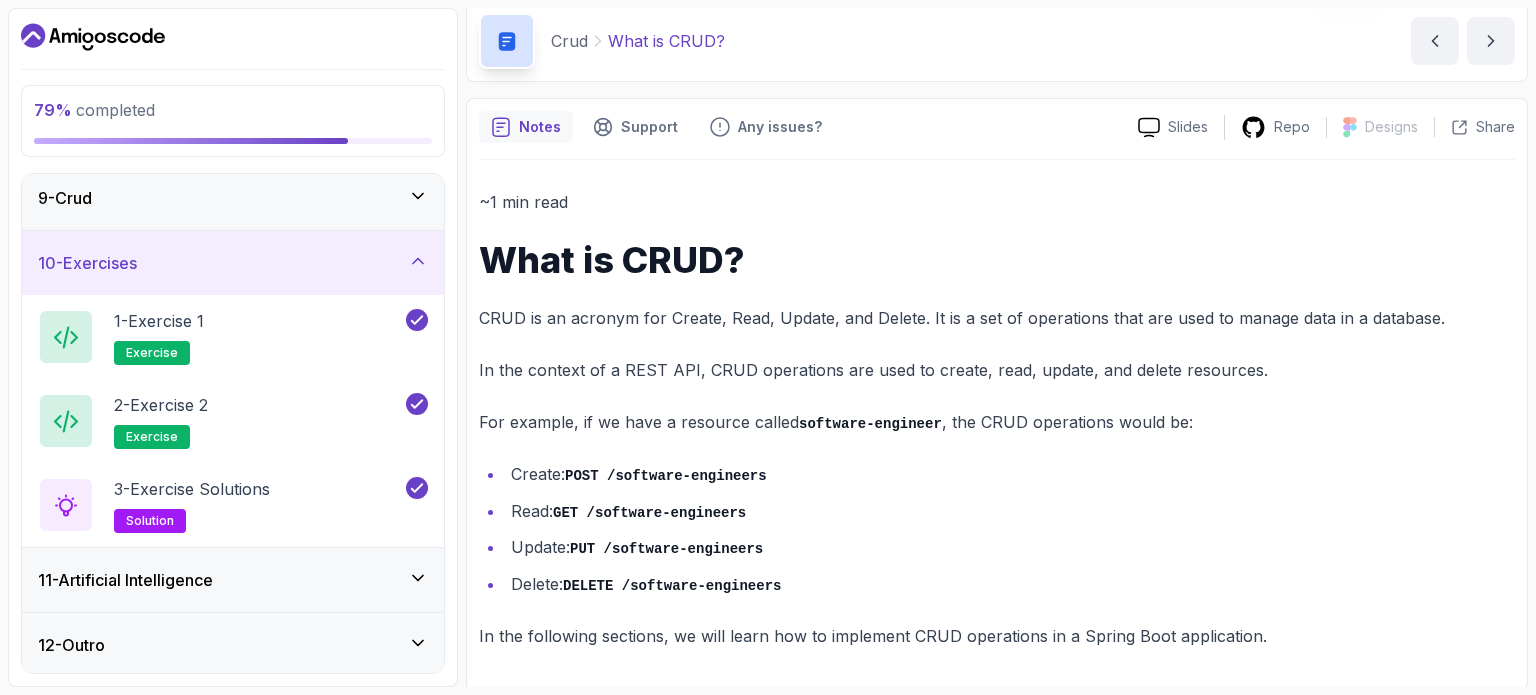 click on "11  -  Artificial Intelligence" at bounding box center (233, 580) 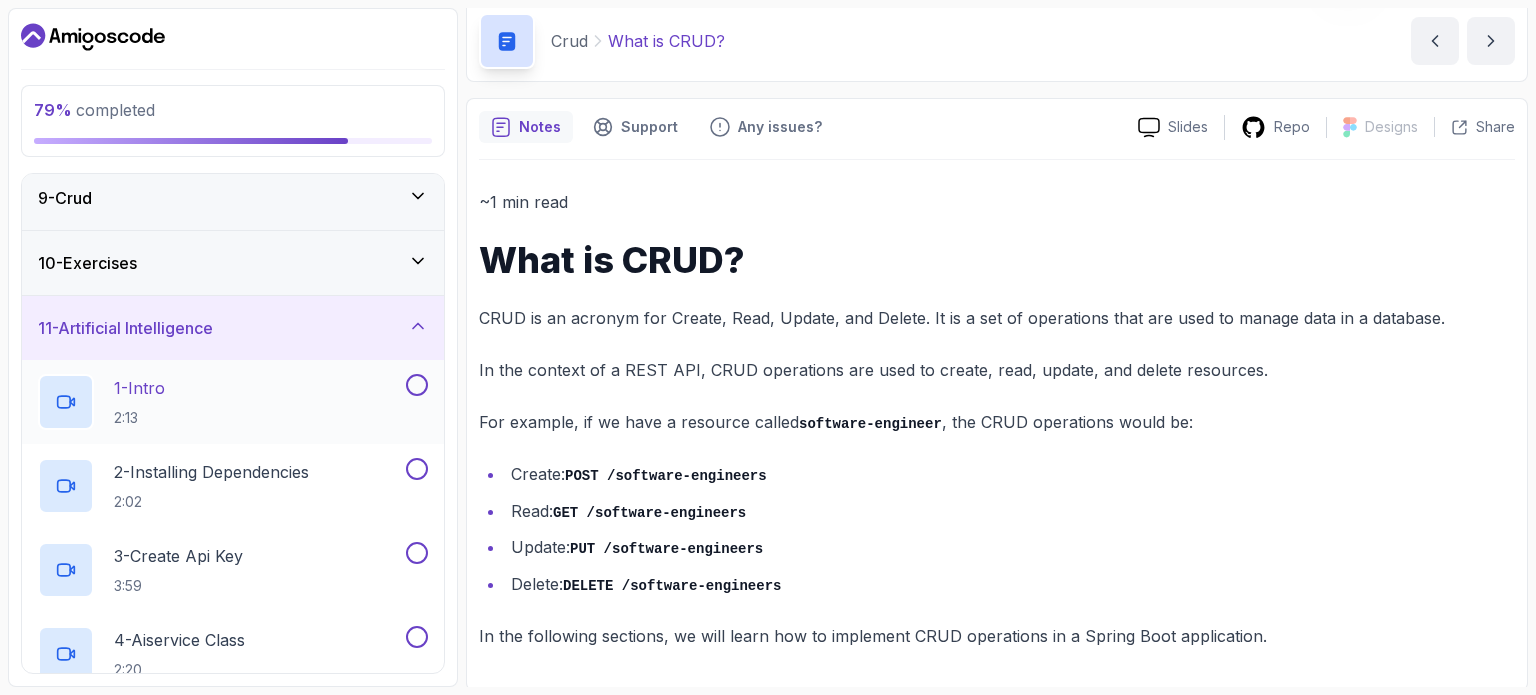 click at bounding box center (417, 385) 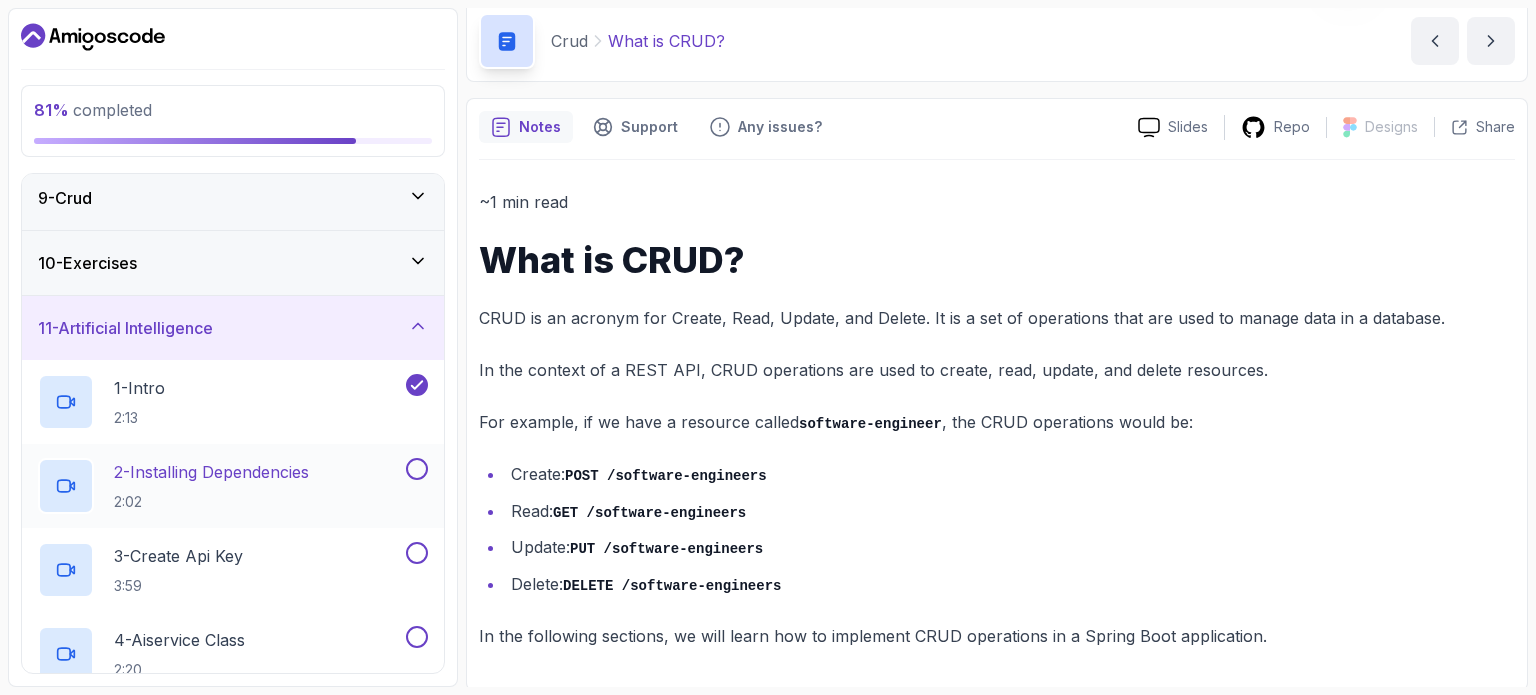 click at bounding box center [417, 469] 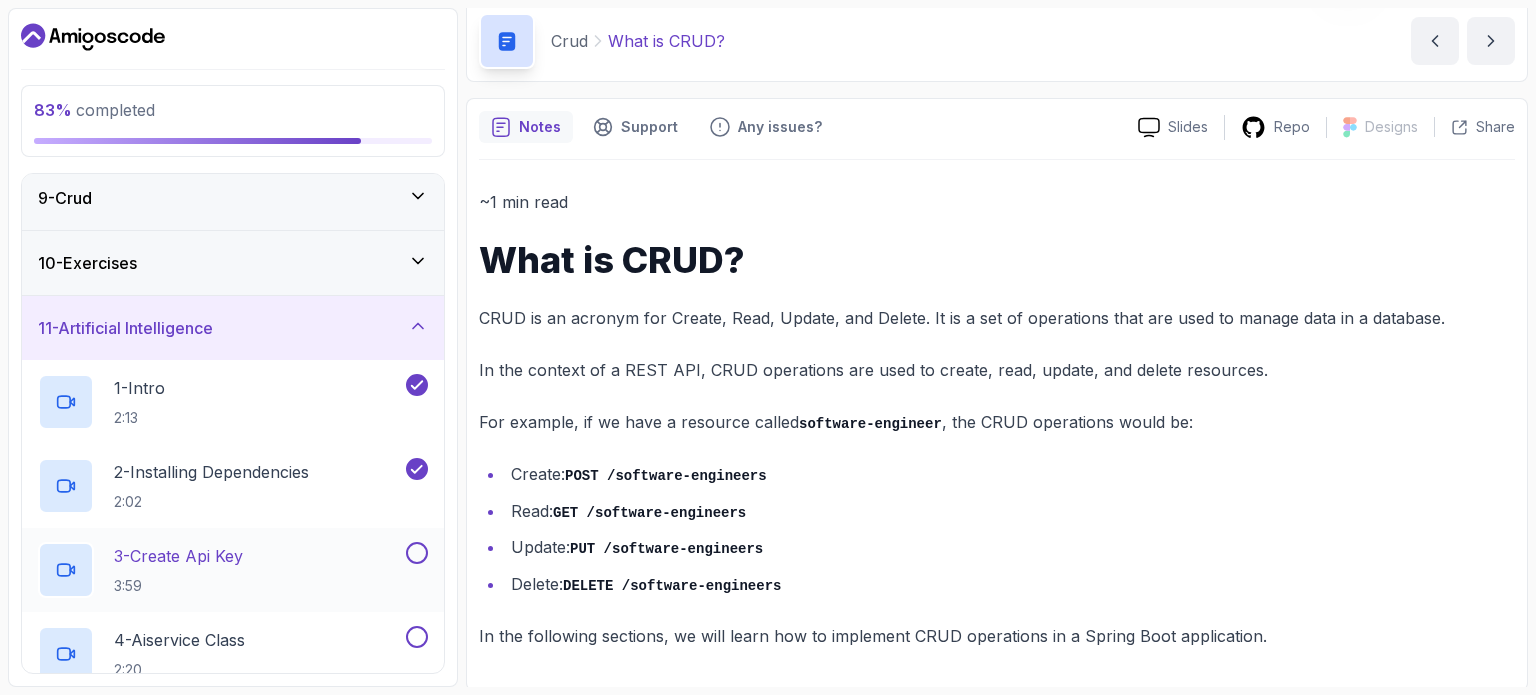 click at bounding box center [417, 553] 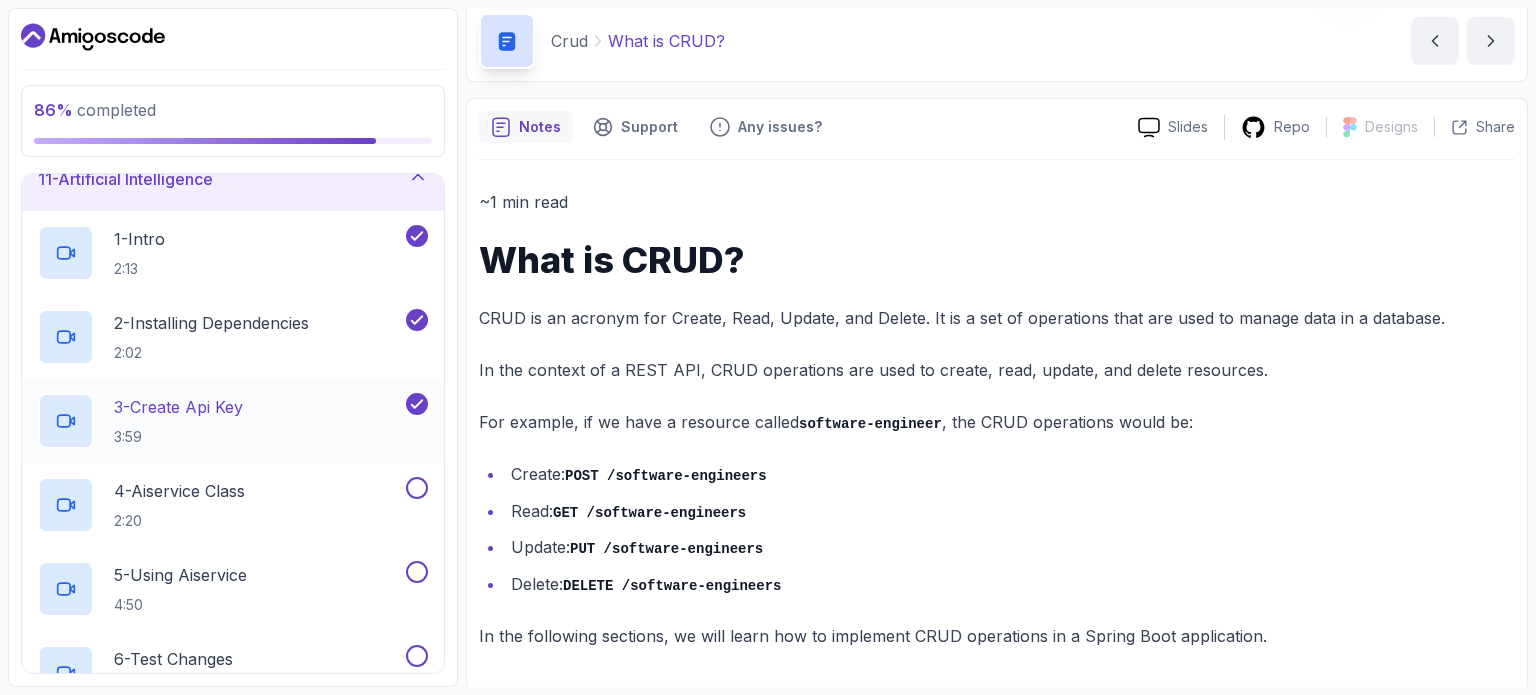 scroll, scrollTop: 676, scrollLeft: 0, axis: vertical 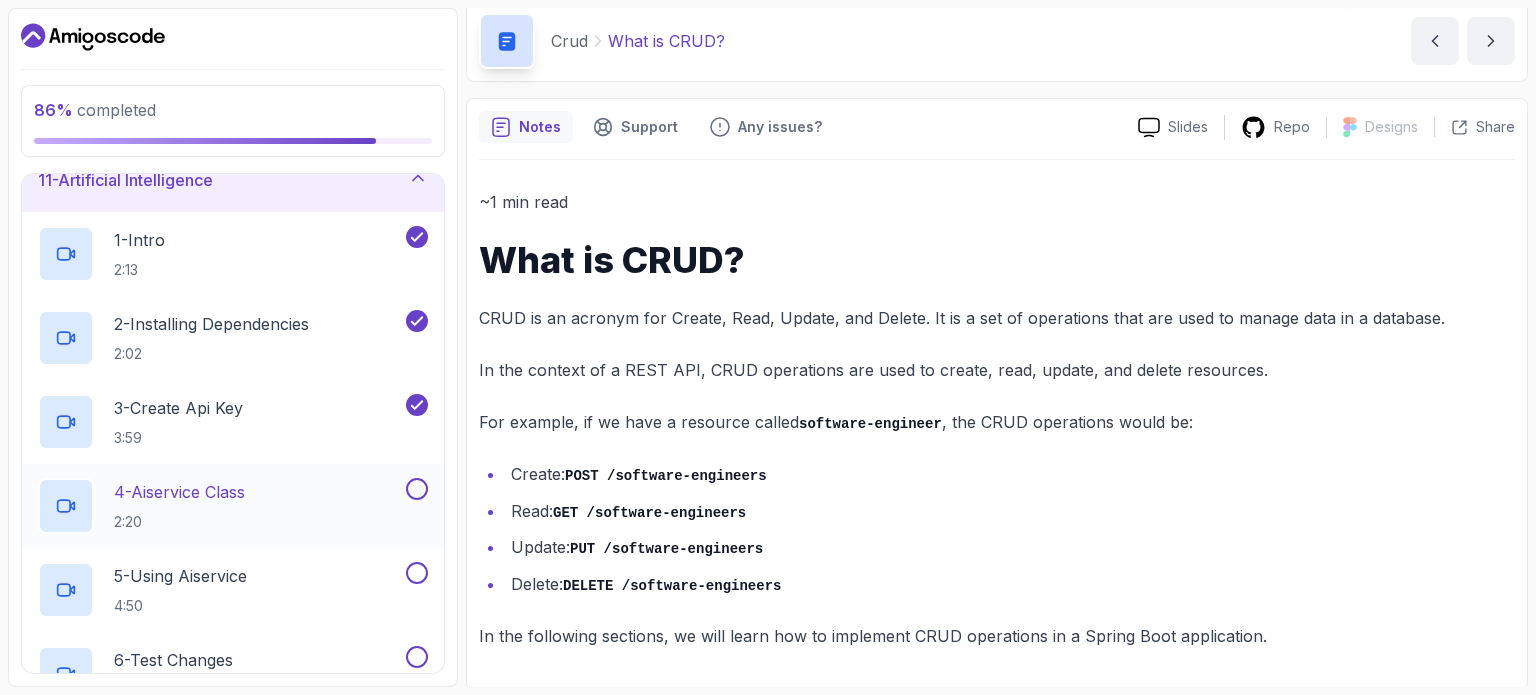 click at bounding box center [417, 489] 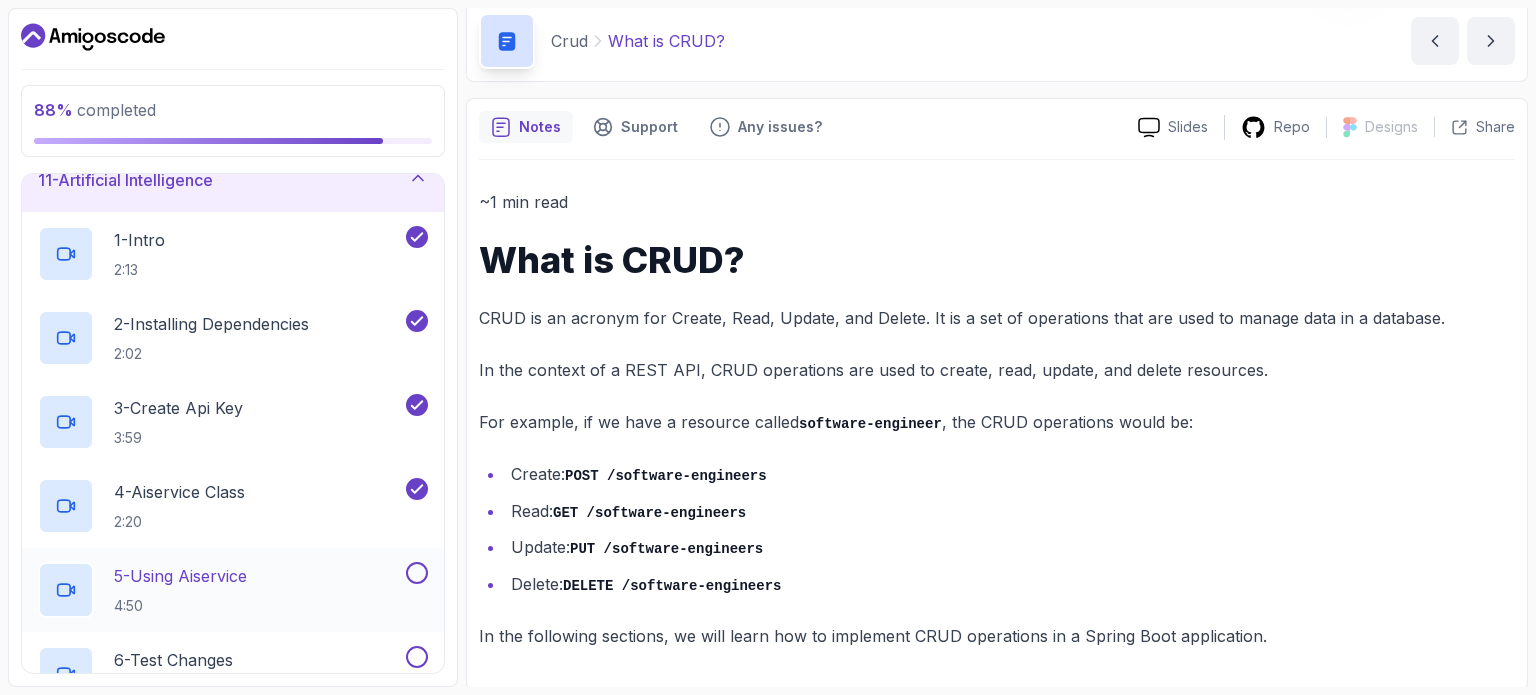 click at bounding box center (417, 573) 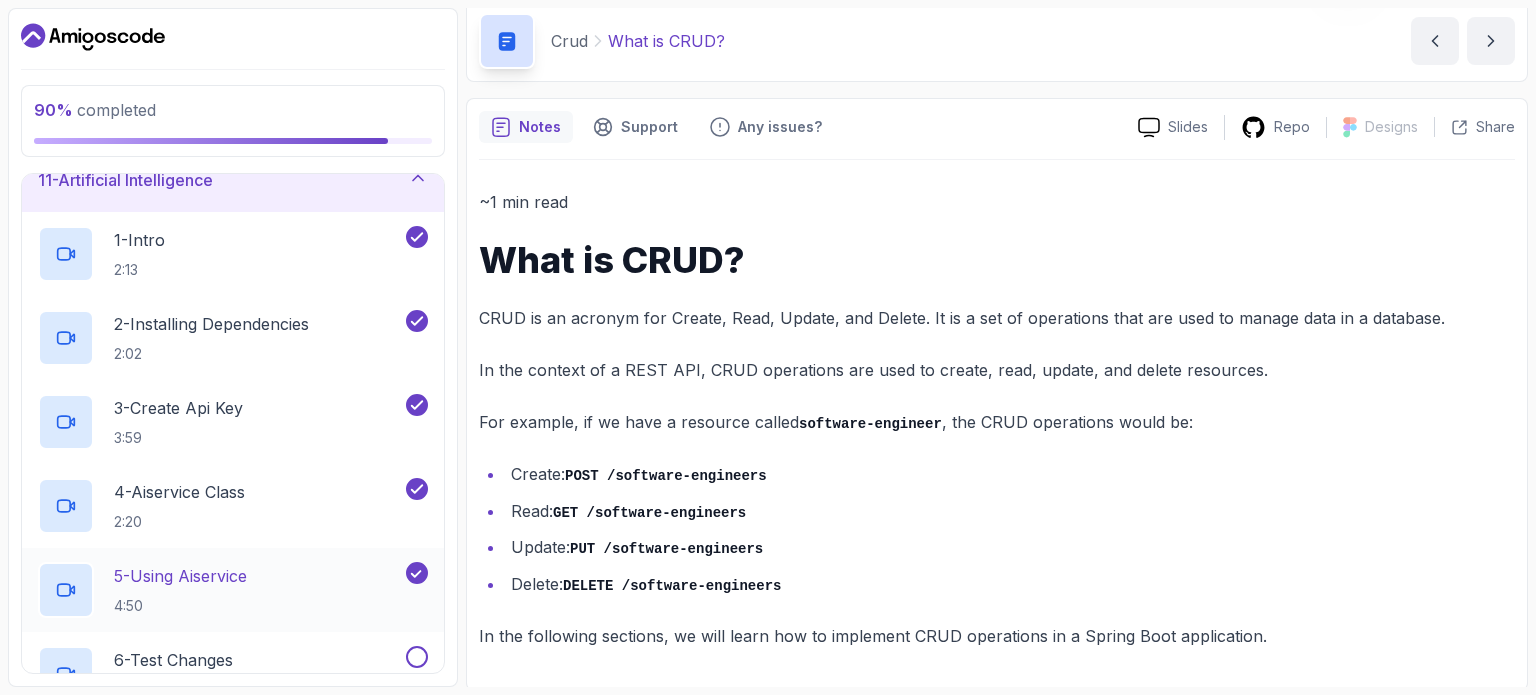 scroll, scrollTop: 864, scrollLeft: 0, axis: vertical 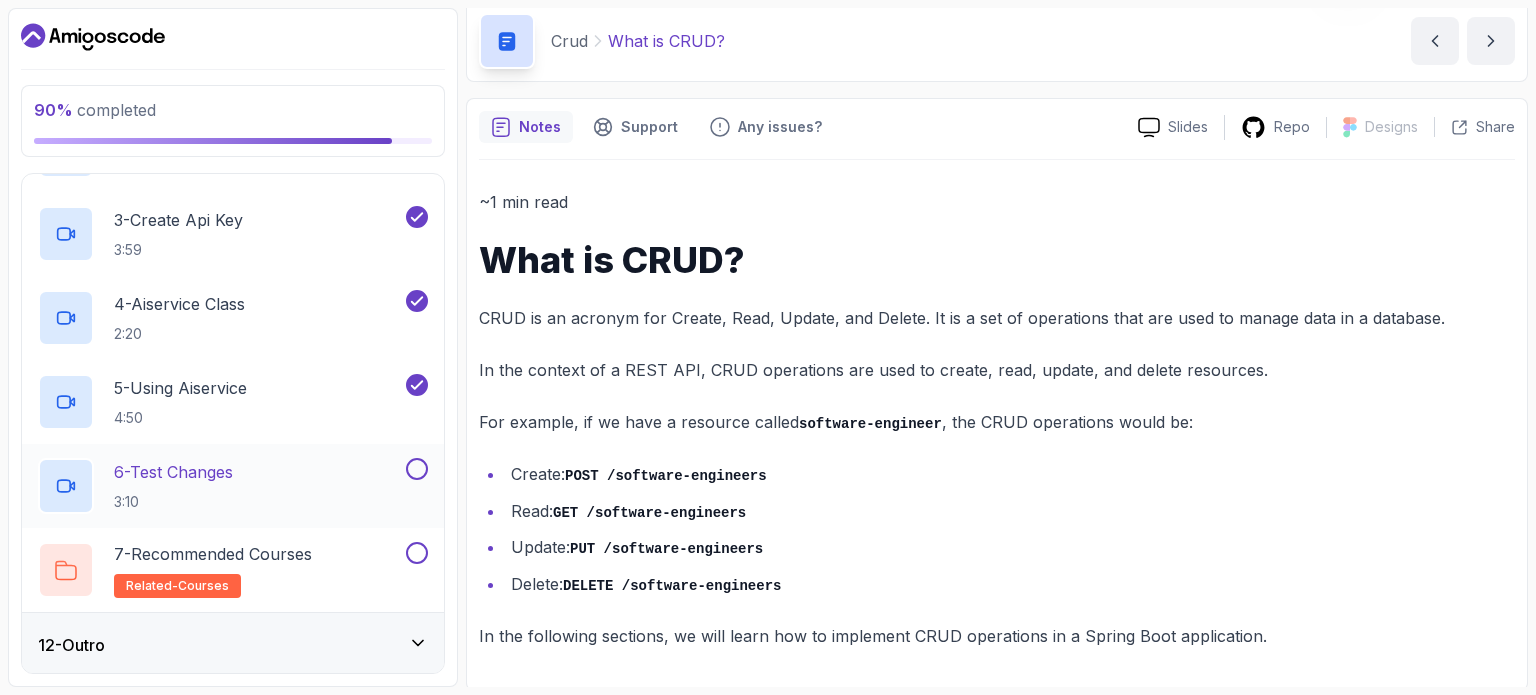 click at bounding box center (417, 469) 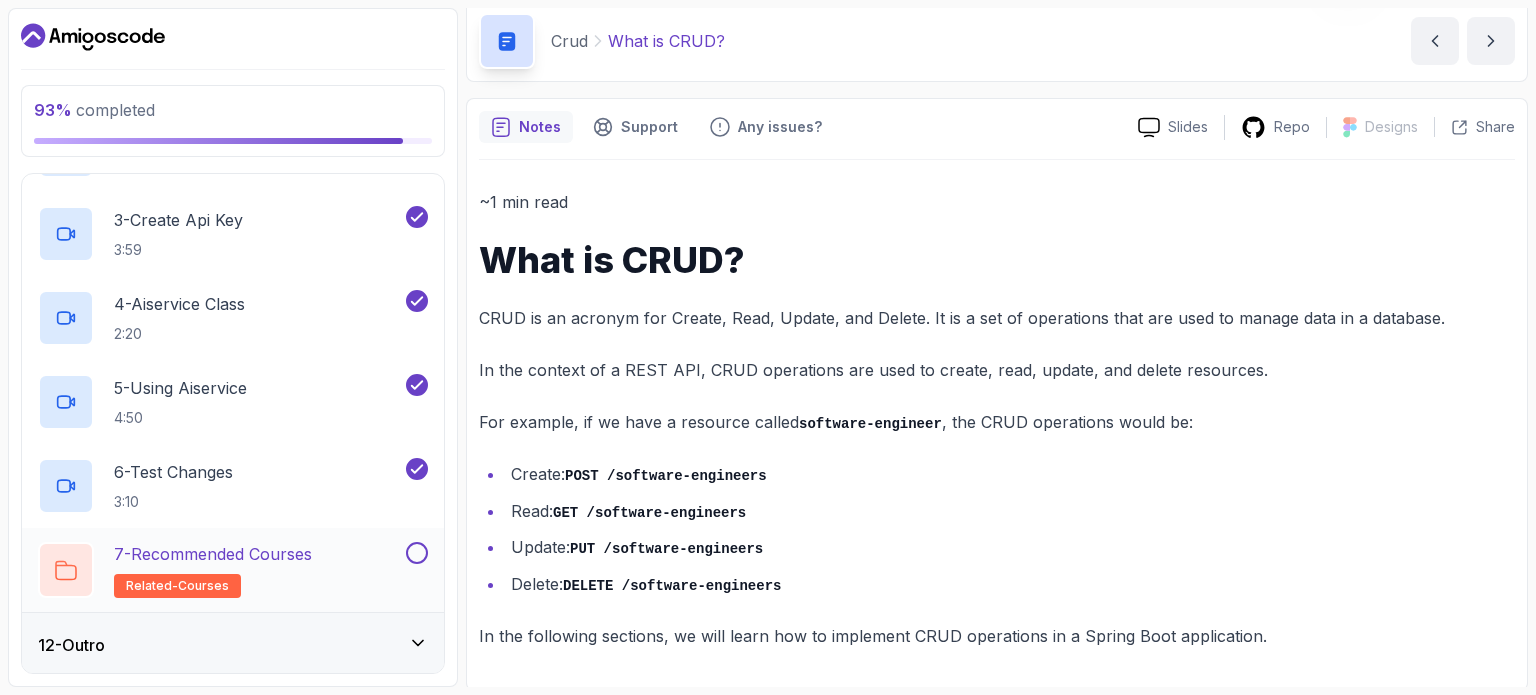 click at bounding box center [417, 553] 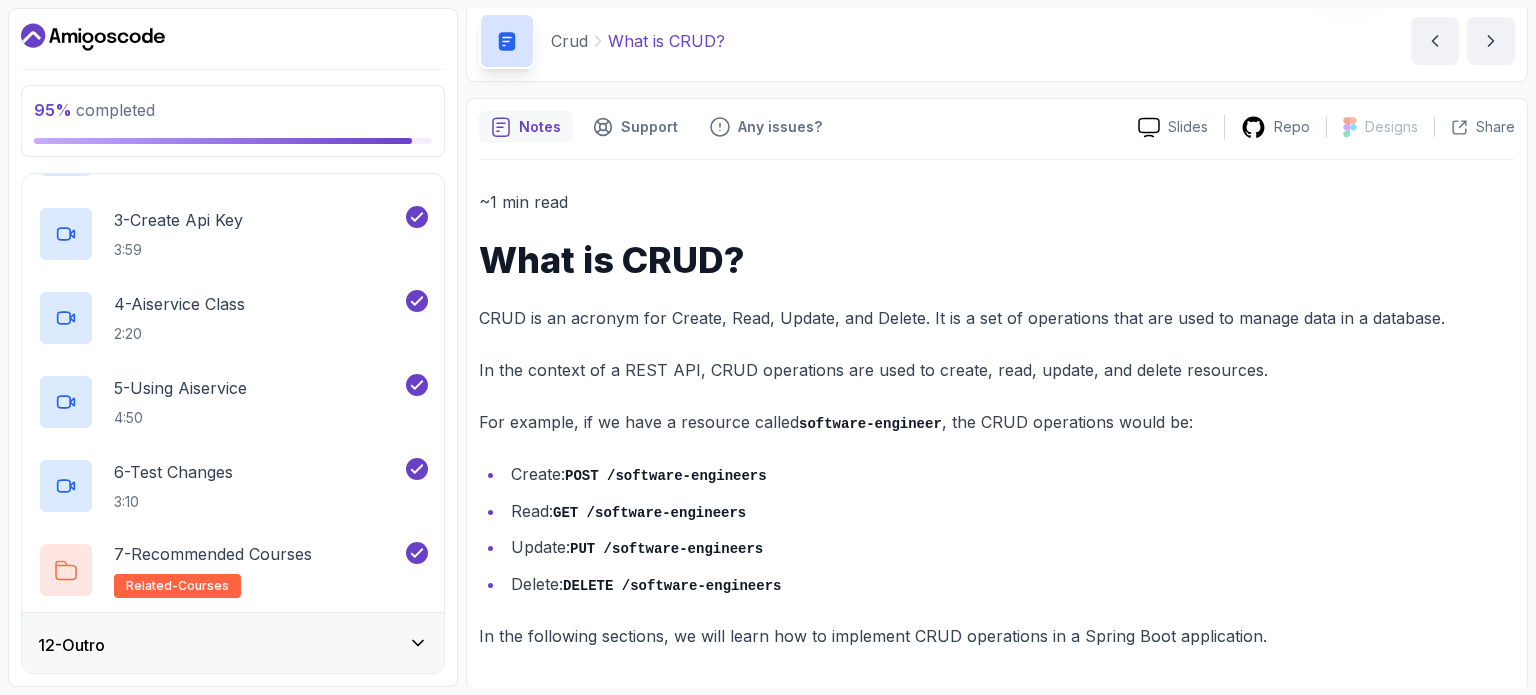 click on "12  -  Outro" at bounding box center (233, 645) 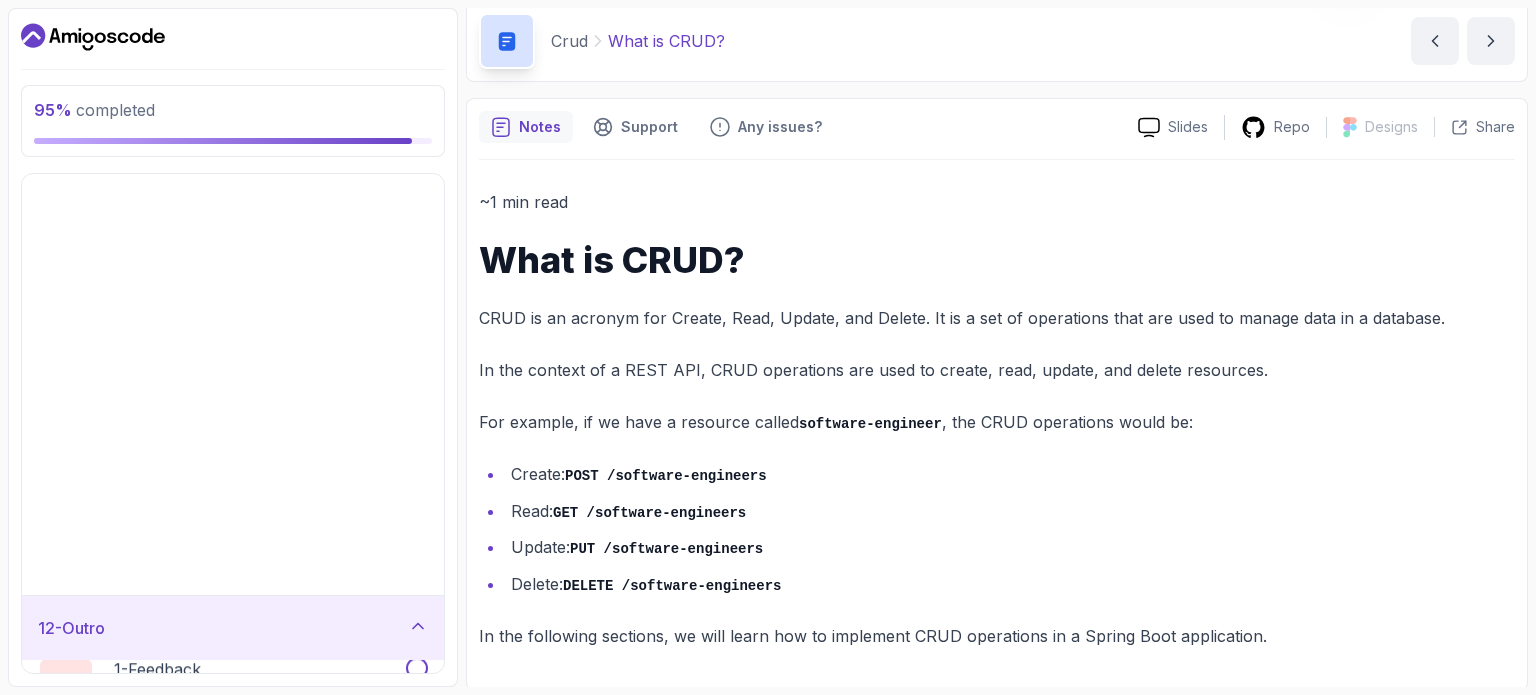 scroll, scrollTop: 276, scrollLeft: 0, axis: vertical 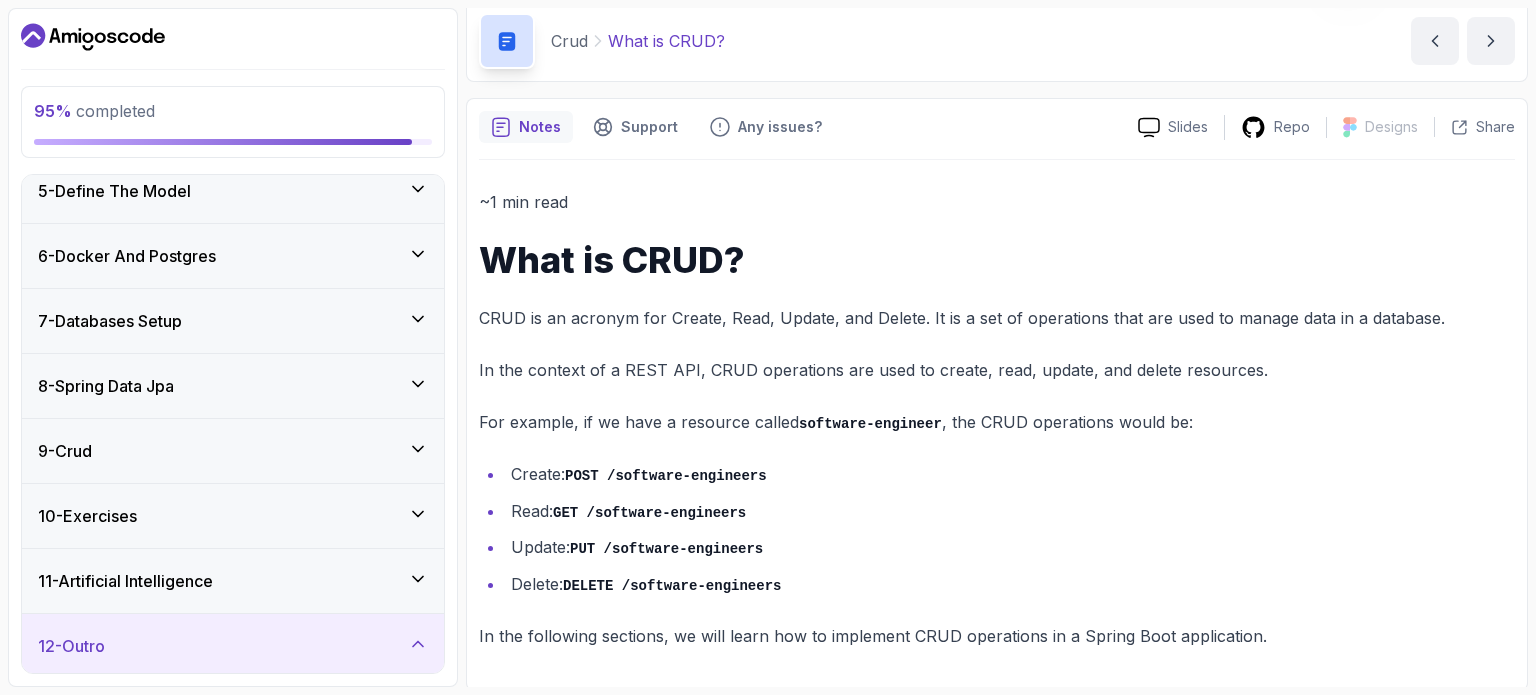 click on "12  -  Outro" at bounding box center [233, 646] 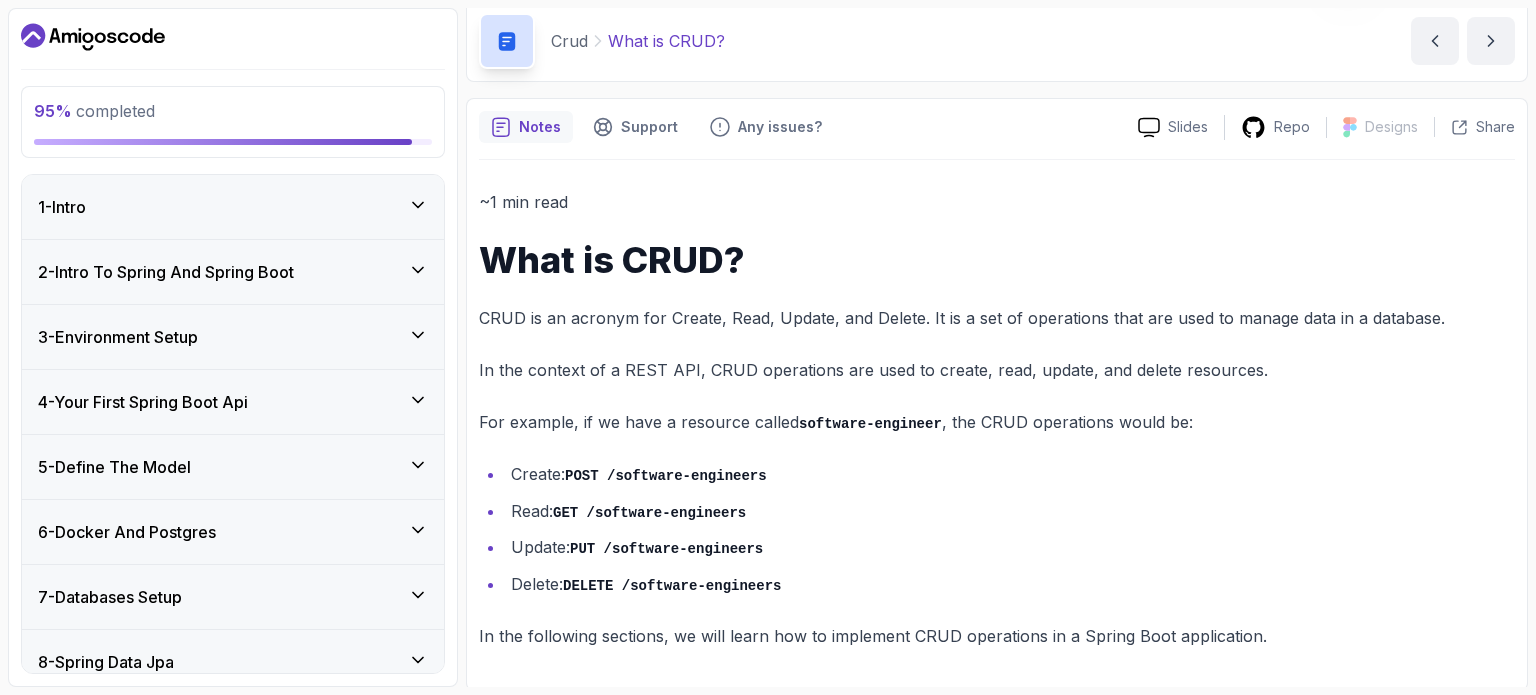 scroll, scrollTop: 276, scrollLeft: 0, axis: vertical 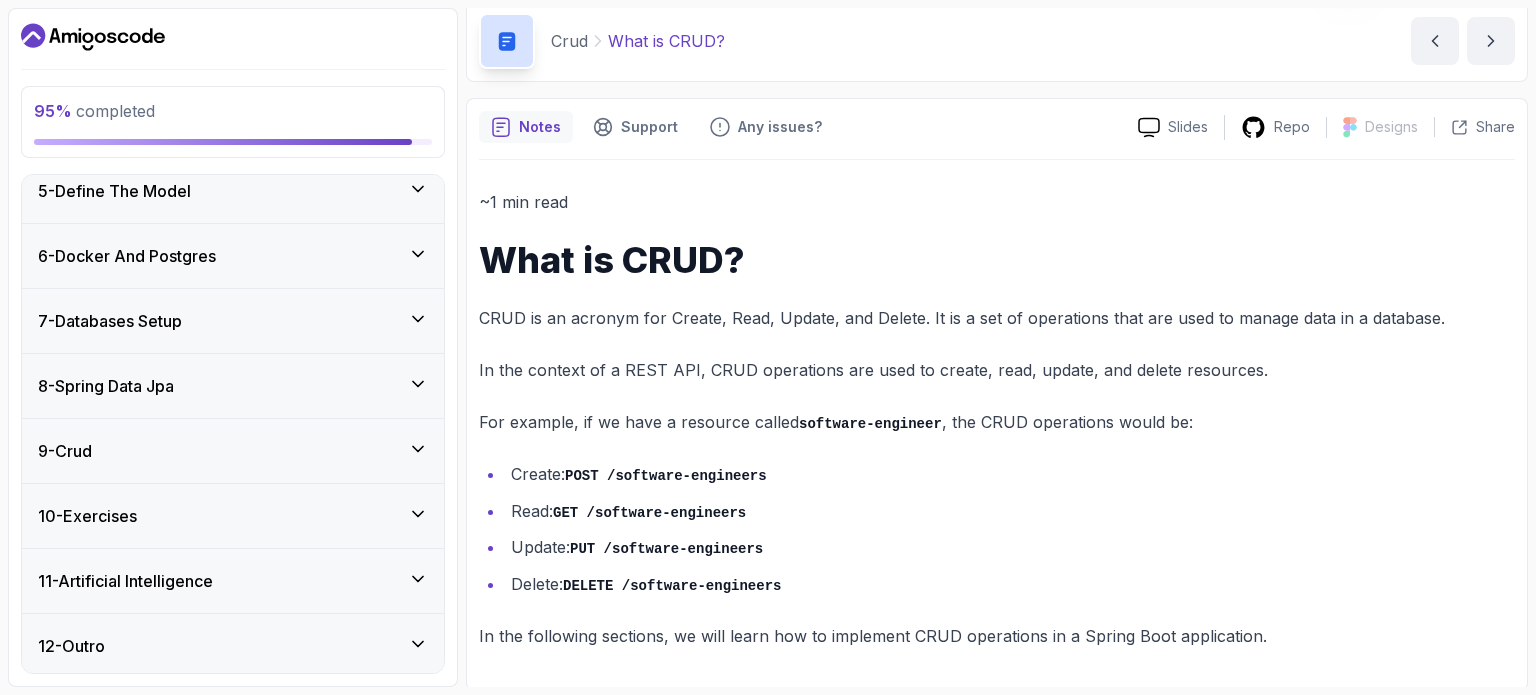 click on "11  -  Artificial Intelligence" at bounding box center (233, 581) 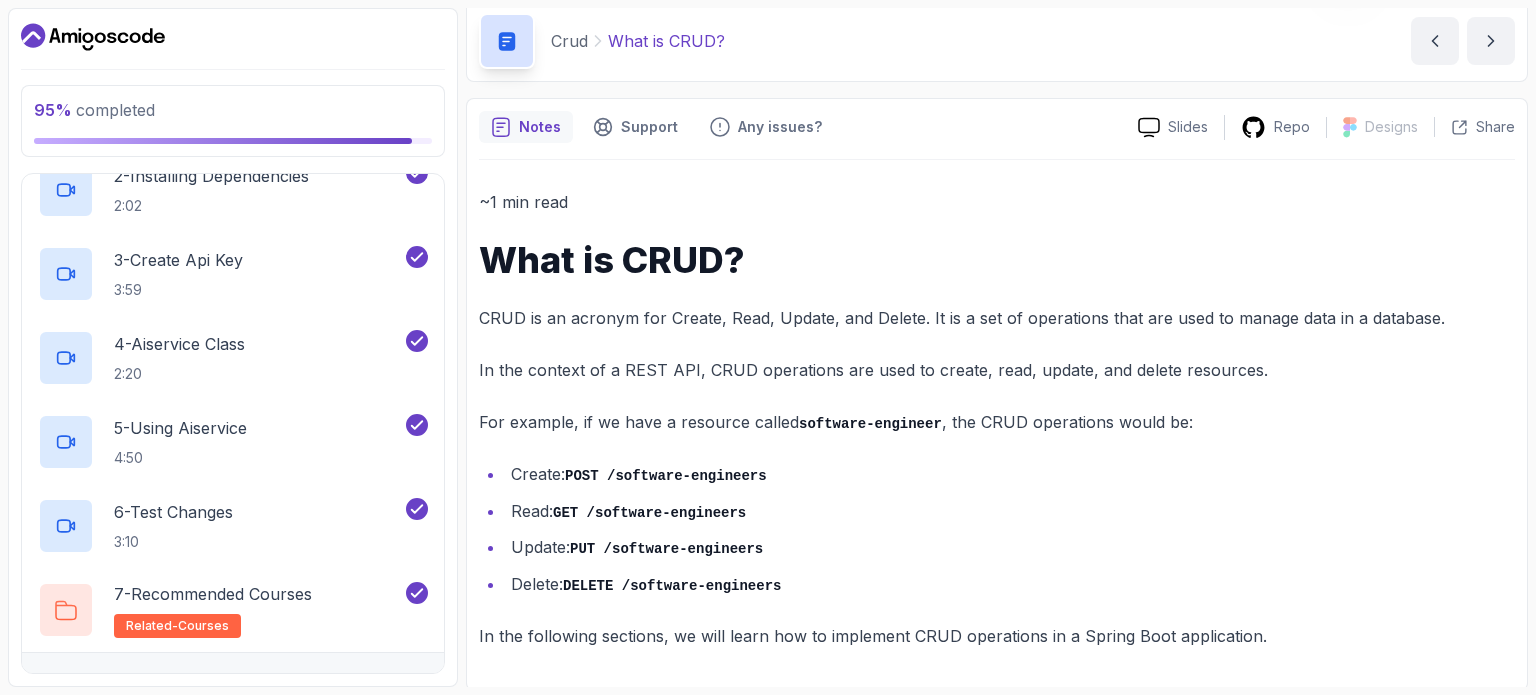scroll, scrollTop: 864, scrollLeft: 0, axis: vertical 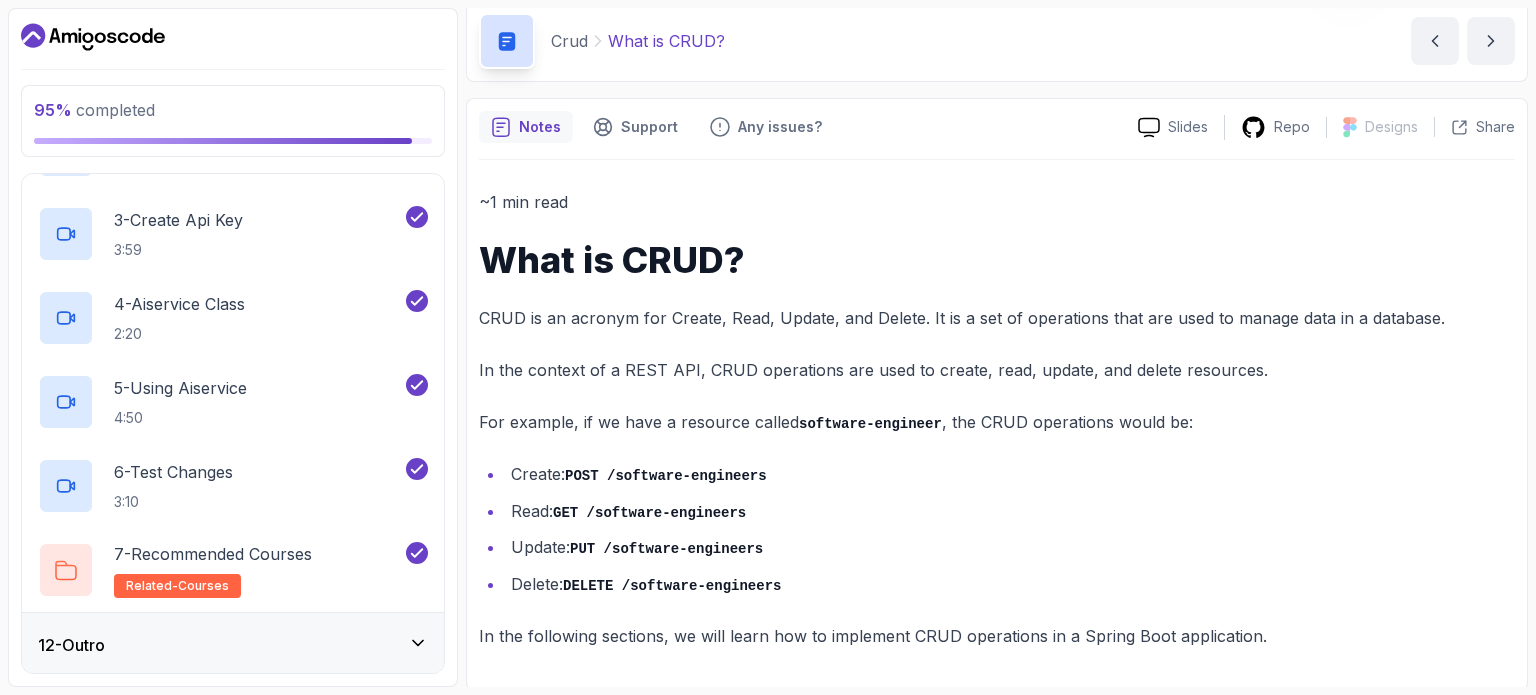 click on "12  -  Outro" at bounding box center (233, 645) 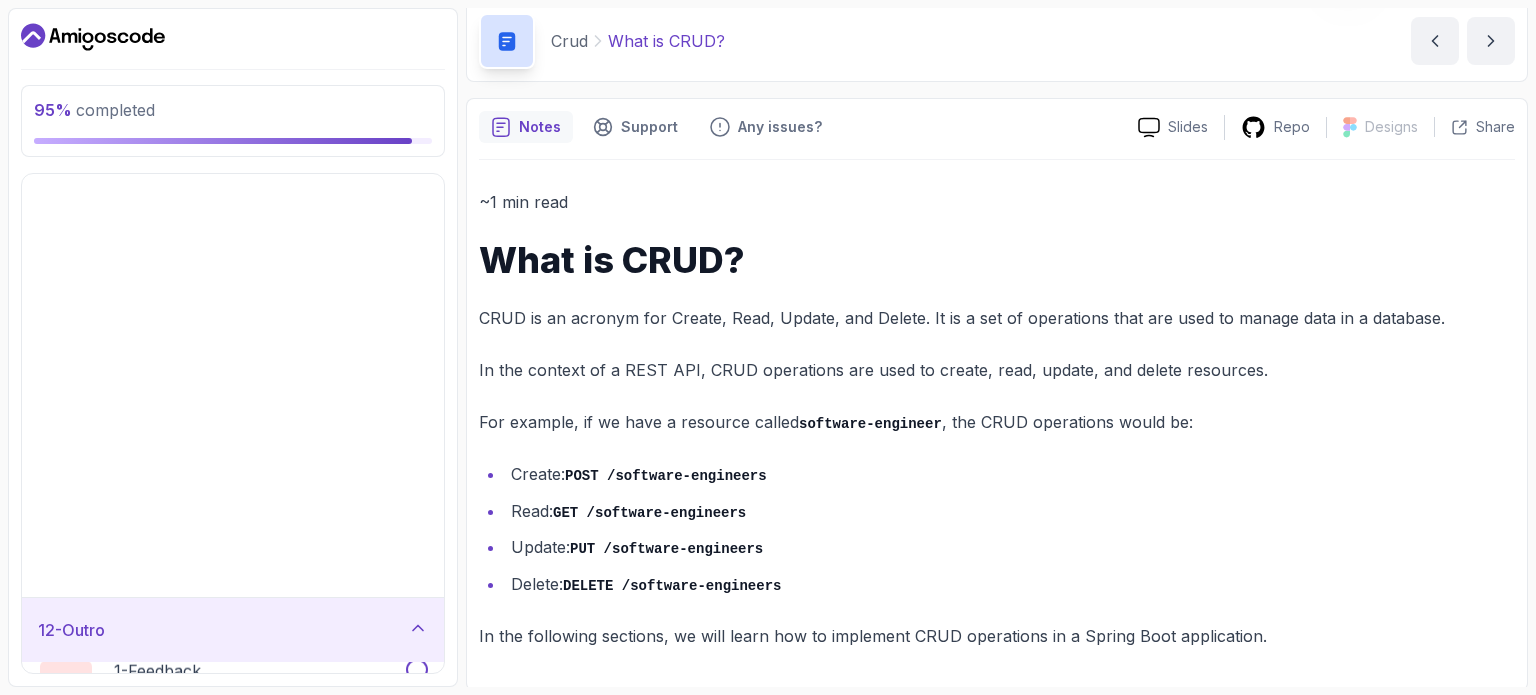 scroll, scrollTop: 276, scrollLeft: 0, axis: vertical 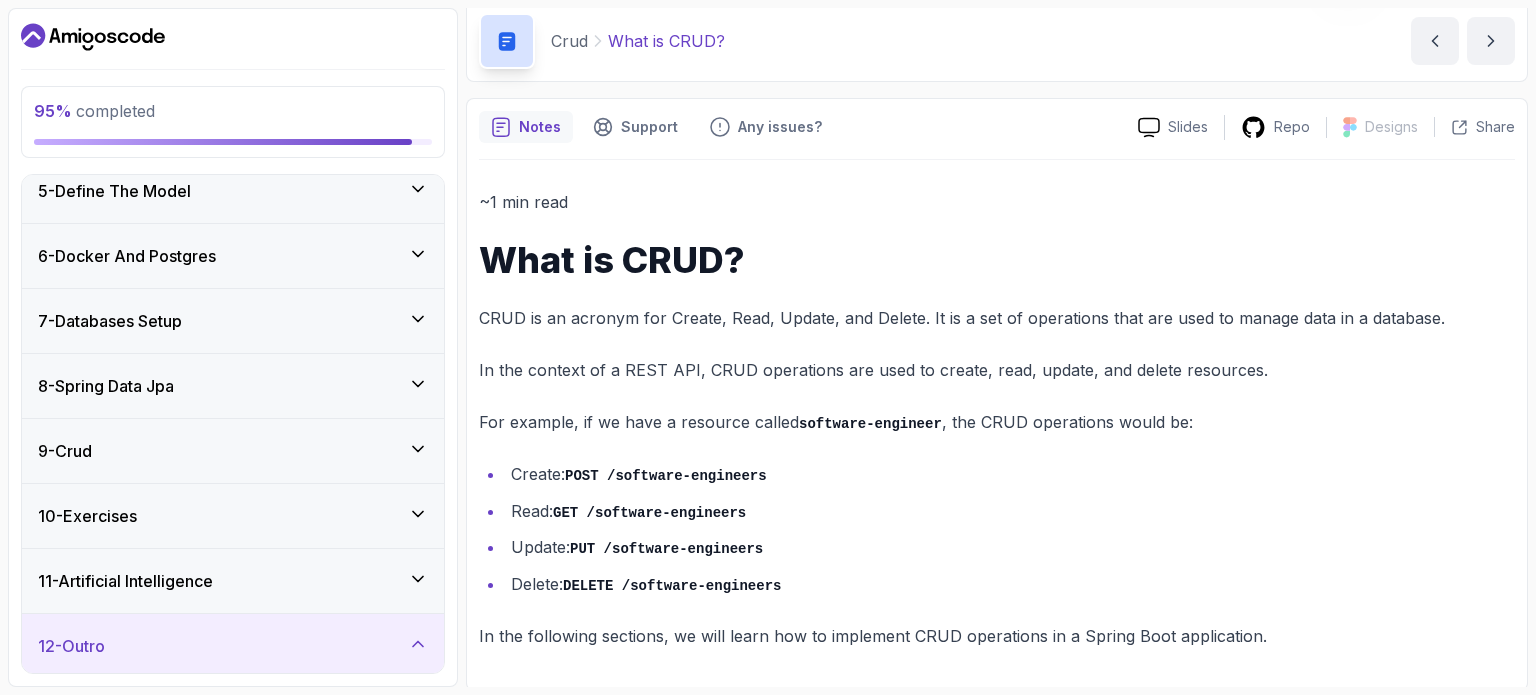 click on "12  -  Outro" at bounding box center (233, 646) 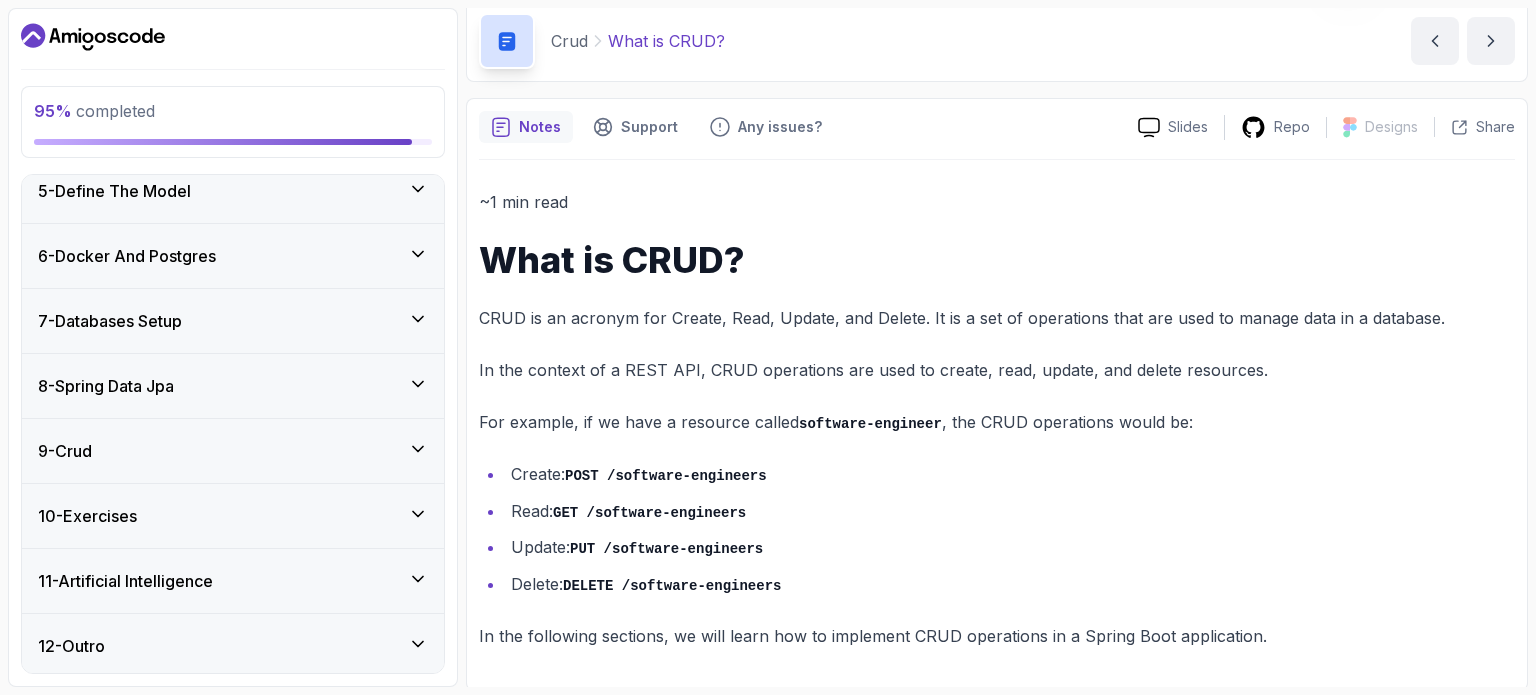 click on "12  -  Outro" at bounding box center (233, 646) 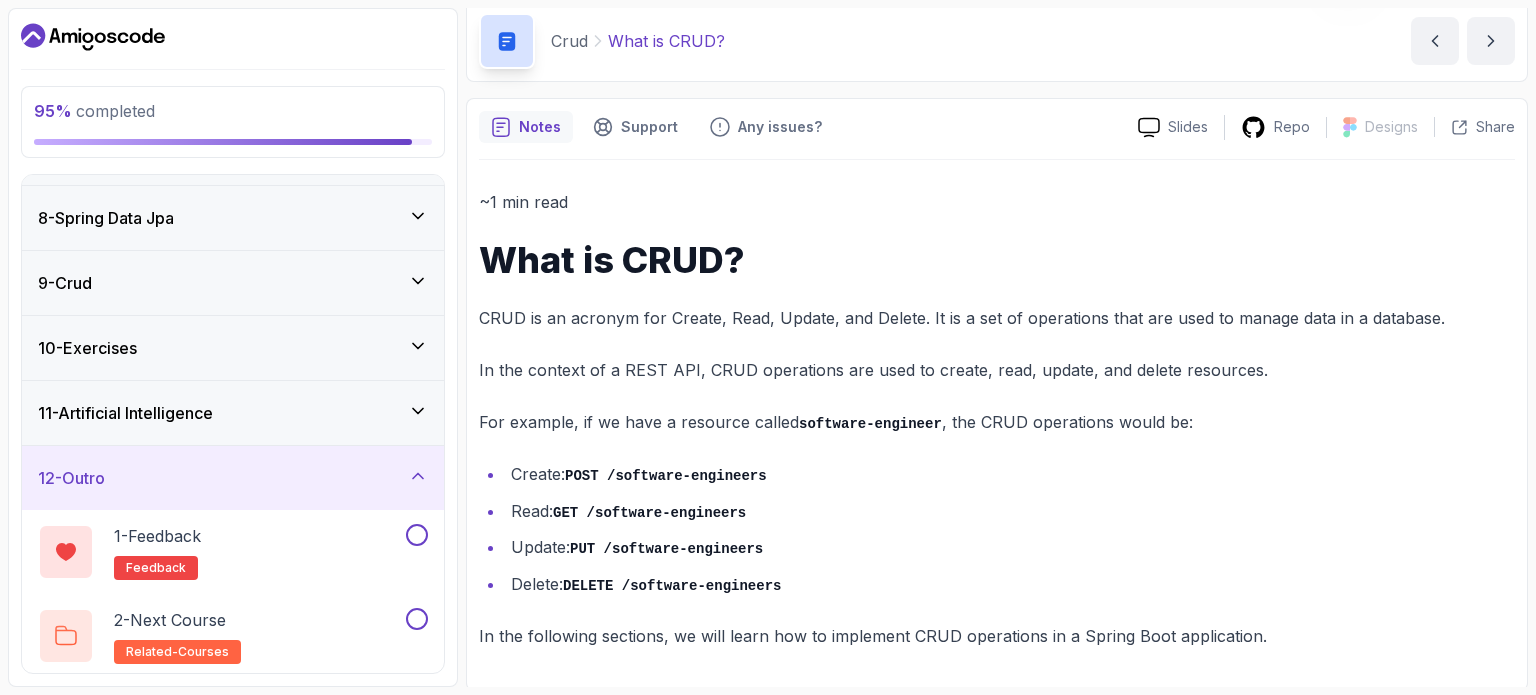 scroll, scrollTop: 444, scrollLeft: 0, axis: vertical 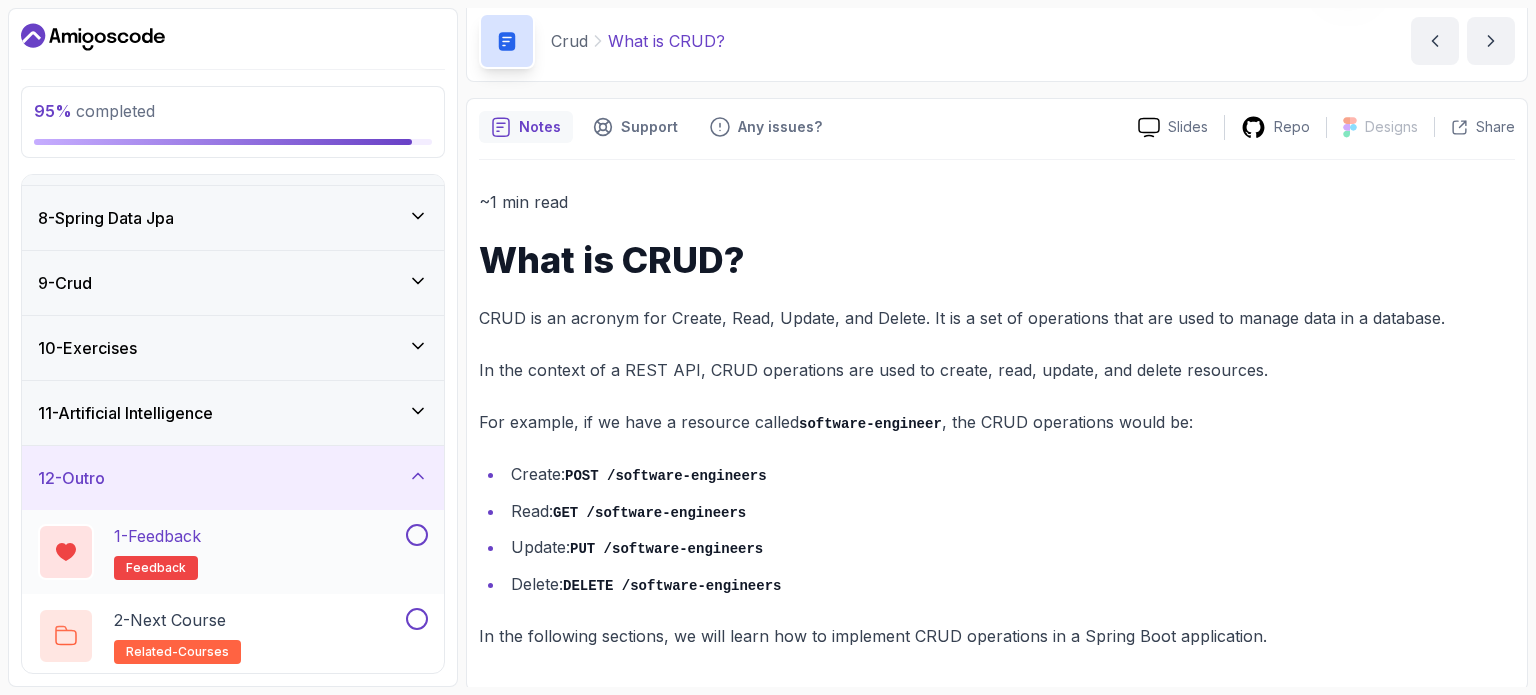 click on "1  -  Feedback feedback" at bounding box center [220, 552] 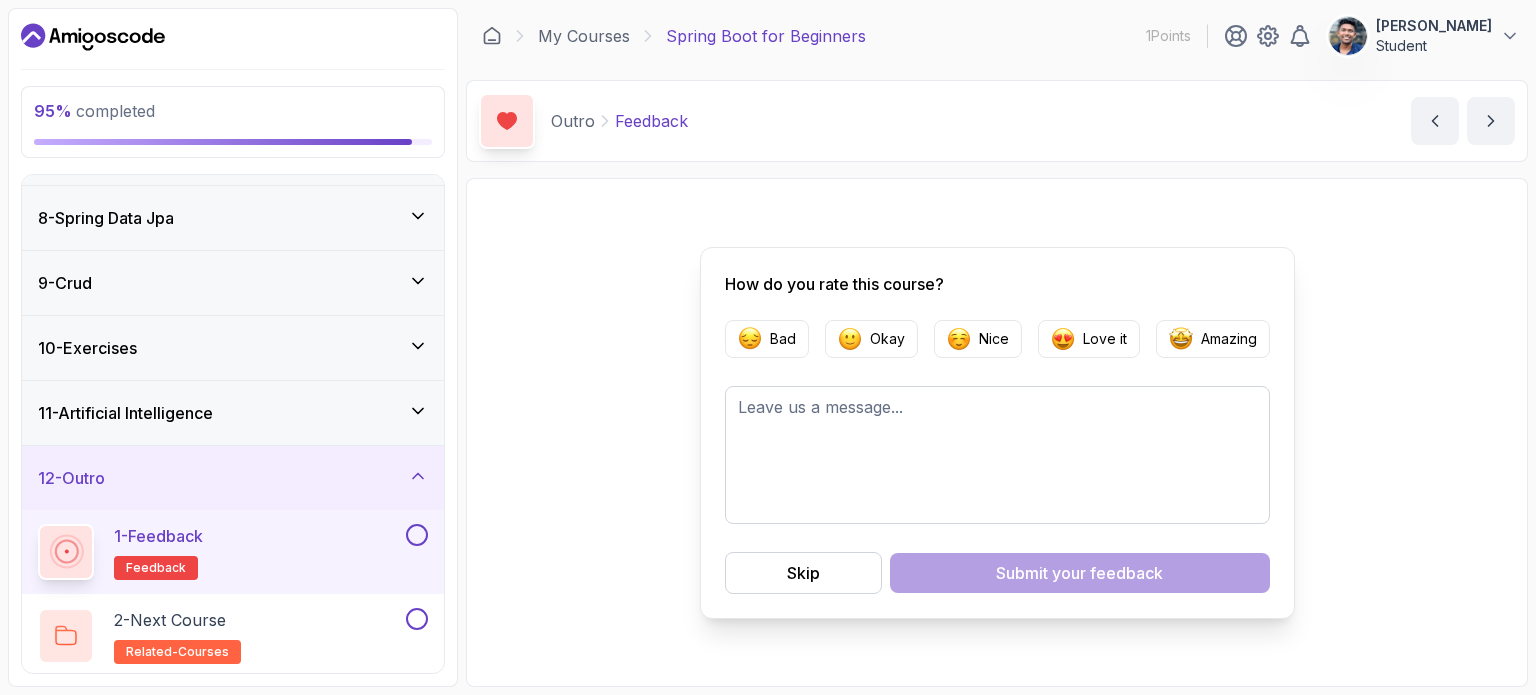 click at bounding box center (417, 535) 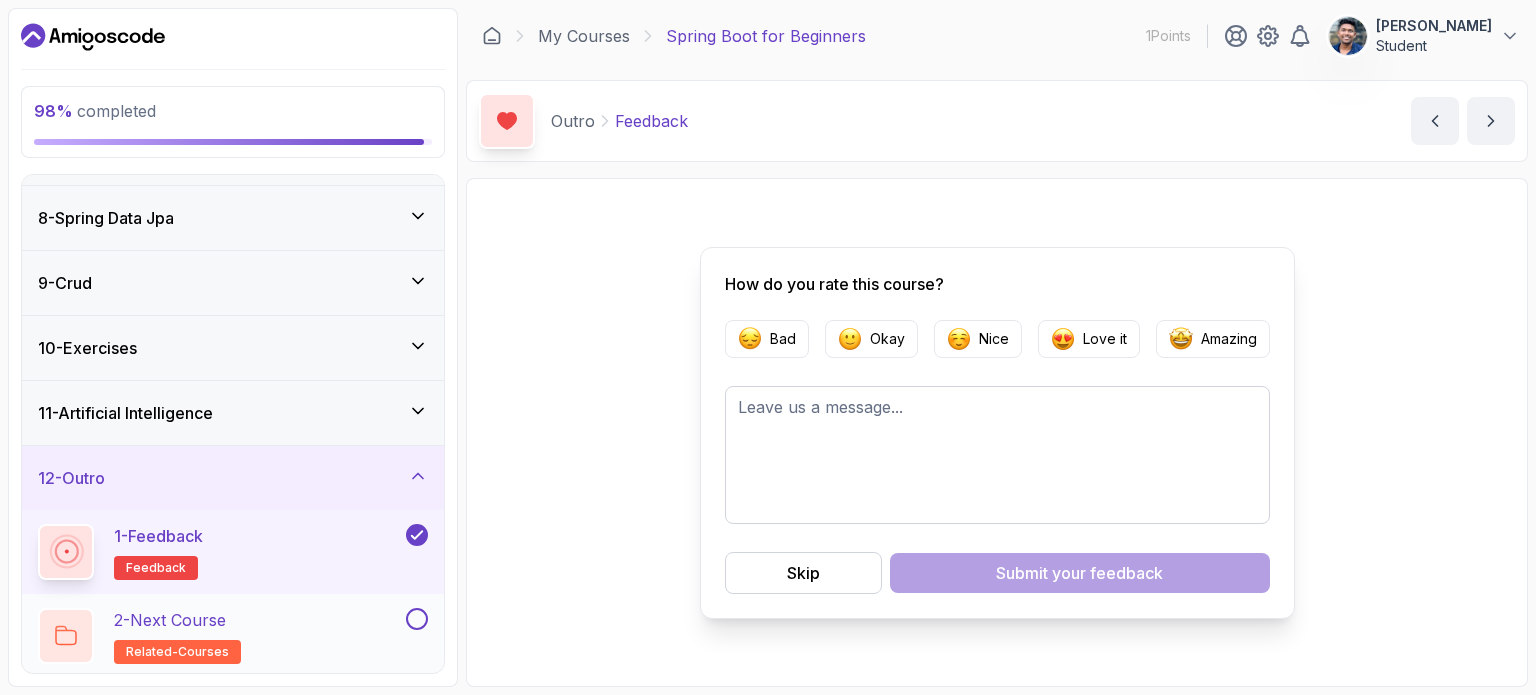 click at bounding box center [417, 619] 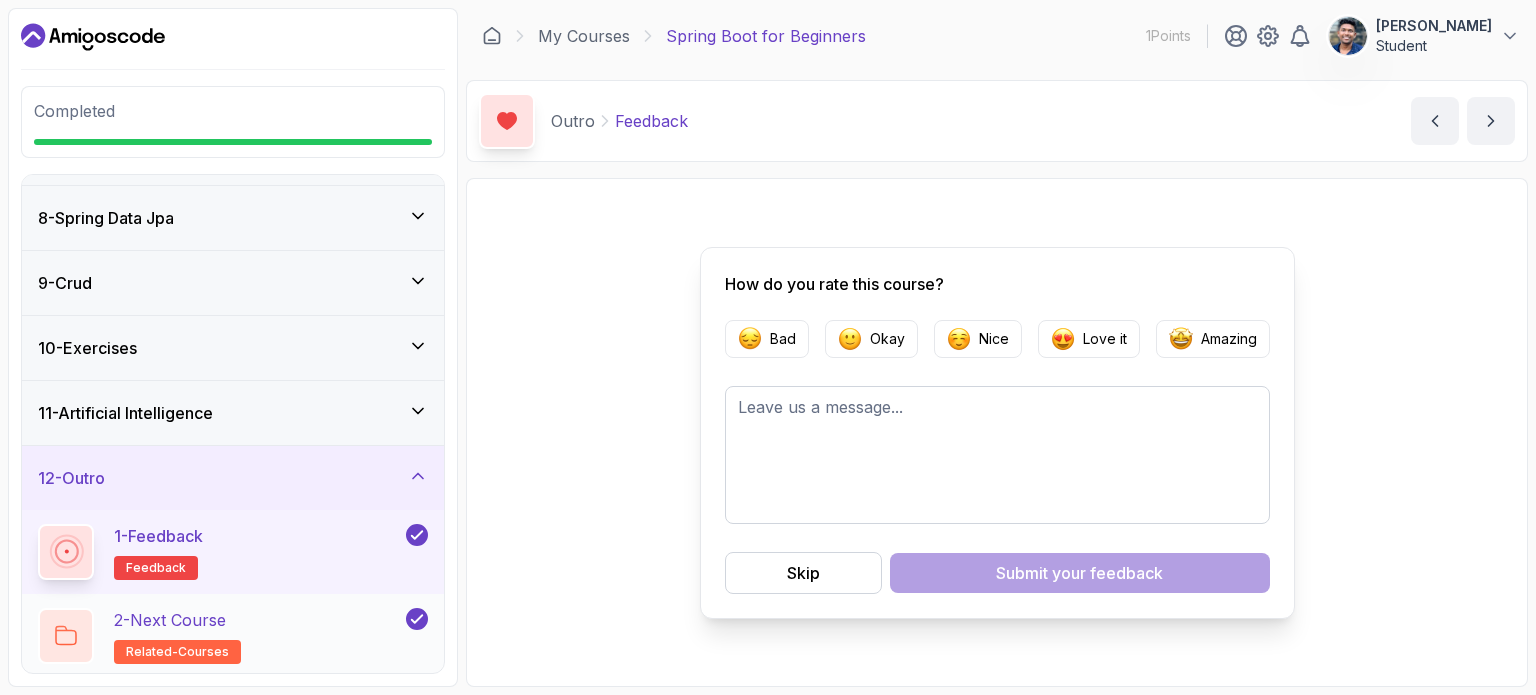 scroll, scrollTop: 439, scrollLeft: 0, axis: vertical 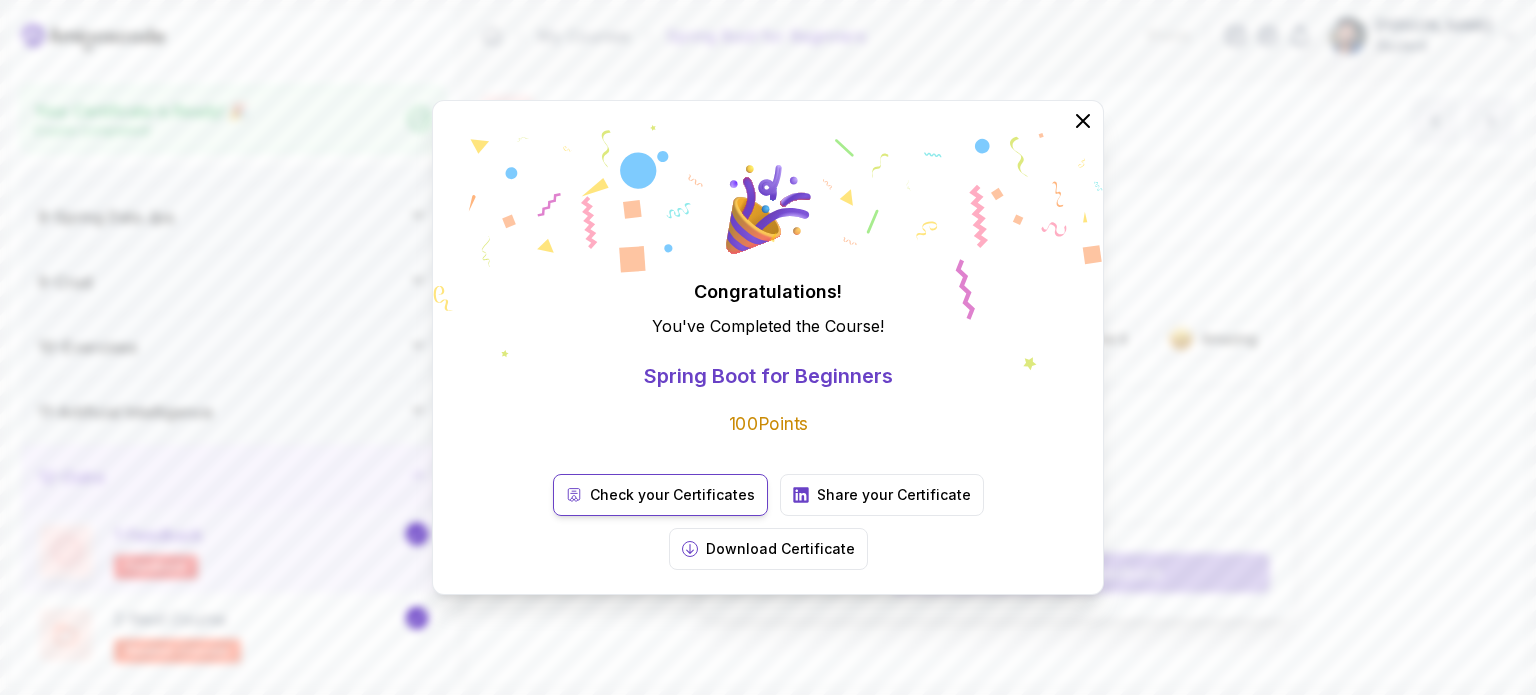 click on "Check your Certificates" at bounding box center [660, 495] 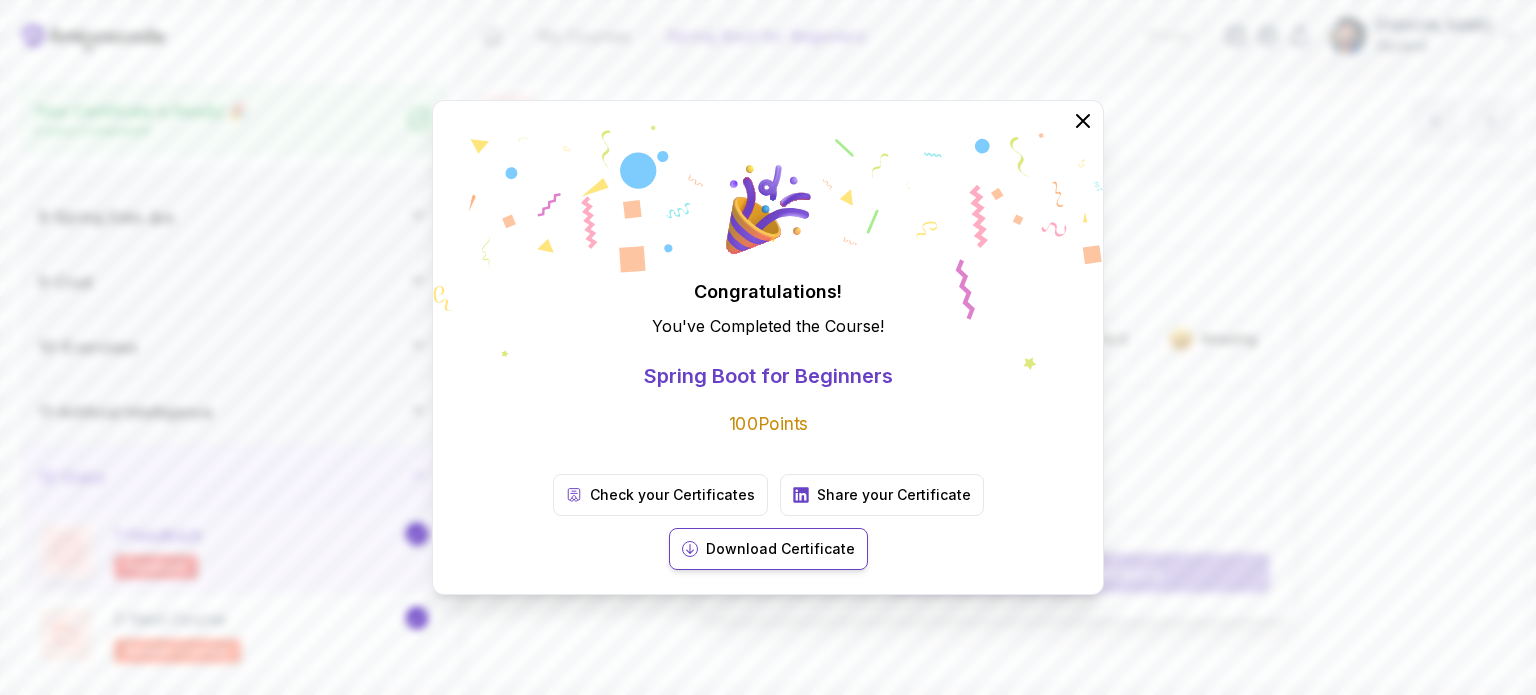 click on "Download Certificate" at bounding box center (780, 549) 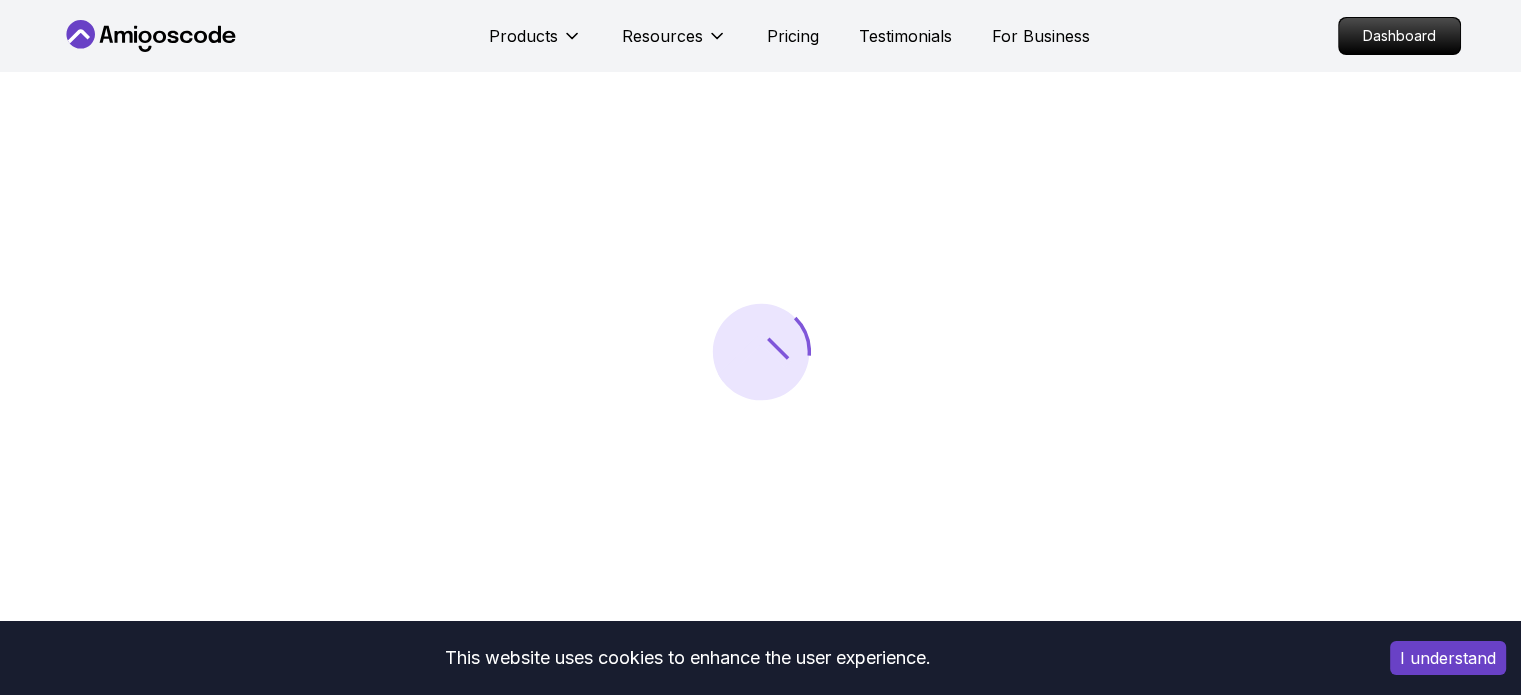 scroll, scrollTop: 90, scrollLeft: 0, axis: vertical 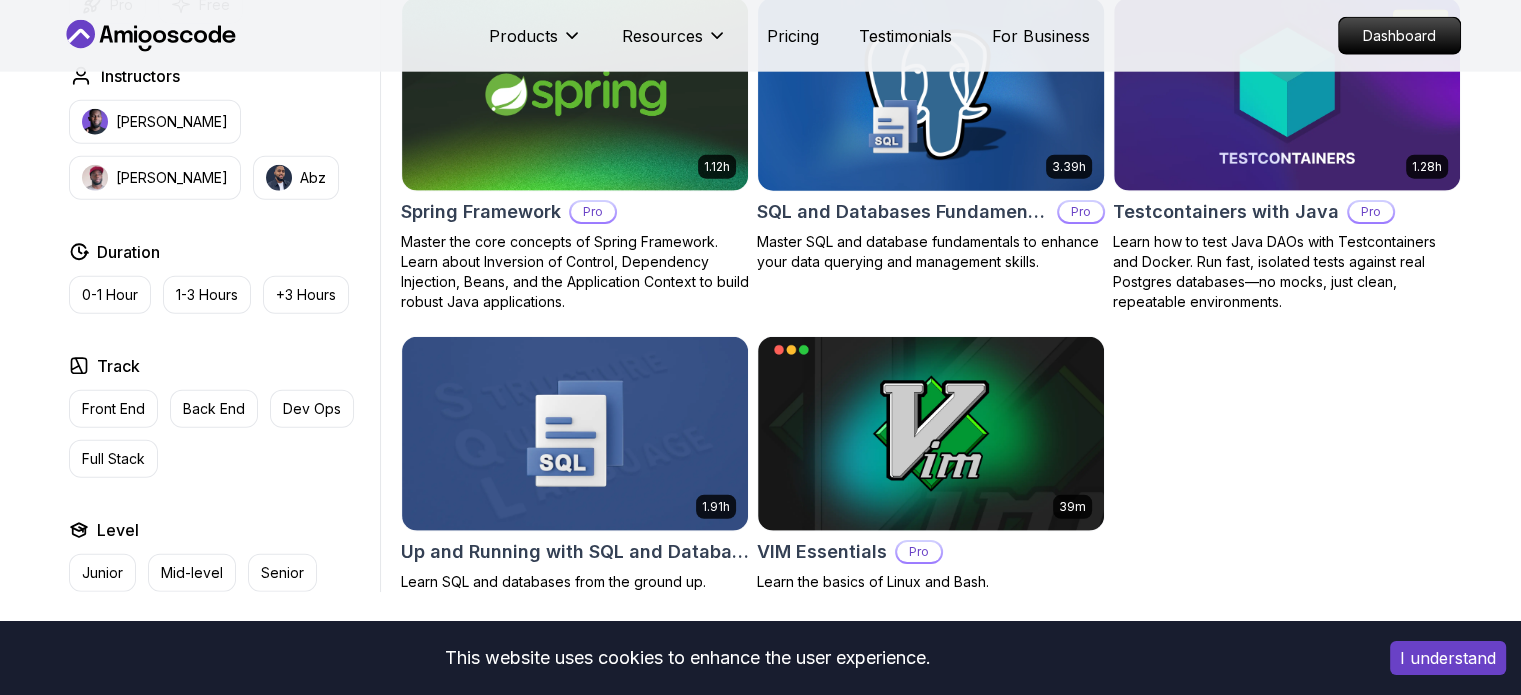 click at bounding box center [930, 94] 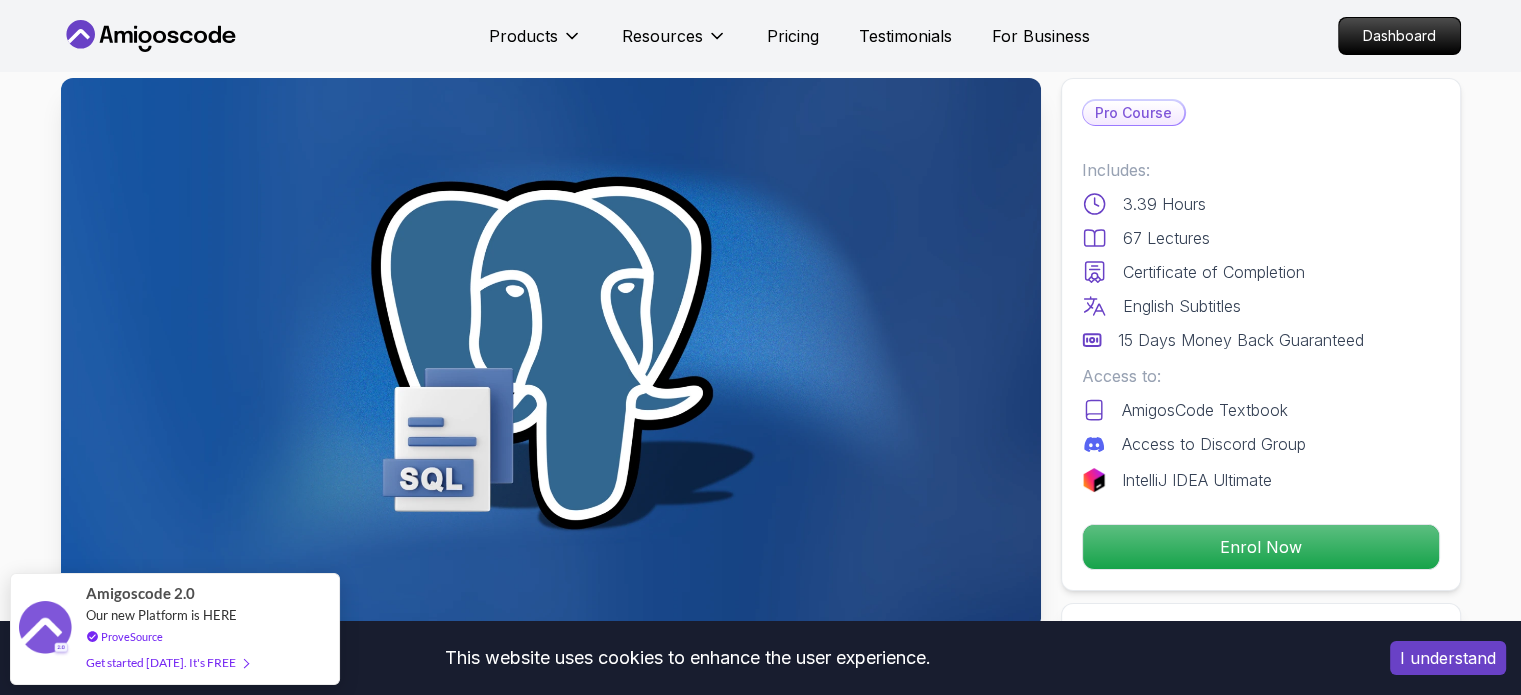 scroll, scrollTop: 41, scrollLeft: 0, axis: vertical 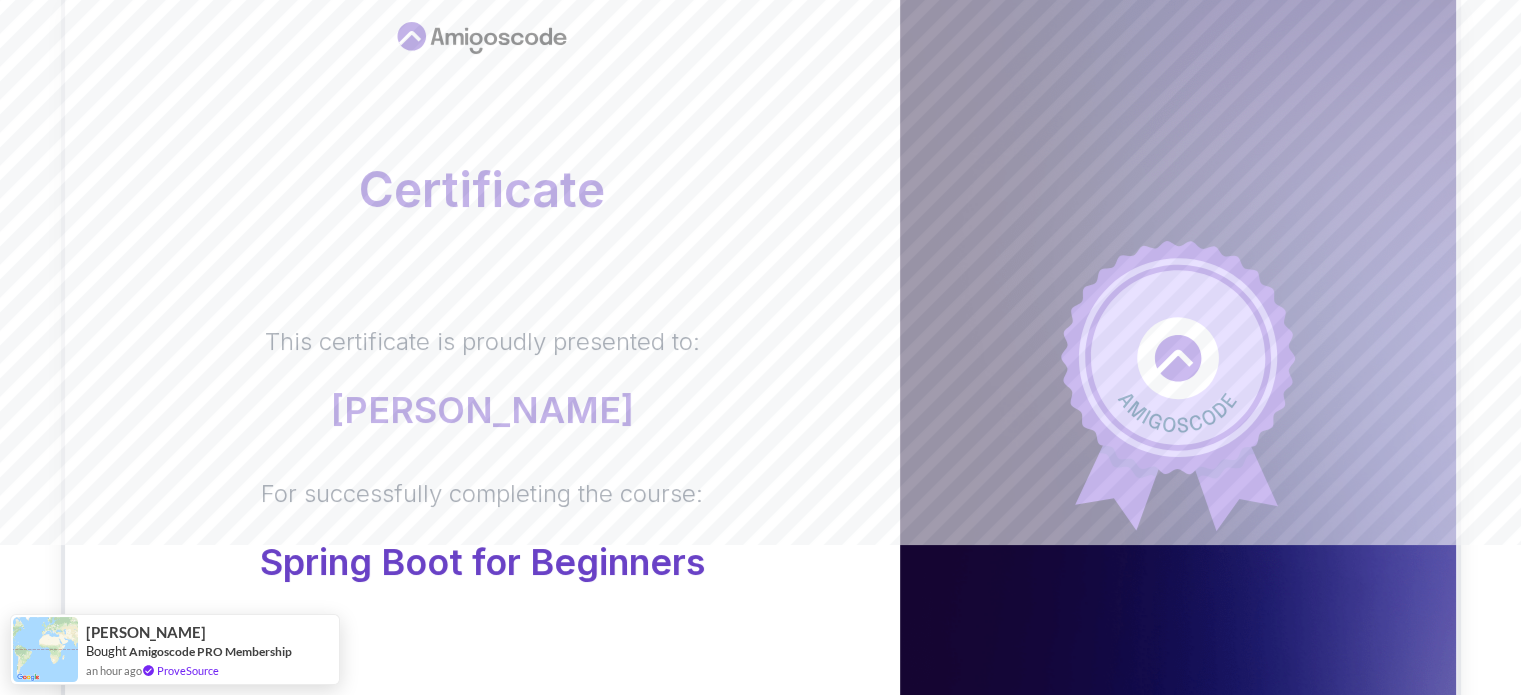 click on "Certificate This certificate is proudly presented to: Gaurav Erande For successfully completing the course: Spring Boot for Beginners Cert ID:   27596b80-8fab-4534-bfd2-4beb105ad77d Issued Date:   2025-07-12 Nelson Djalo Founder of Amigoscode Gaurav Erande Student Spring Boot for Beginners Build a CRUD API with Spring Boot and PostgreSQL database using Spring Data JPA and Spring AI
Eliandro Bought   Amigoscode PRO Membership an hour ago     ProveSource" at bounding box center (760, 483) 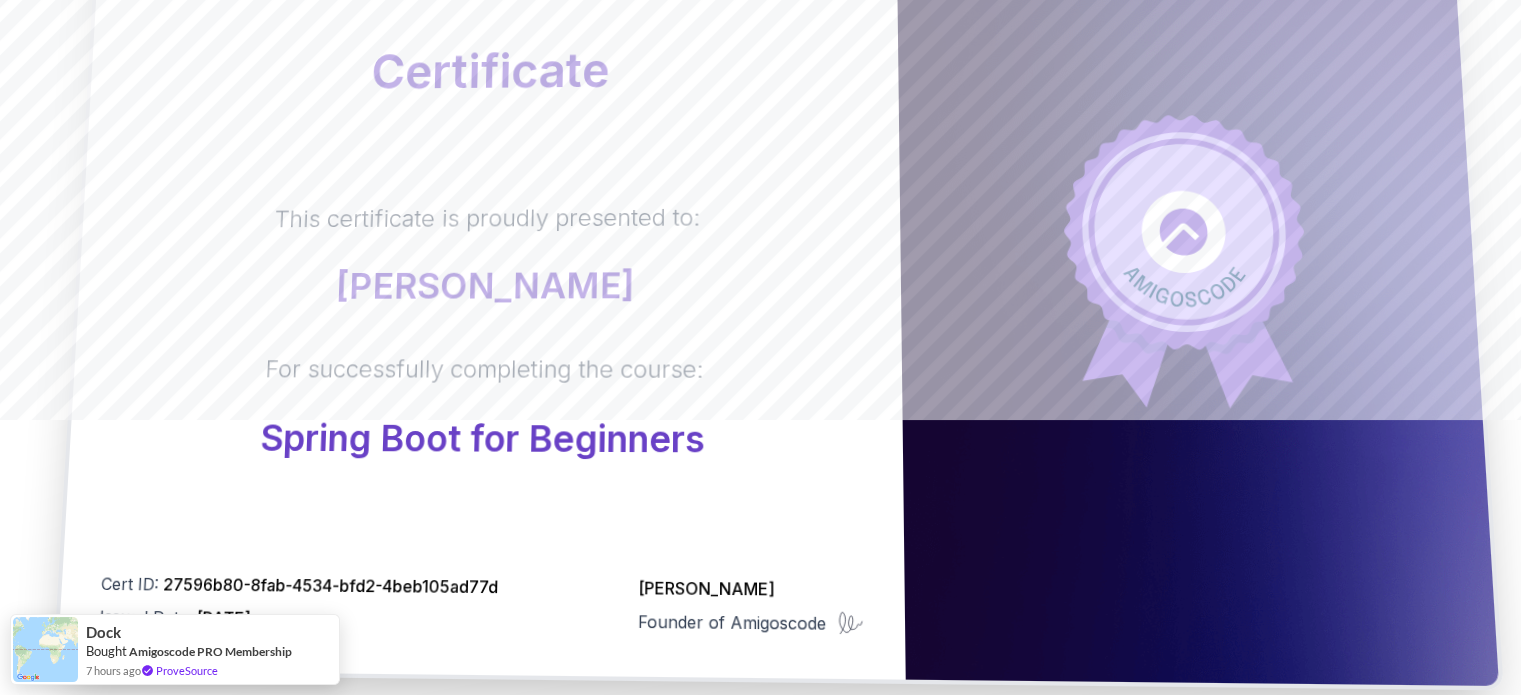 scroll, scrollTop: 274, scrollLeft: 0, axis: vertical 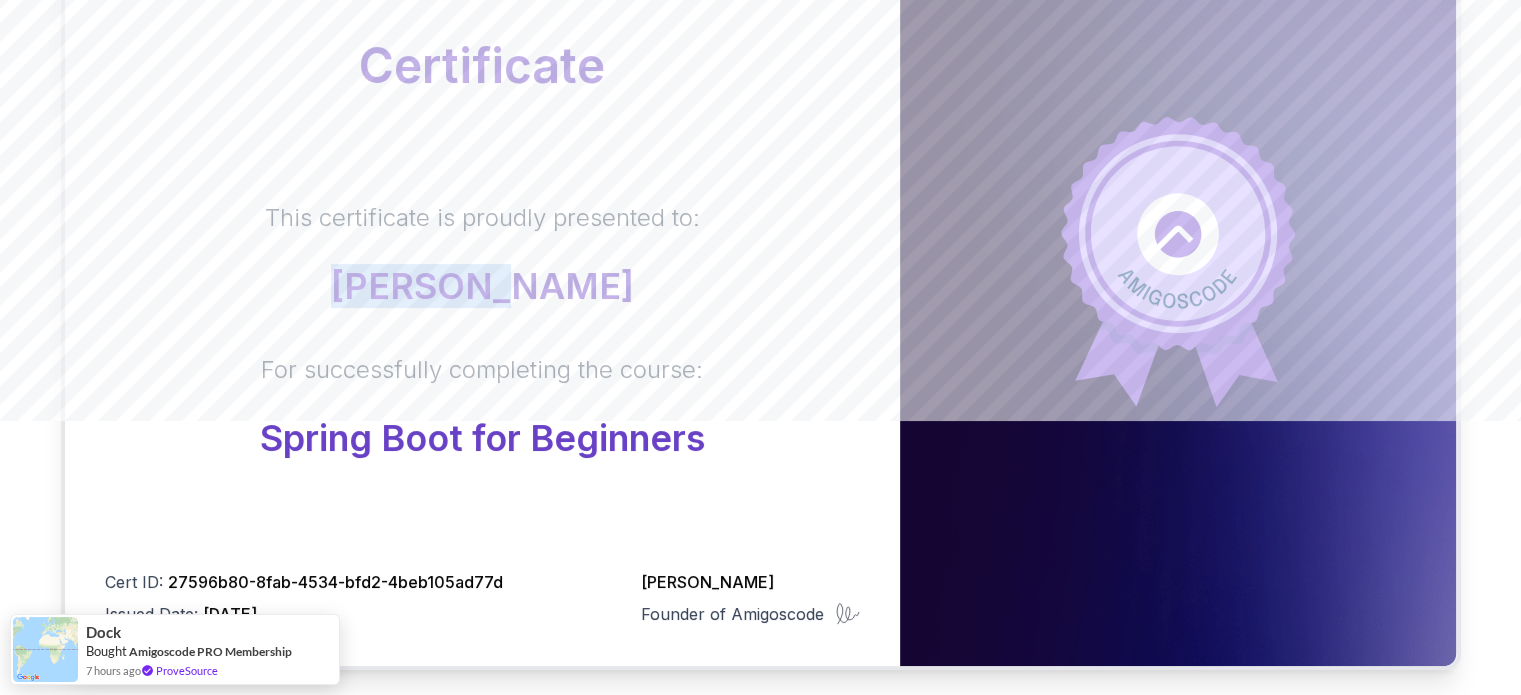 drag, startPoint x: 524, startPoint y: 291, endPoint x: 6, endPoint y: 238, distance: 520.70435 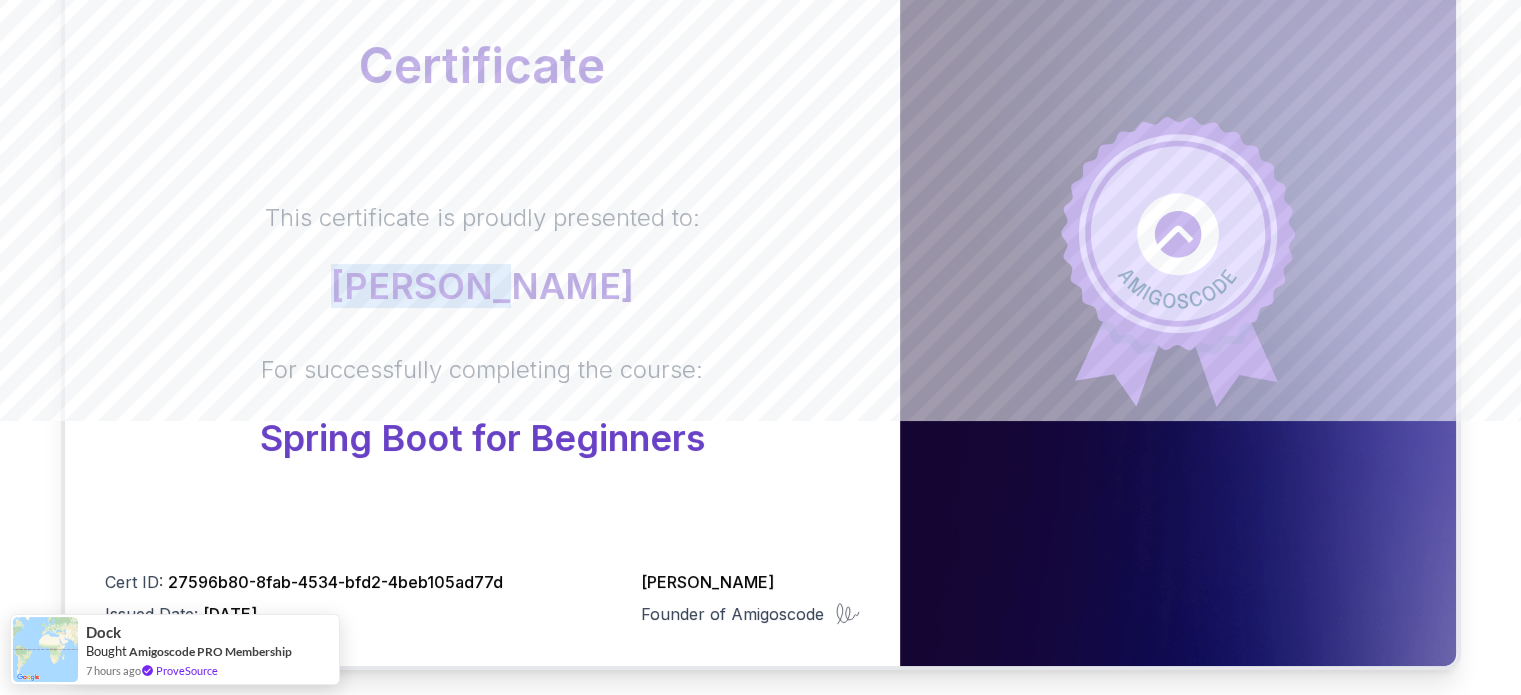 click on "Certificate This certificate is proudly presented to: Gaurav Erande For successfully completing the course: Spring Boot for Beginners Cert ID:   27596b80-8fab-4534-bfd2-4beb105ad77d Issued Date:   2025-07-12 Nelson Djalo Founder of Amigoscode Gaurav Erande Student Spring Boot for Beginners Build a CRUD API with Spring Boot and PostgreSQL database using Spring Data JPA and Spring AI" at bounding box center (760, 359) 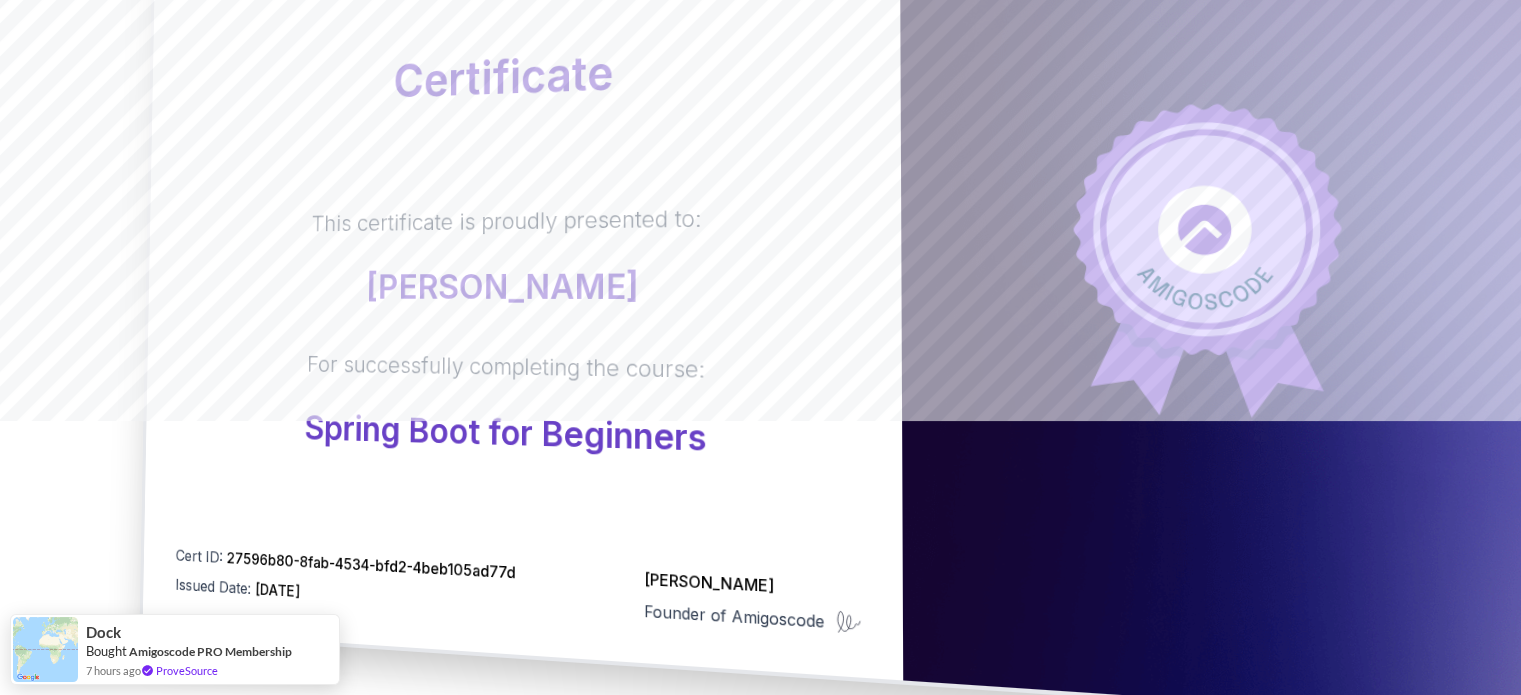 click on "[PERSON_NAME]" at bounding box center [505, 286] 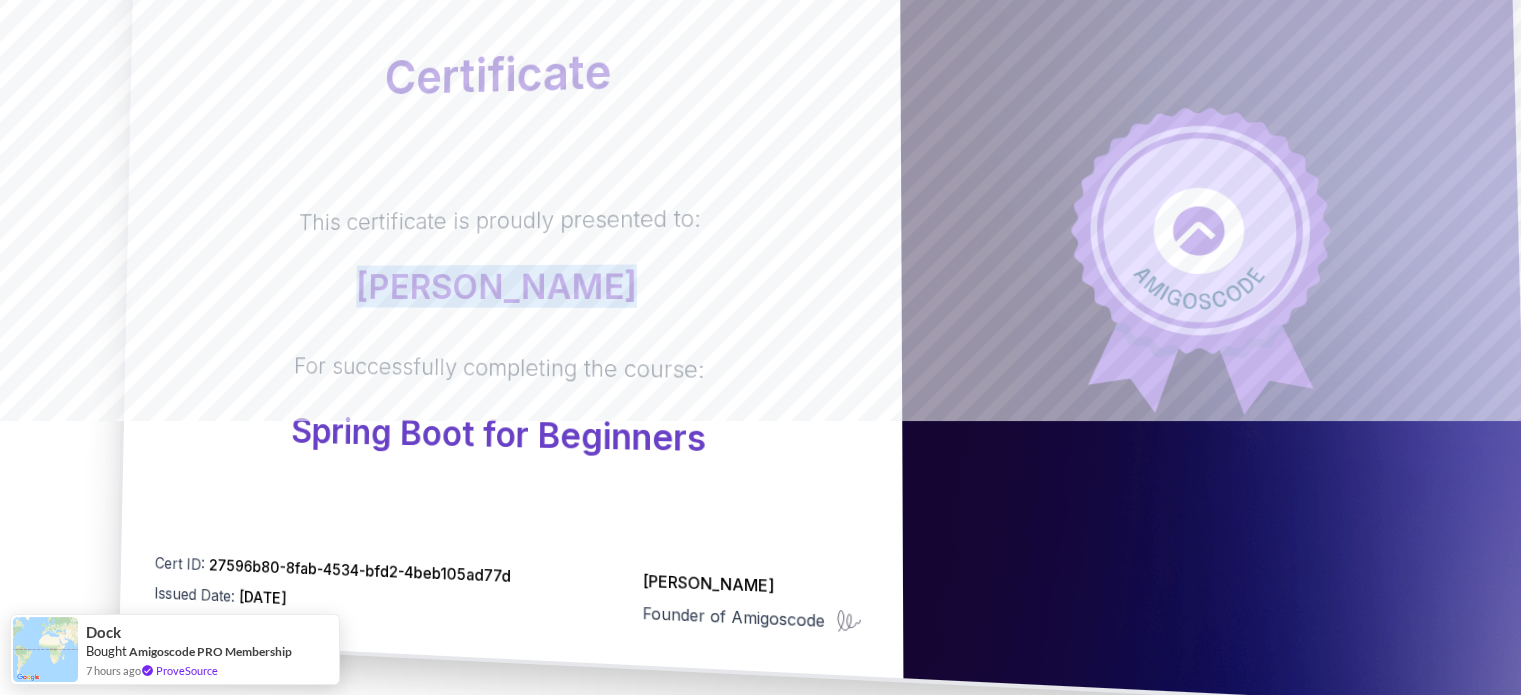 drag, startPoint x: 388, startPoint y: 295, endPoint x: 552, endPoint y: 290, distance: 164.0762 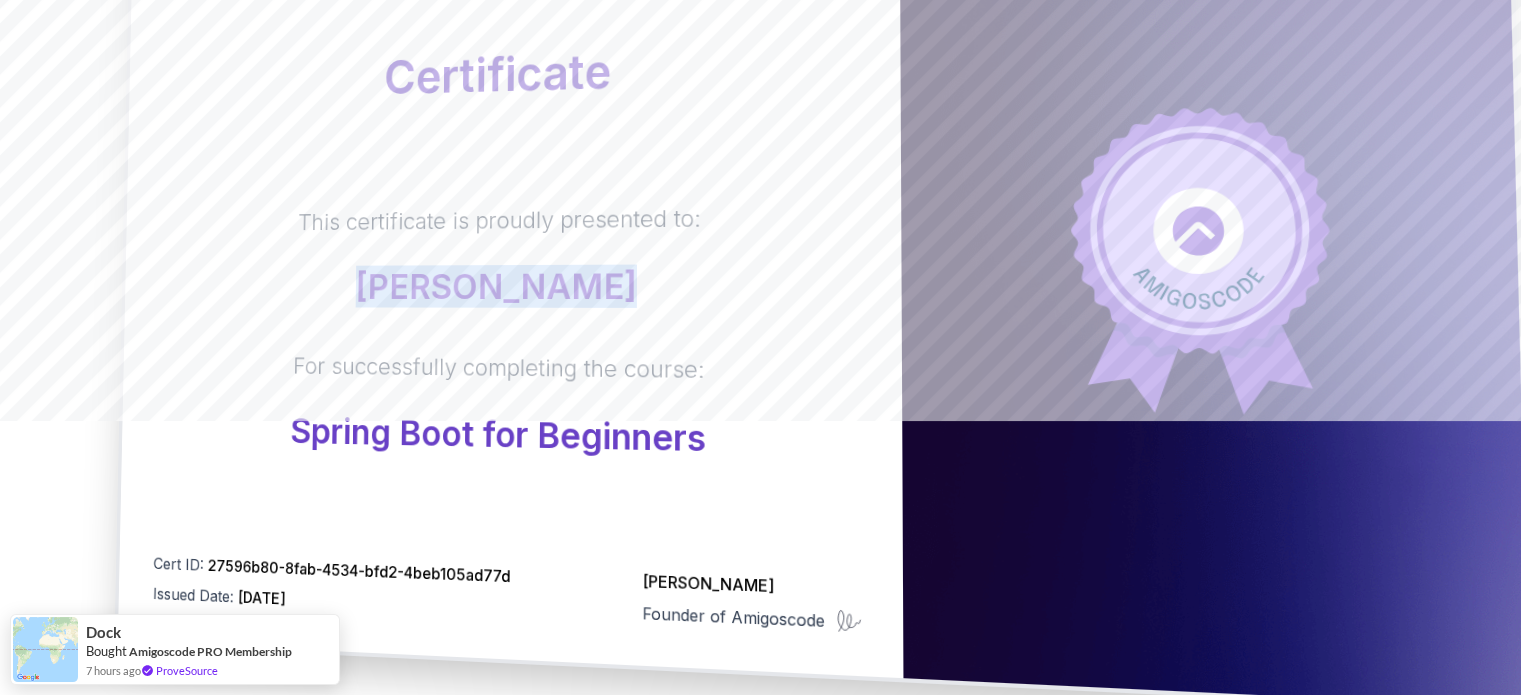 click on "[PERSON_NAME]" at bounding box center (499, 286) 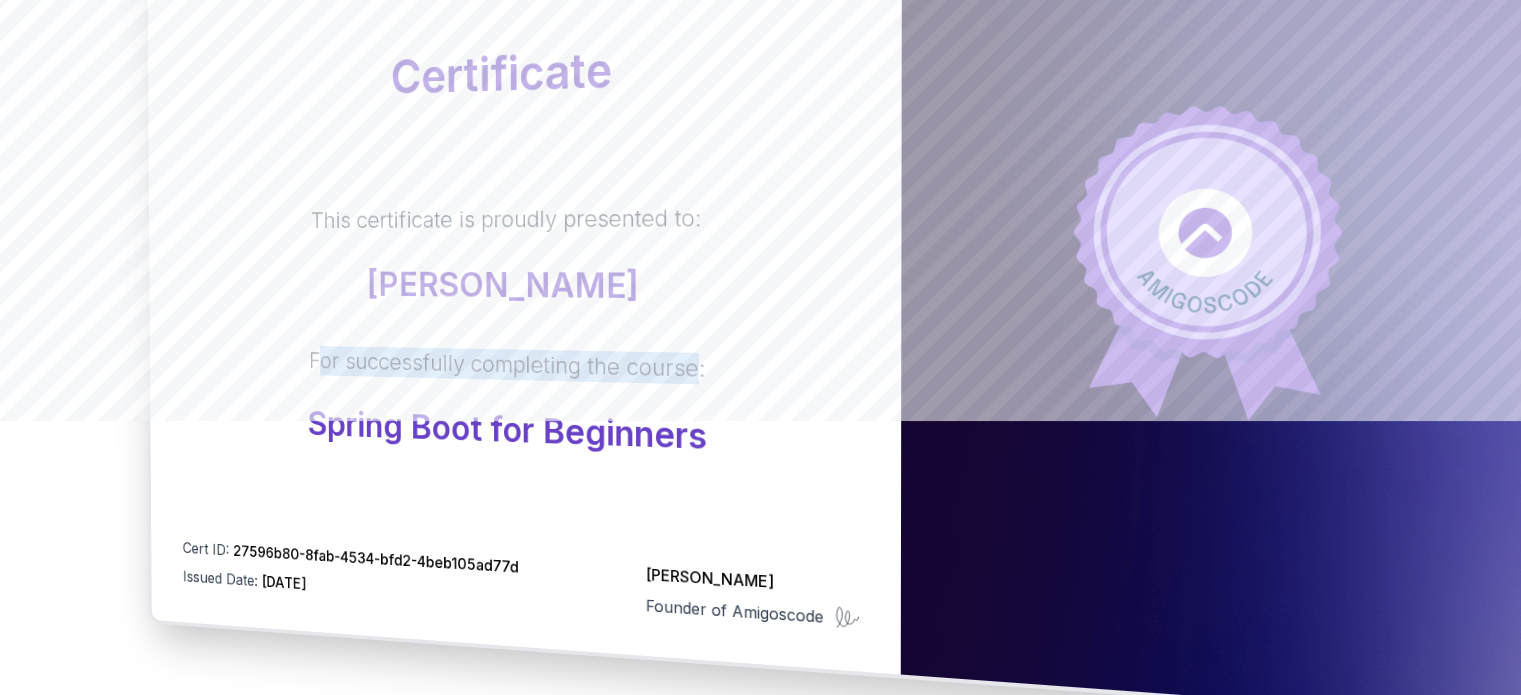 drag, startPoint x: 692, startPoint y: 369, endPoint x: 321, endPoint y: 366, distance: 371.01212 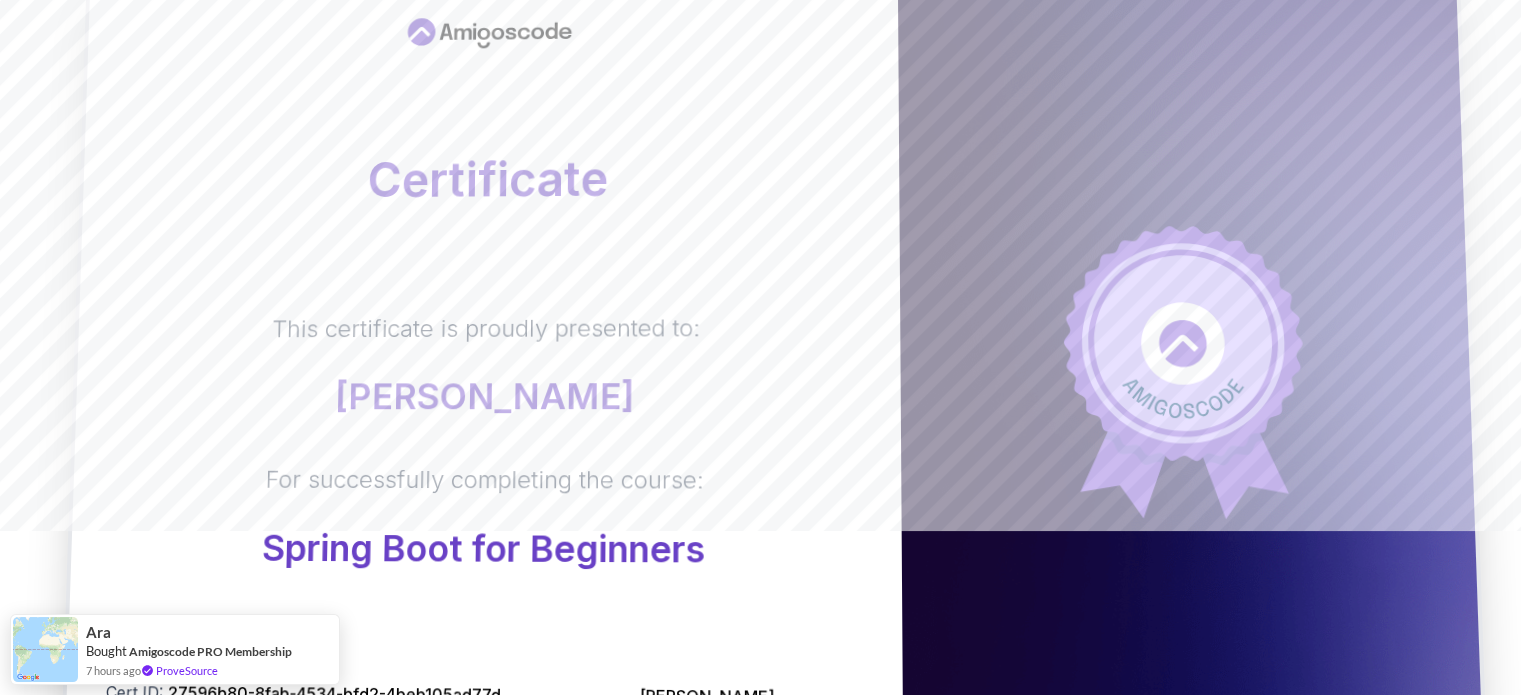 scroll, scrollTop: 166, scrollLeft: 0, axis: vertical 